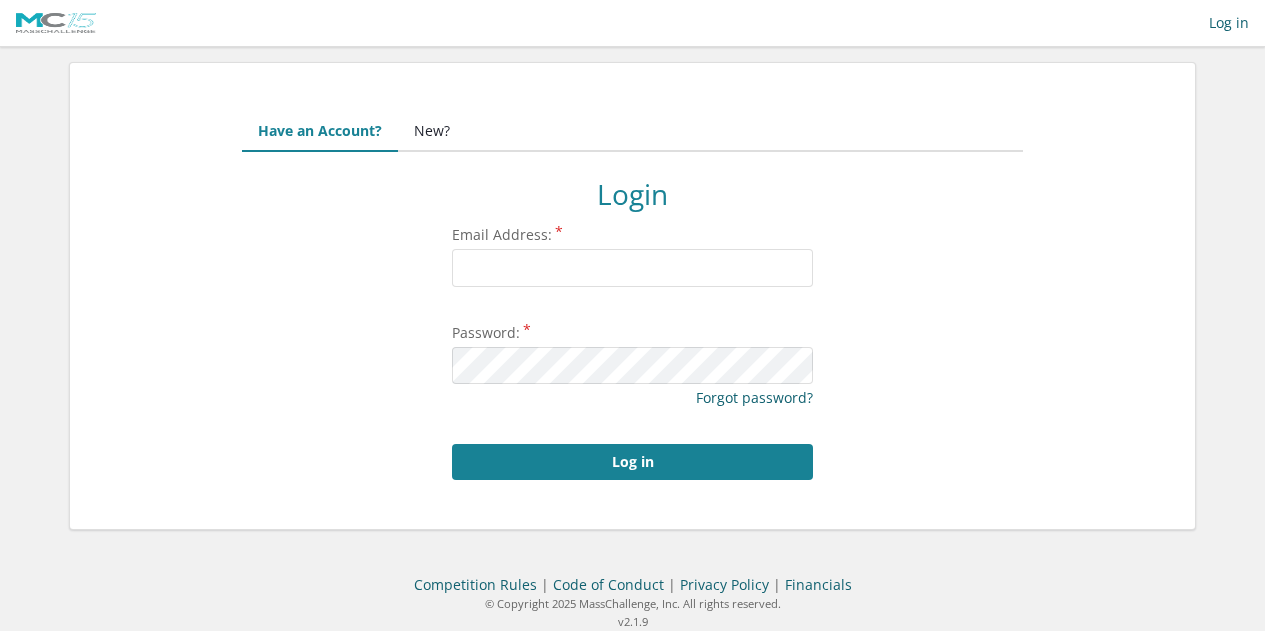 scroll, scrollTop: 0, scrollLeft: 0, axis: both 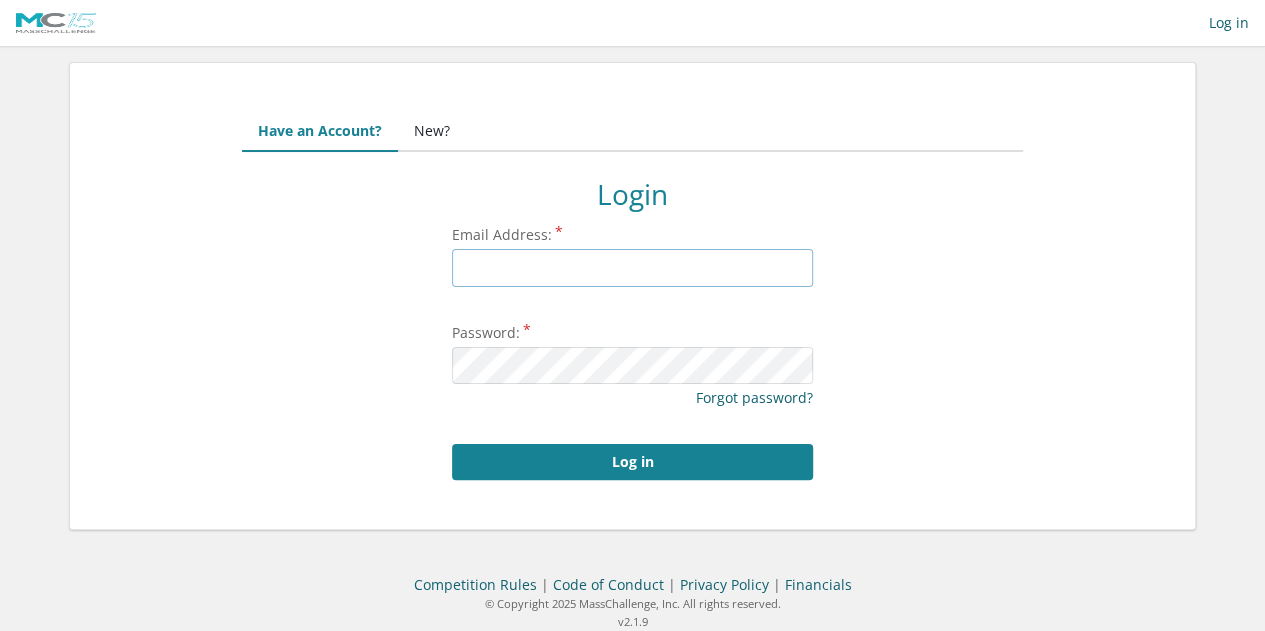 click on "Email Address:" at bounding box center [632, 268] 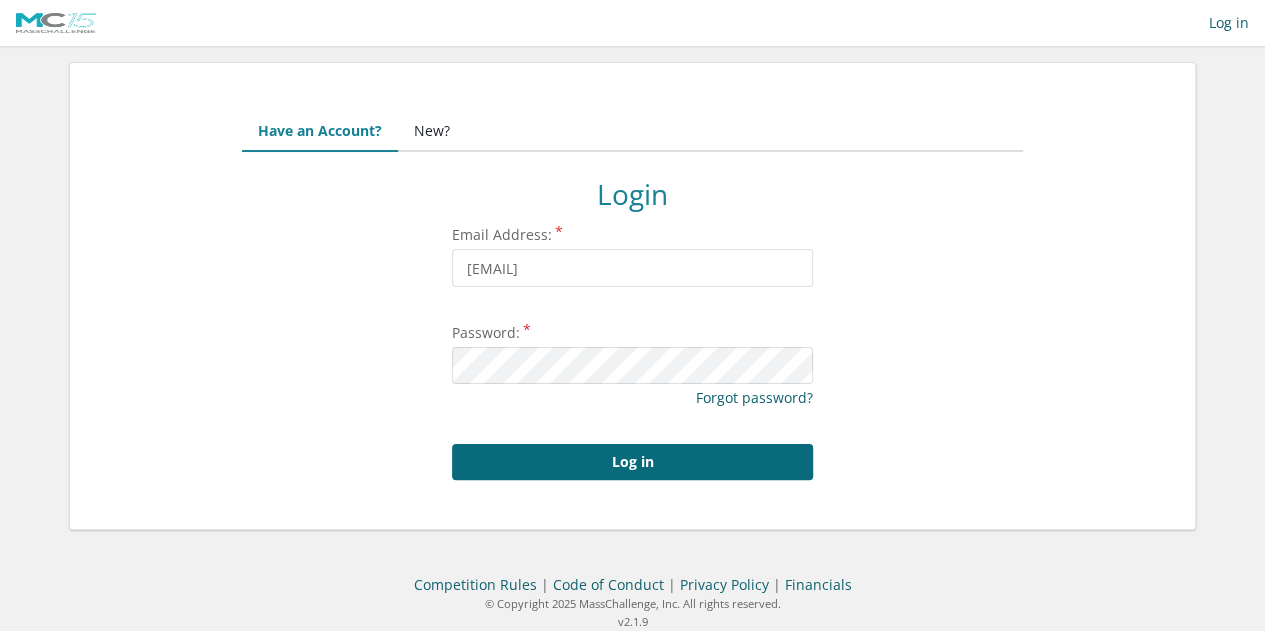 click on "Log in" at bounding box center (632, 462) 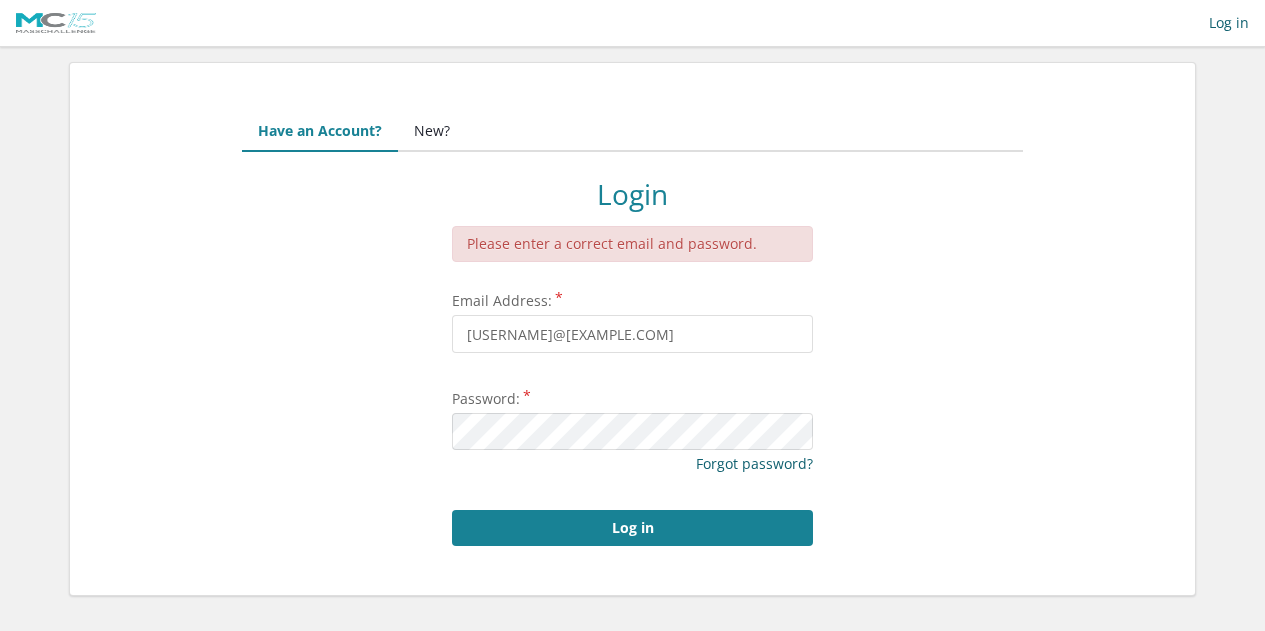 scroll, scrollTop: 0, scrollLeft: 0, axis: both 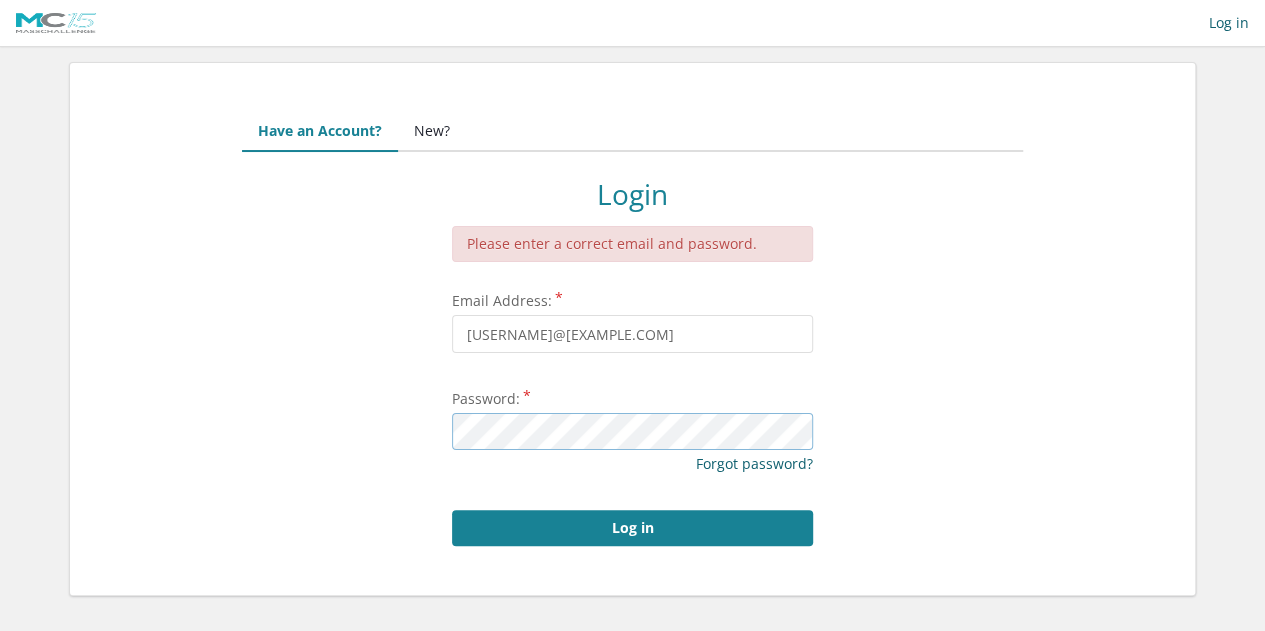 click on "Log in" at bounding box center [632, 528] 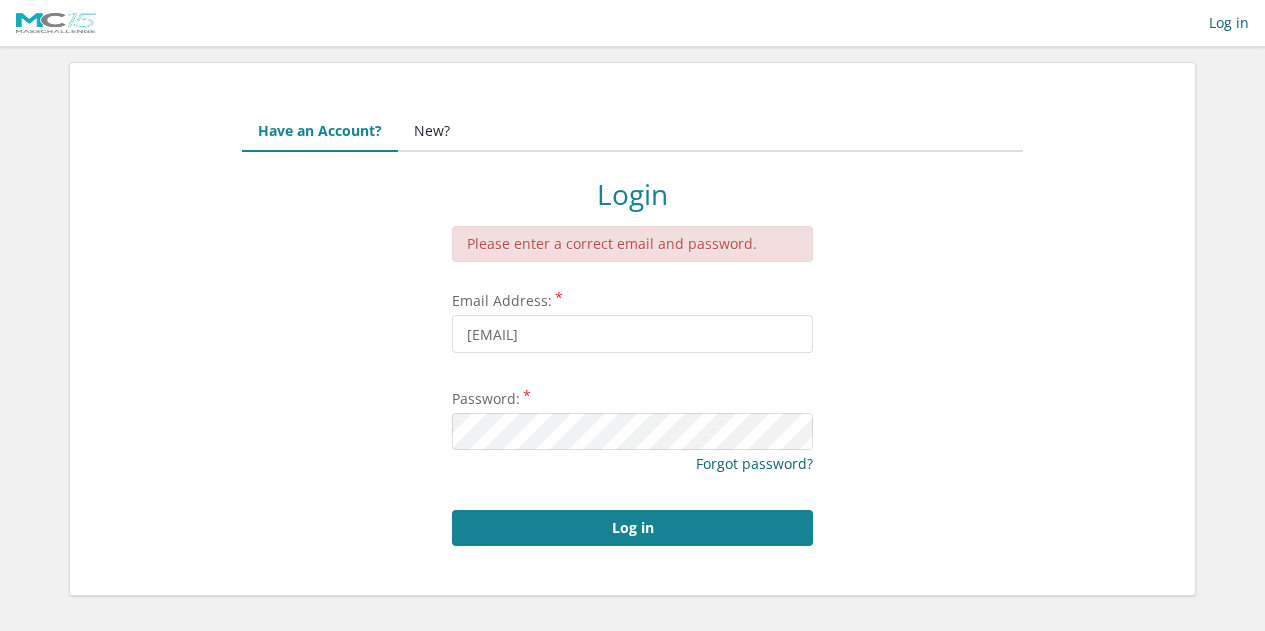 scroll, scrollTop: 0, scrollLeft: 0, axis: both 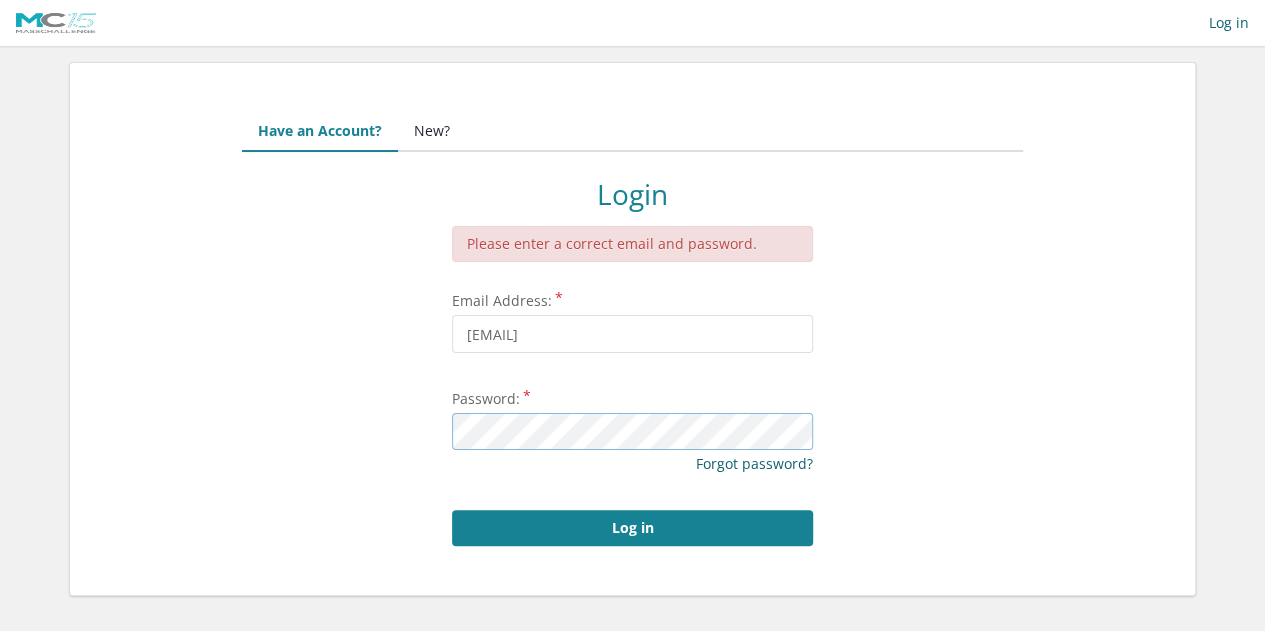 click on "Log in" at bounding box center [632, 528] 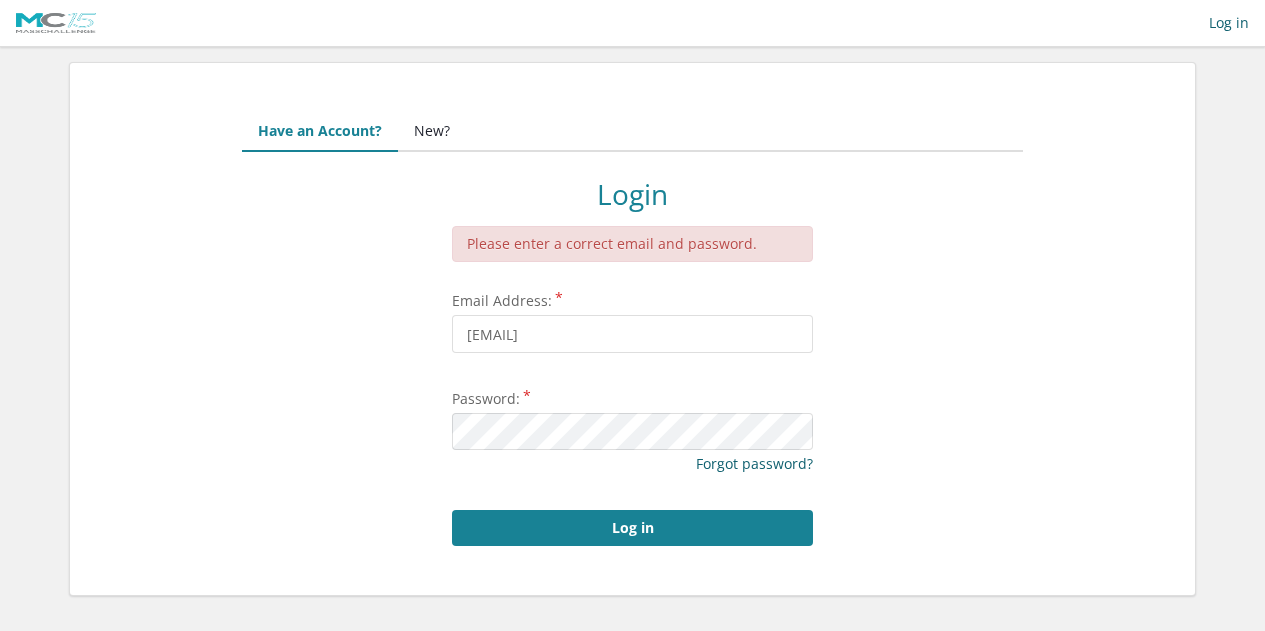 scroll, scrollTop: 0, scrollLeft: 0, axis: both 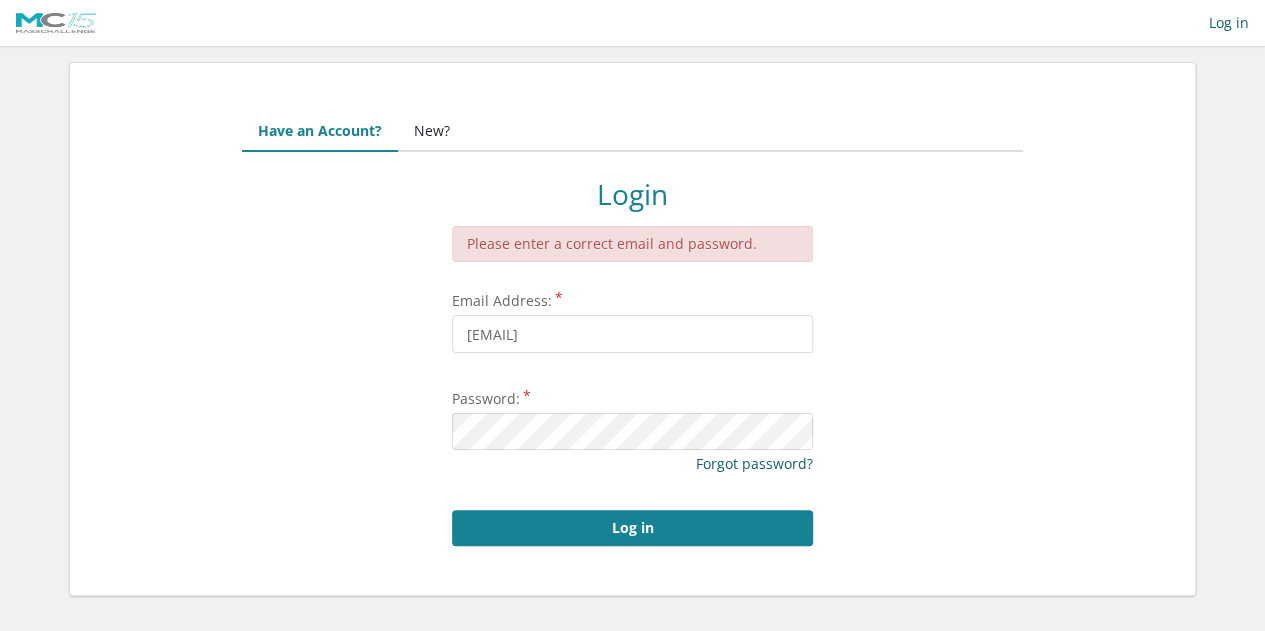 click on "New?" at bounding box center [432, 132] 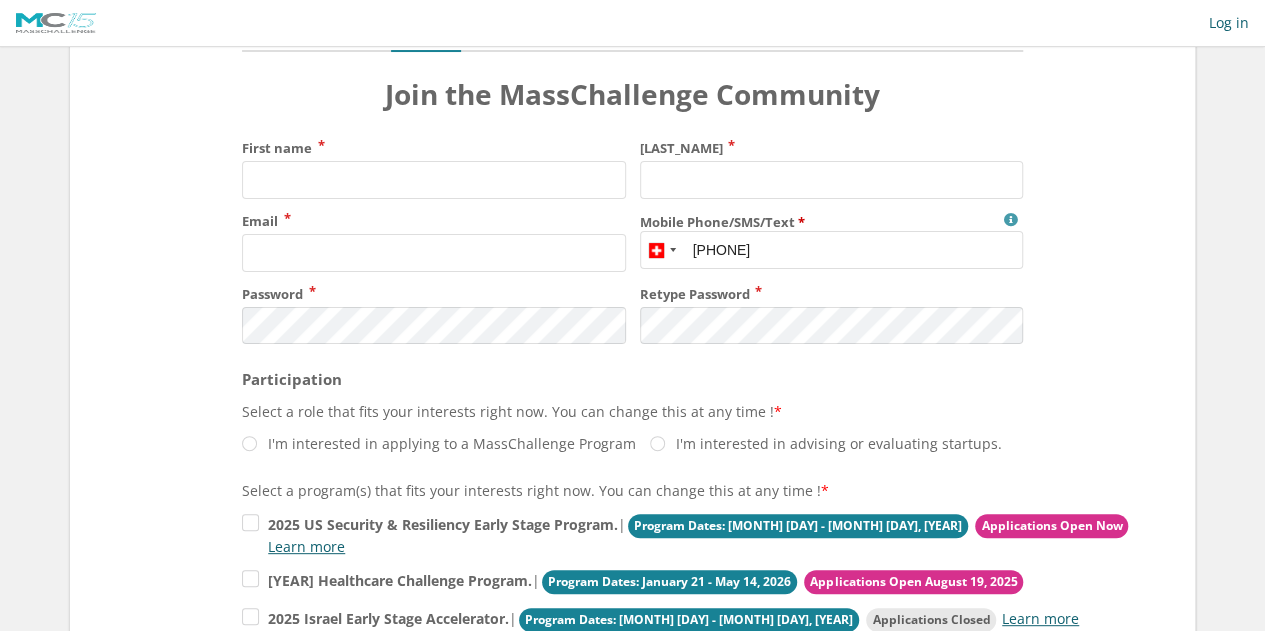 scroll, scrollTop: 0, scrollLeft: 0, axis: both 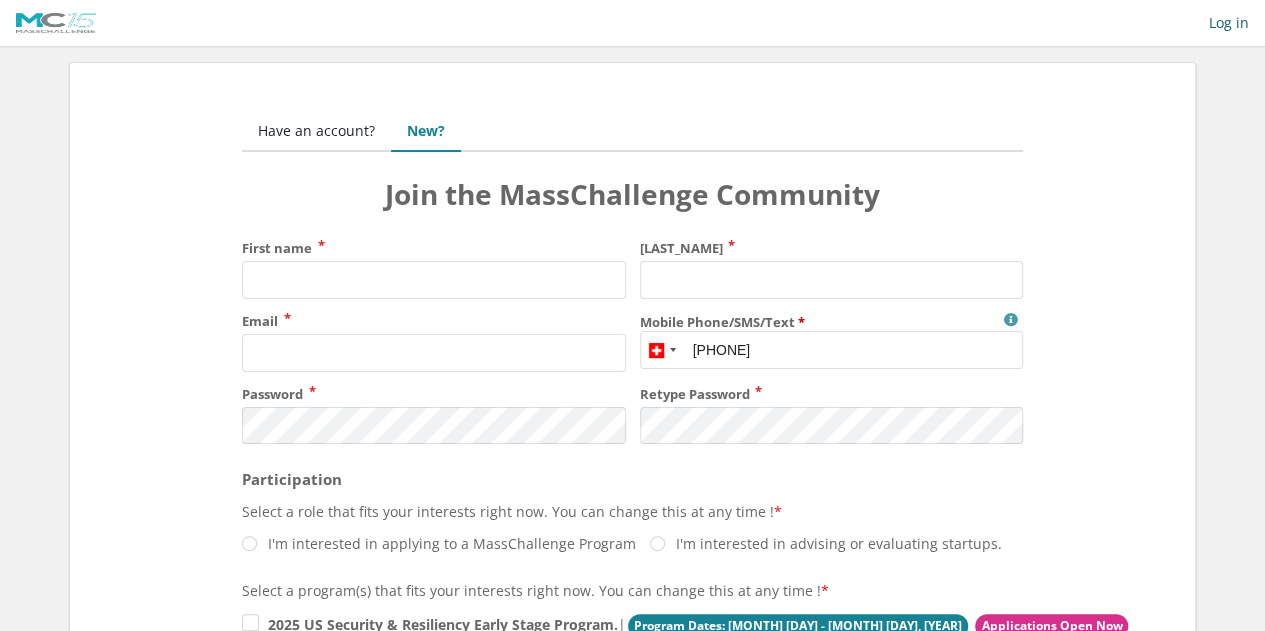 click on "Have an account?" at bounding box center (316, 132) 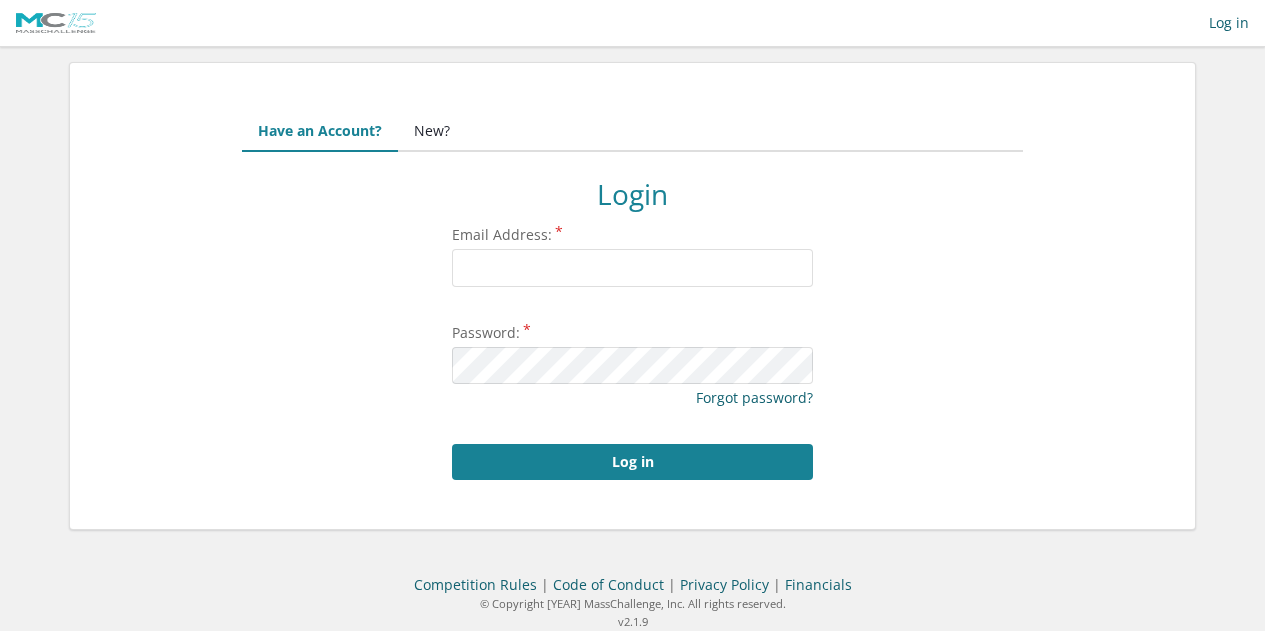 scroll, scrollTop: 0, scrollLeft: 0, axis: both 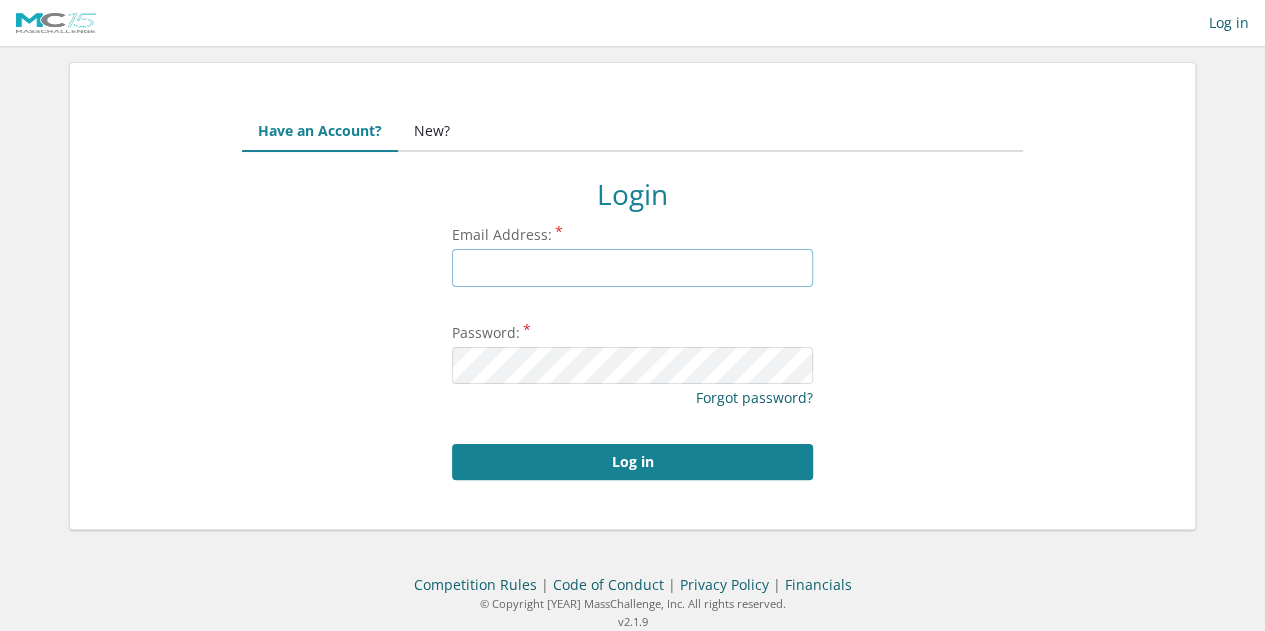 click on "Email Address:" at bounding box center [632, 268] 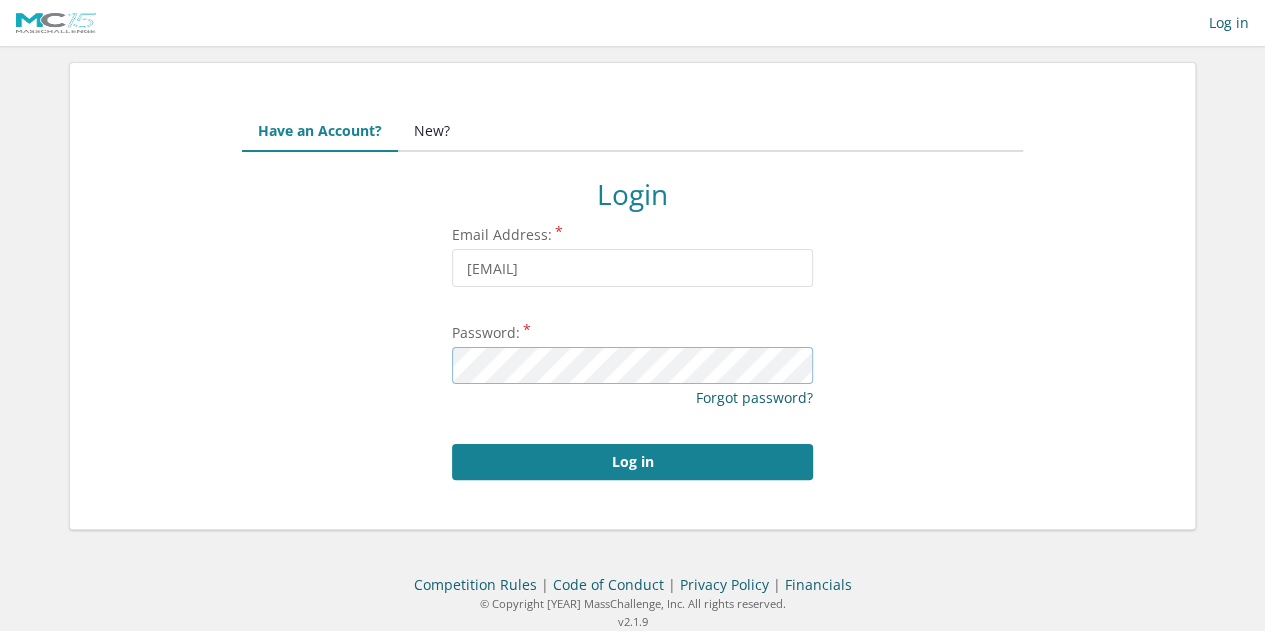 click on "Log in" at bounding box center (632, 462) 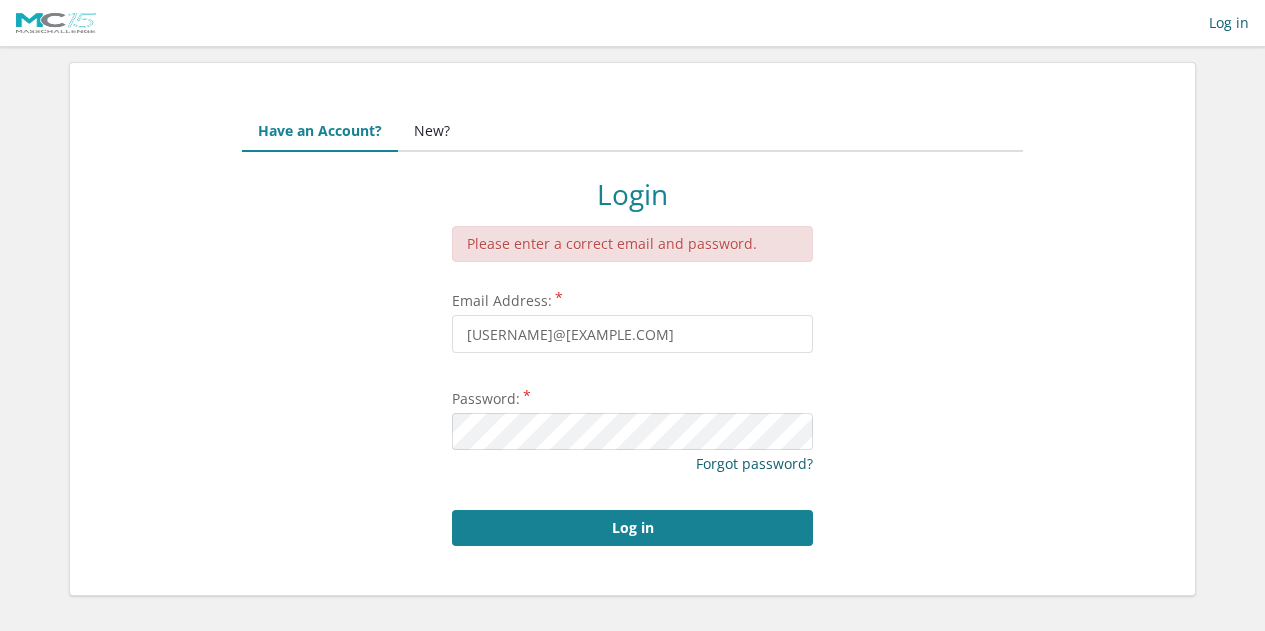 scroll, scrollTop: 0, scrollLeft: 0, axis: both 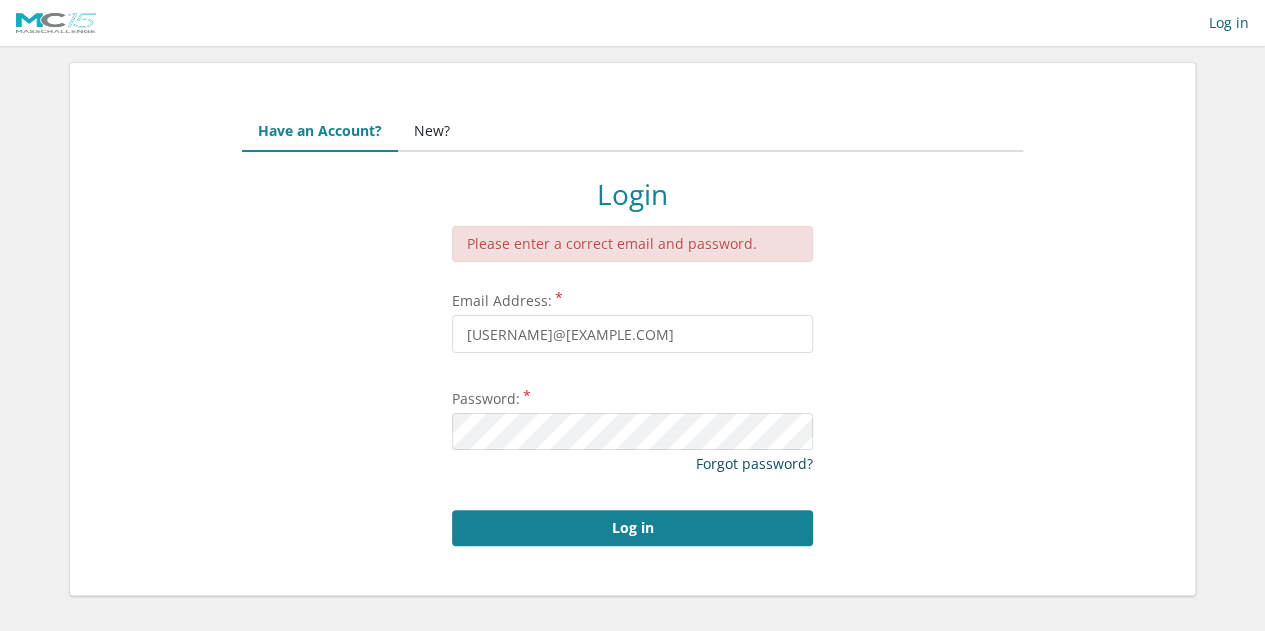 click on "Forgot password?" at bounding box center [754, 463] 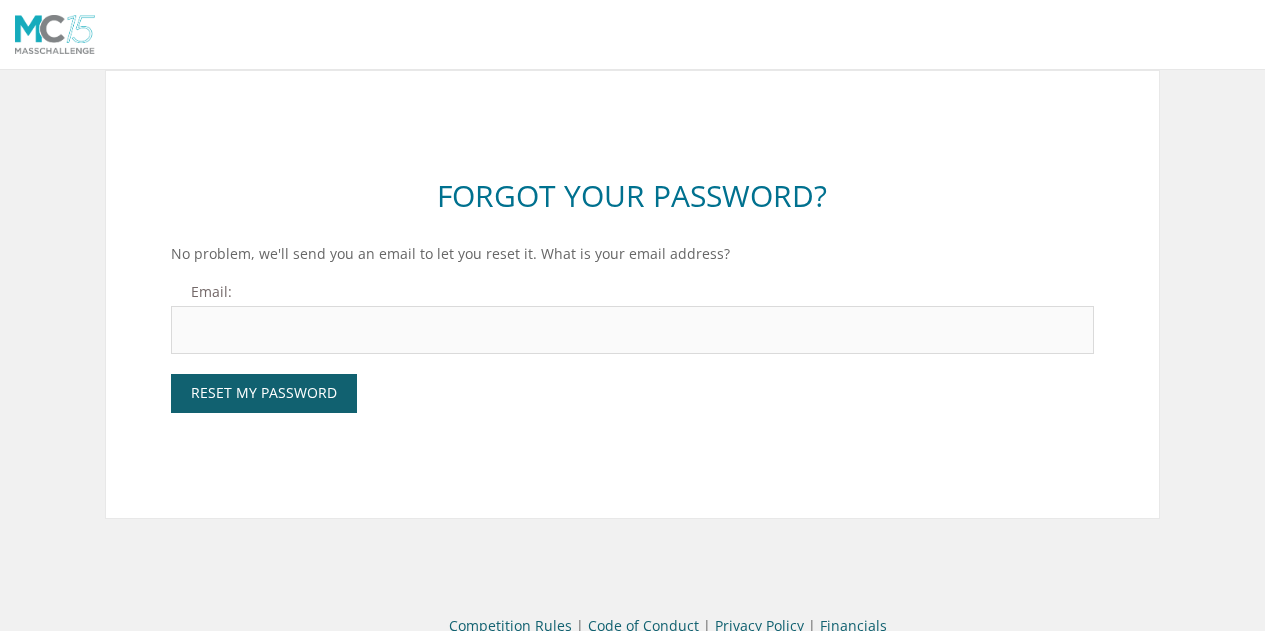 scroll, scrollTop: 0, scrollLeft: 0, axis: both 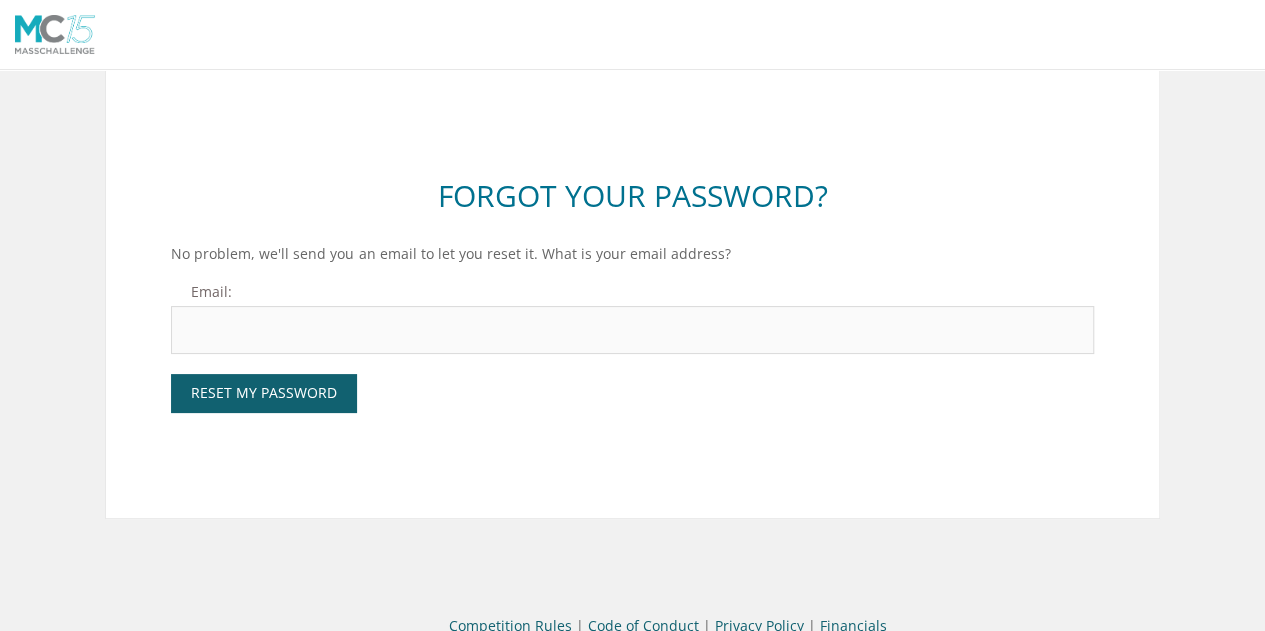click on "Email:" at bounding box center [632, 330] 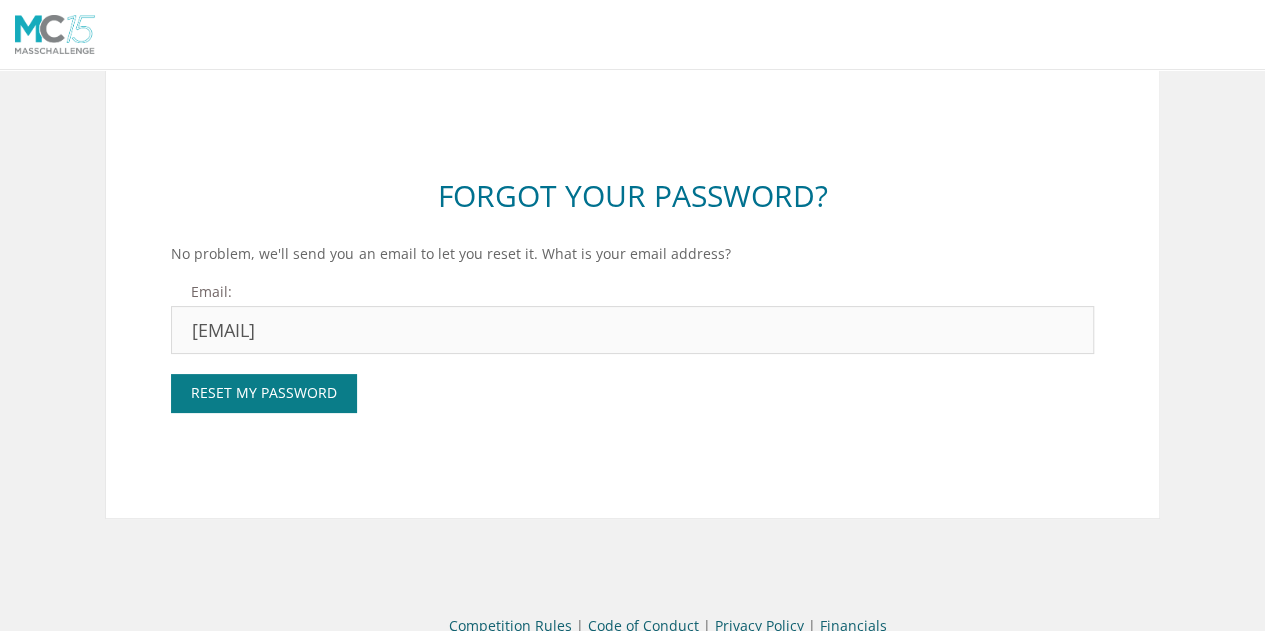 click on "Reset My Password" at bounding box center [264, 393] 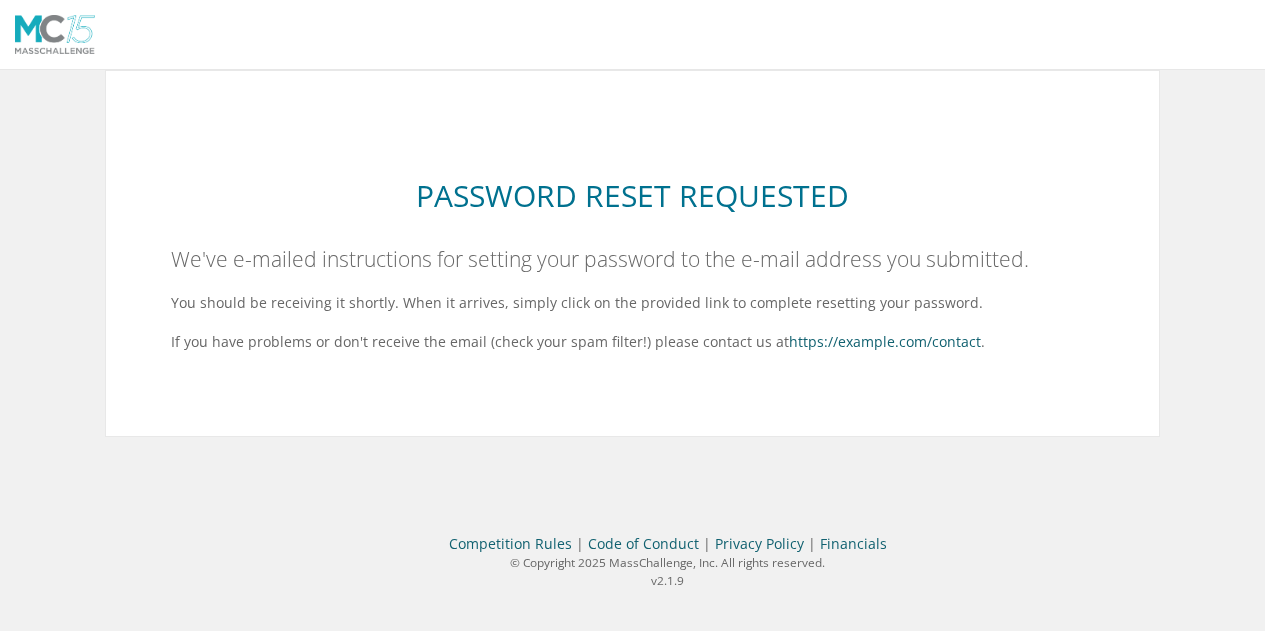 scroll, scrollTop: 0, scrollLeft: 0, axis: both 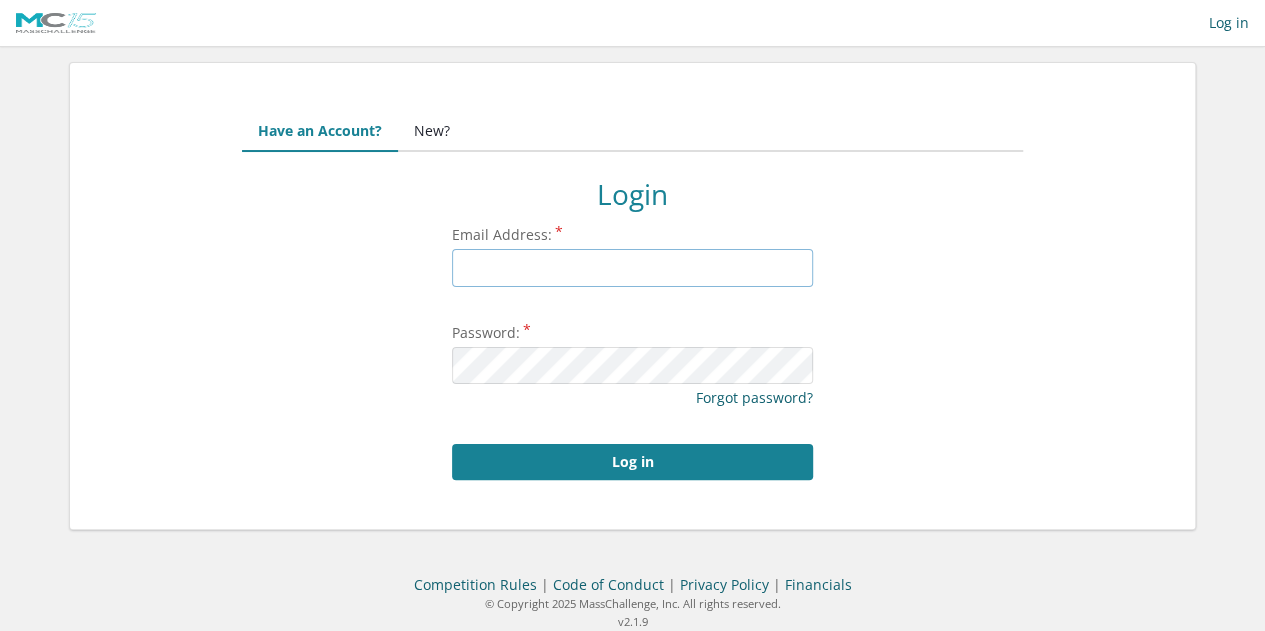 click on "Email Address:" at bounding box center (632, 268) 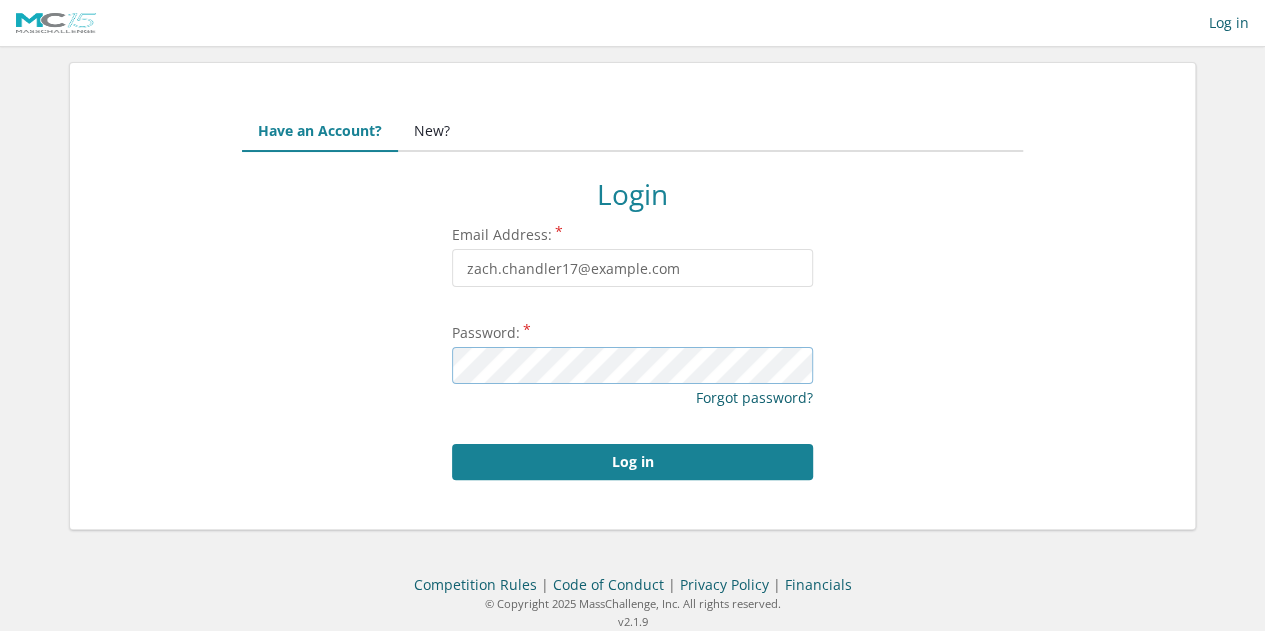 click on "Log in" at bounding box center [632, 462] 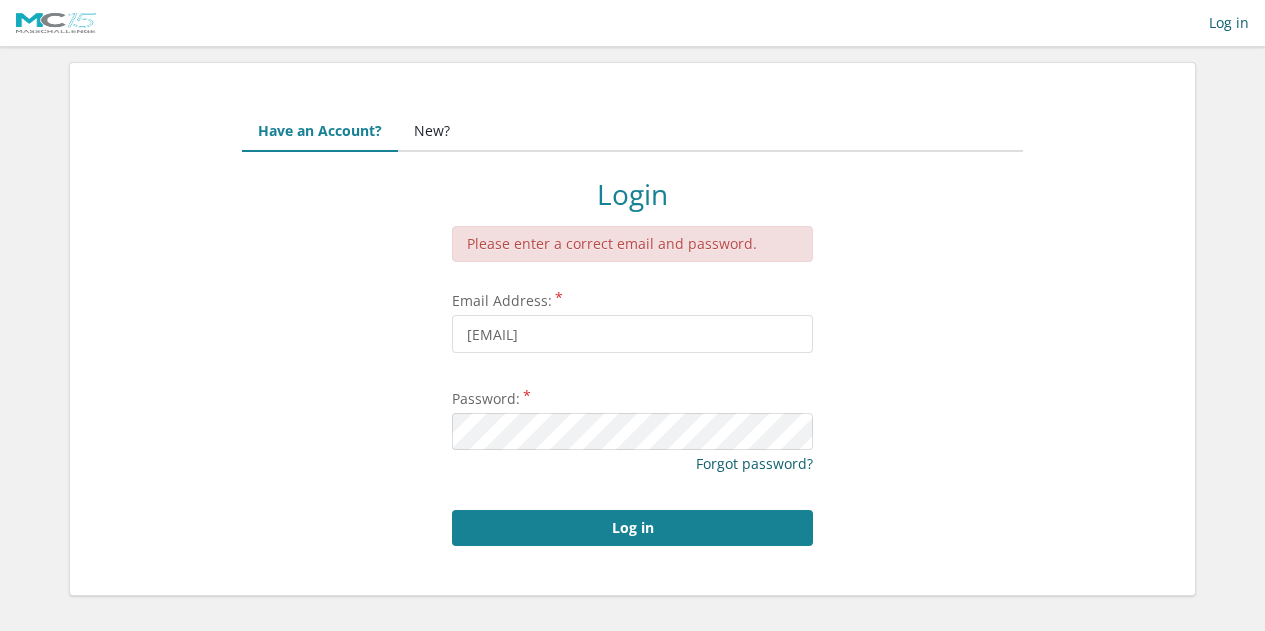 scroll, scrollTop: 0, scrollLeft: 0, axis: both 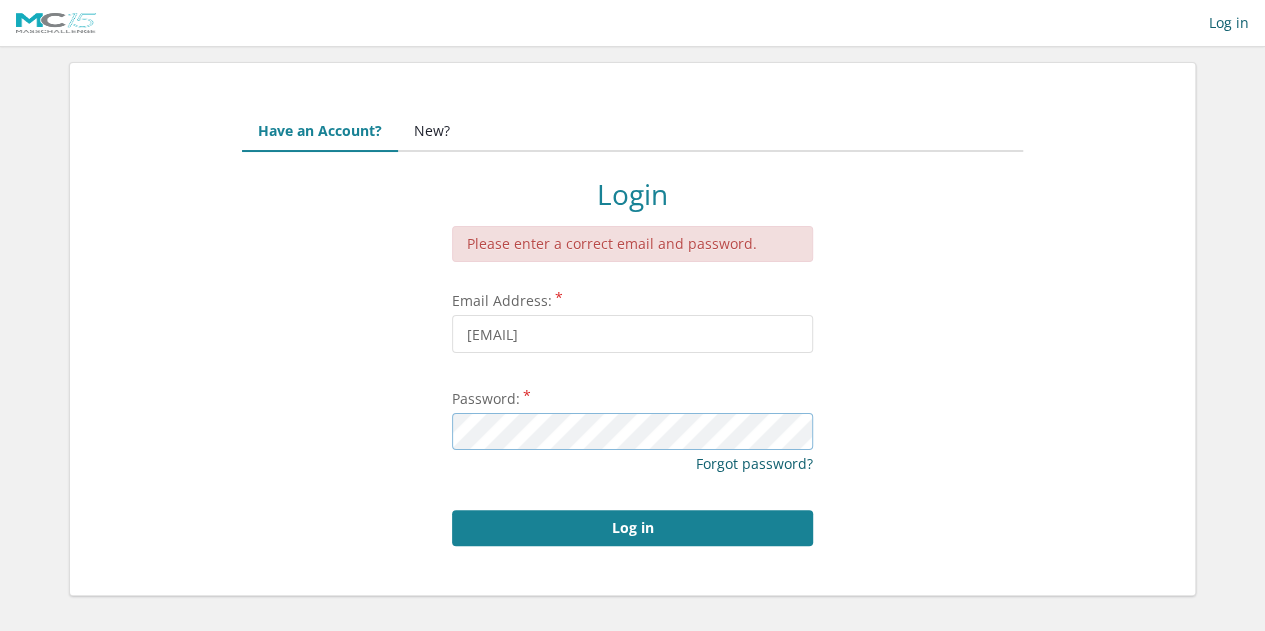 click on "Log in" at bounding box center [632, 528] 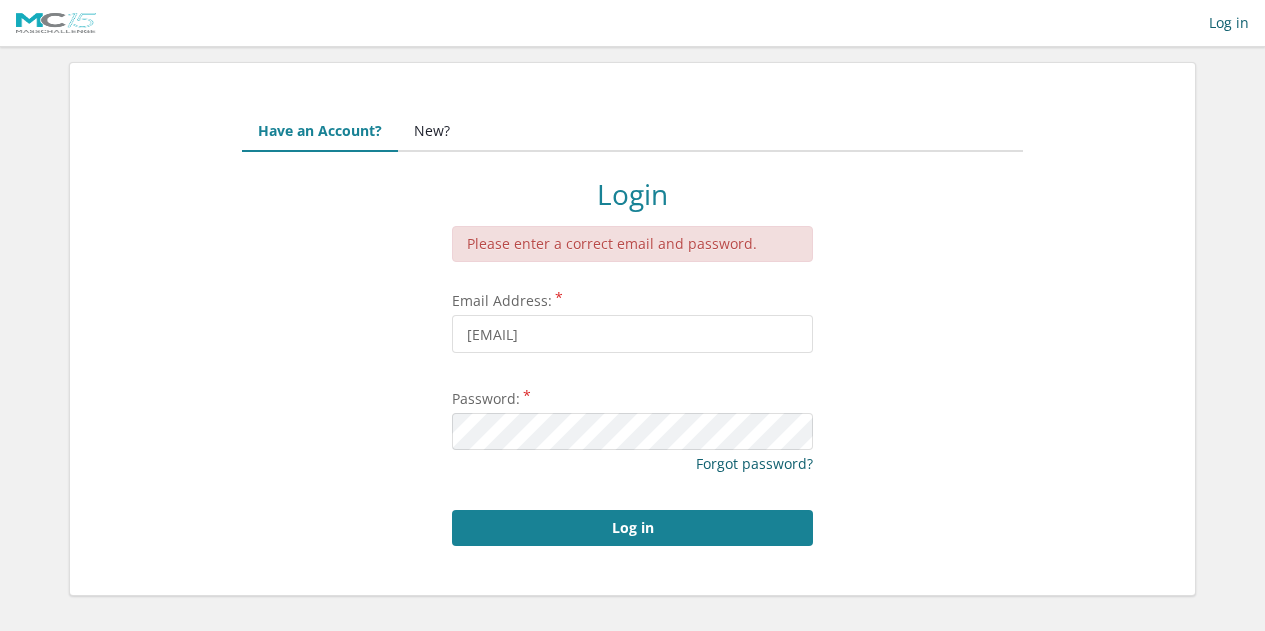 scroll, scrollTop: 0, scrollLeft: 0, axis: both 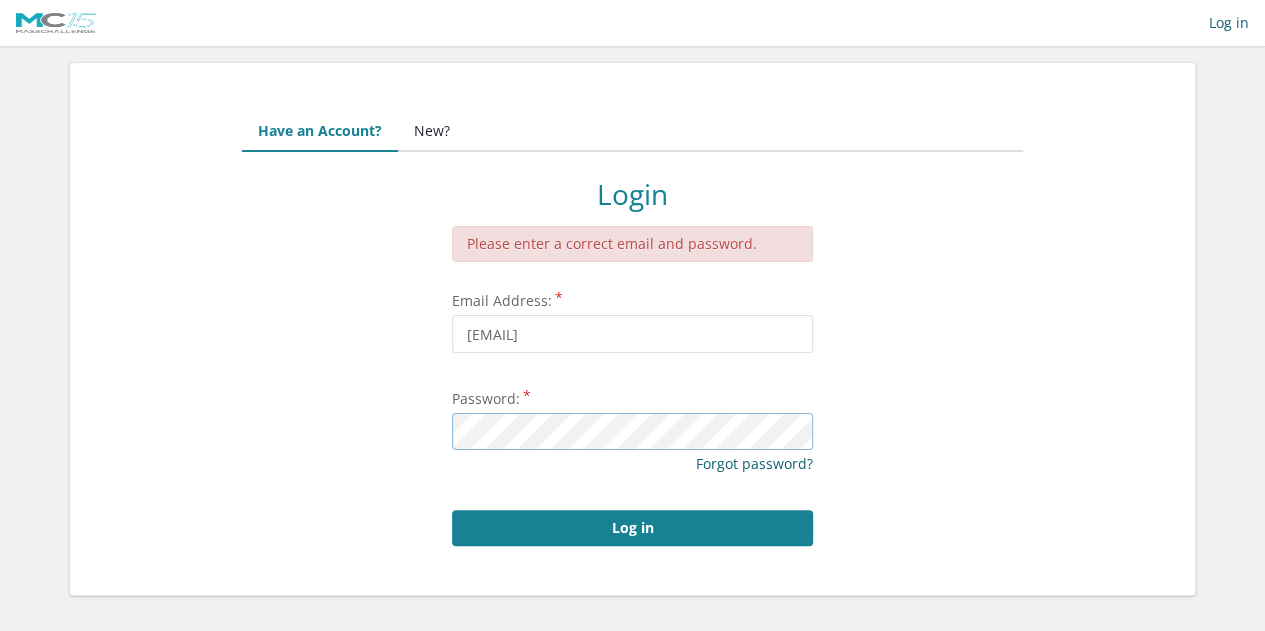 click on "Log in" at bounding box center (632, 528) 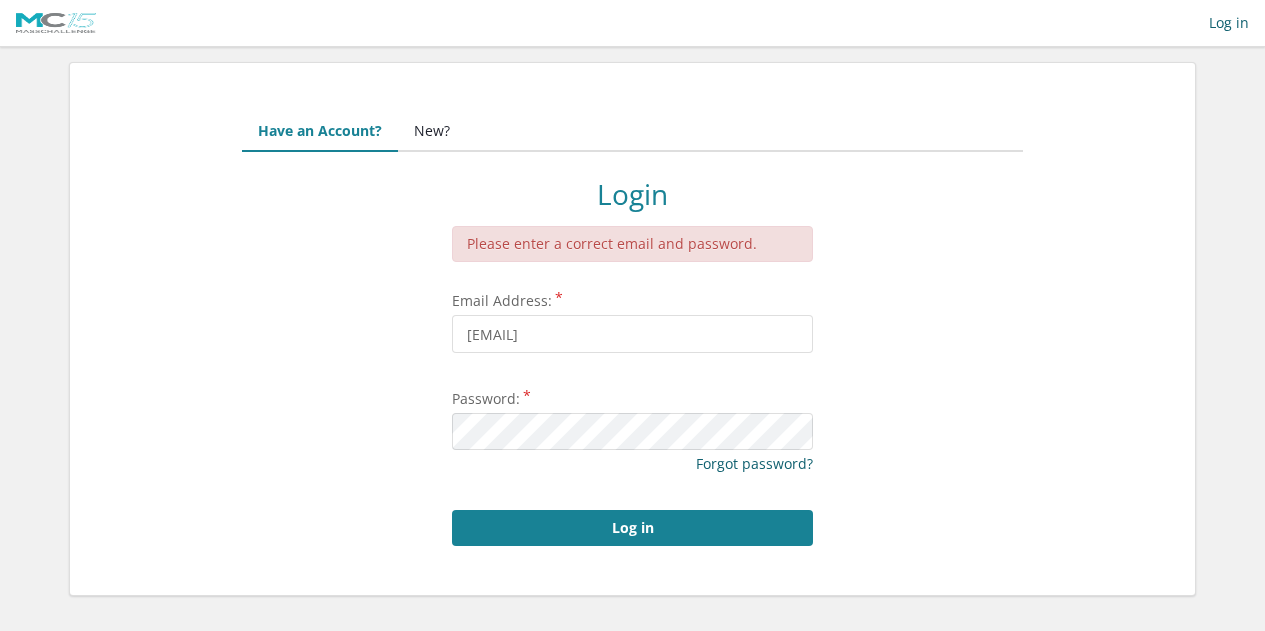 scroll, scrollTop: 0, scrollLeft: 0, axis: both 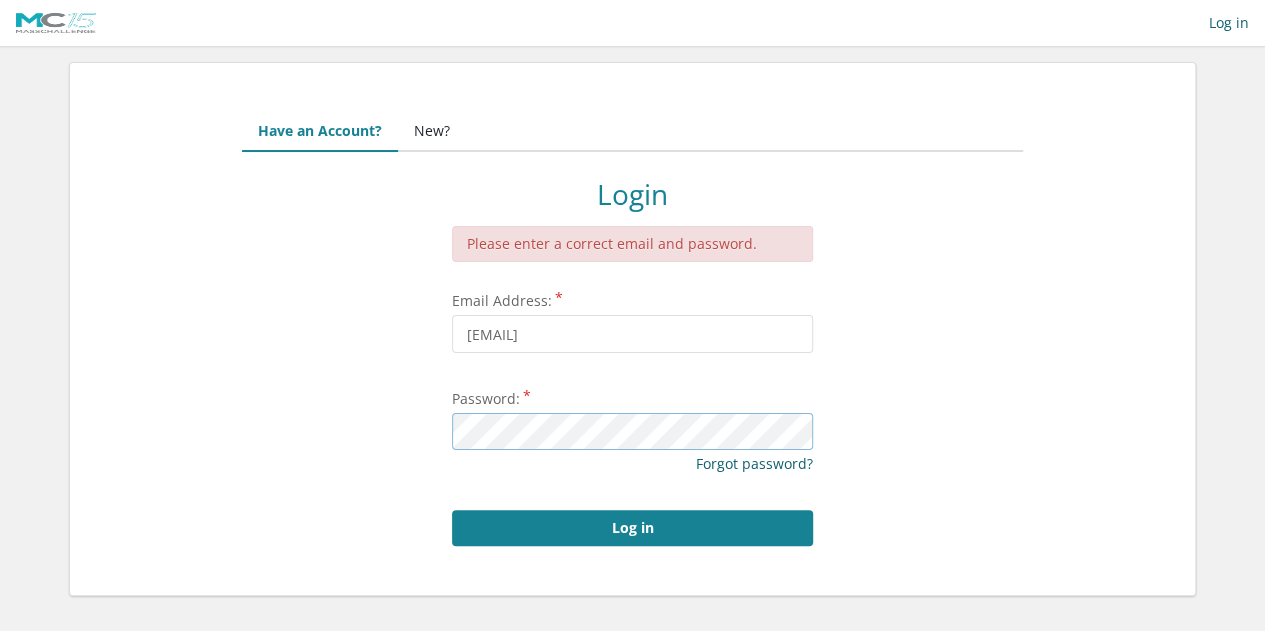 click on "Log in" at bounding box center [632, 528] 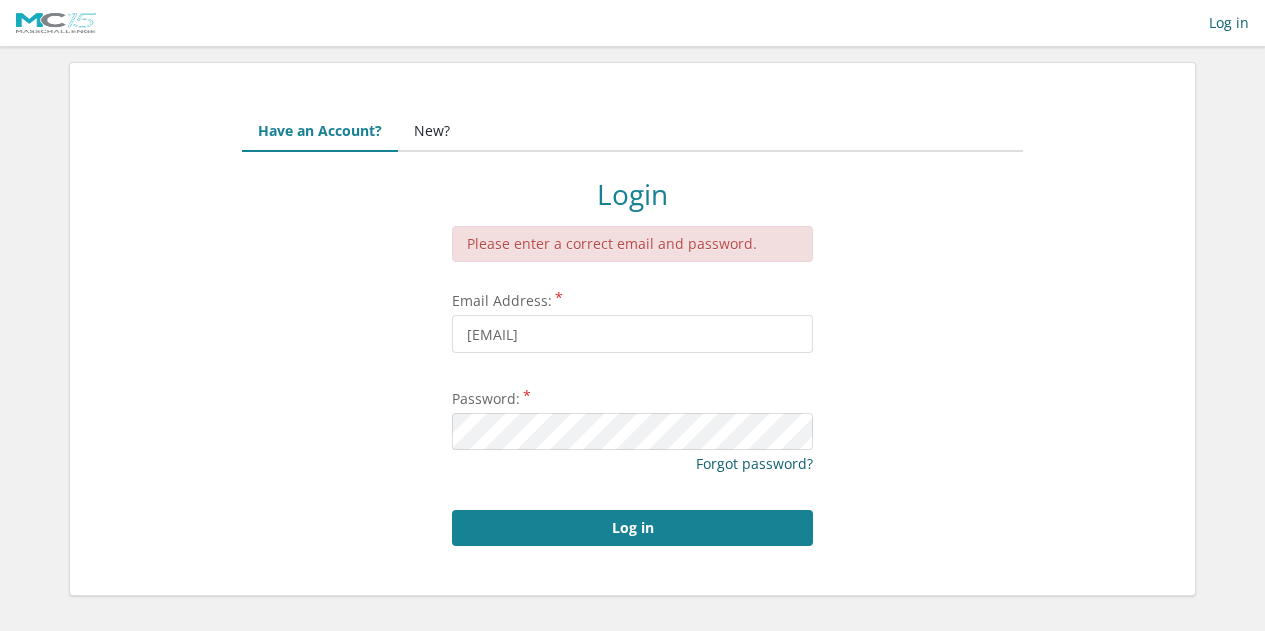 scroll, scrollTop: 0, scrollLeft: 0, axis: both 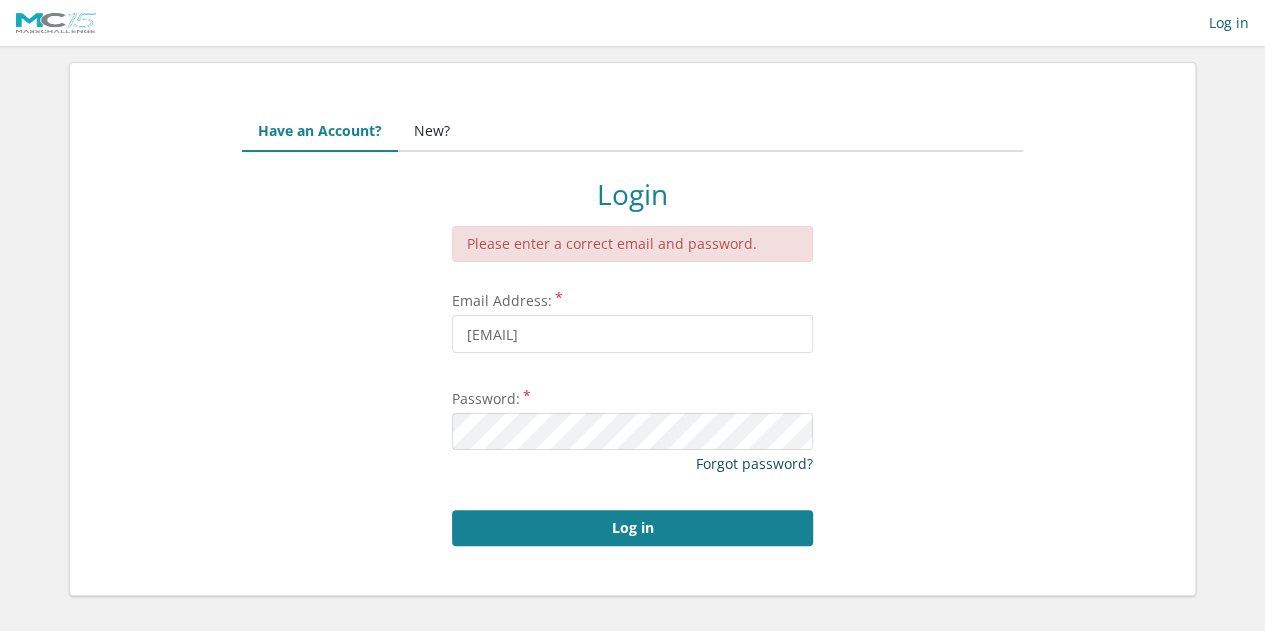 click on "Forgot password?" at bounding box center (754, 463) 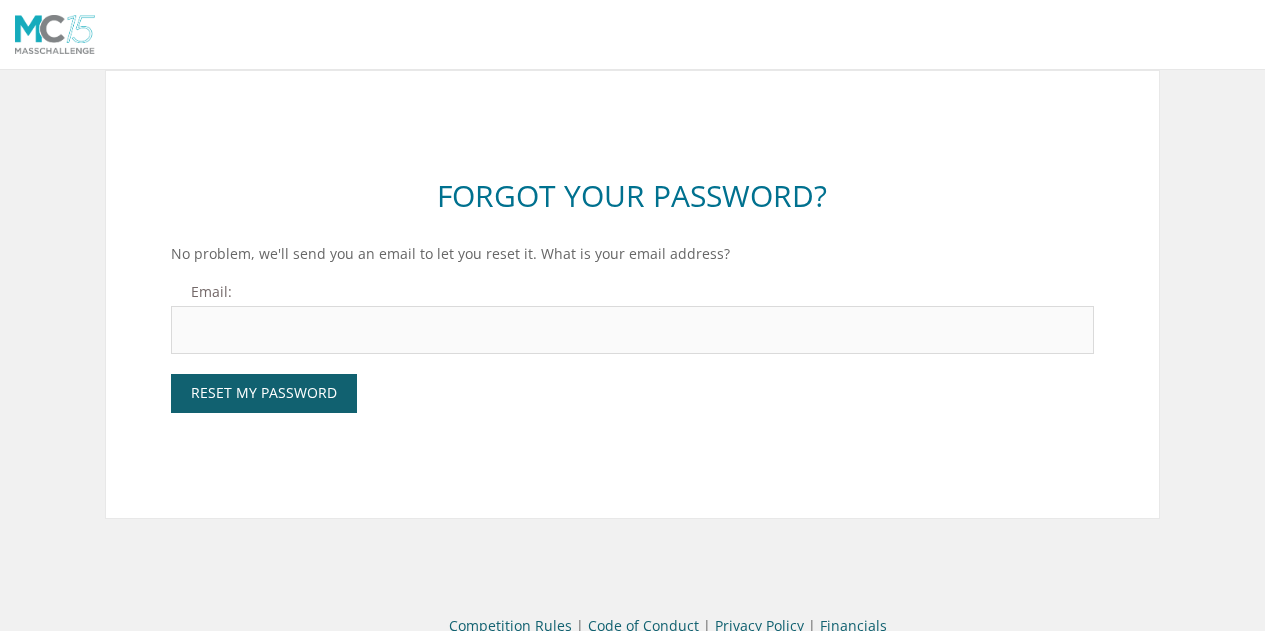 scroll, scrollTop: 0, scrollLeft: 0, axis: both 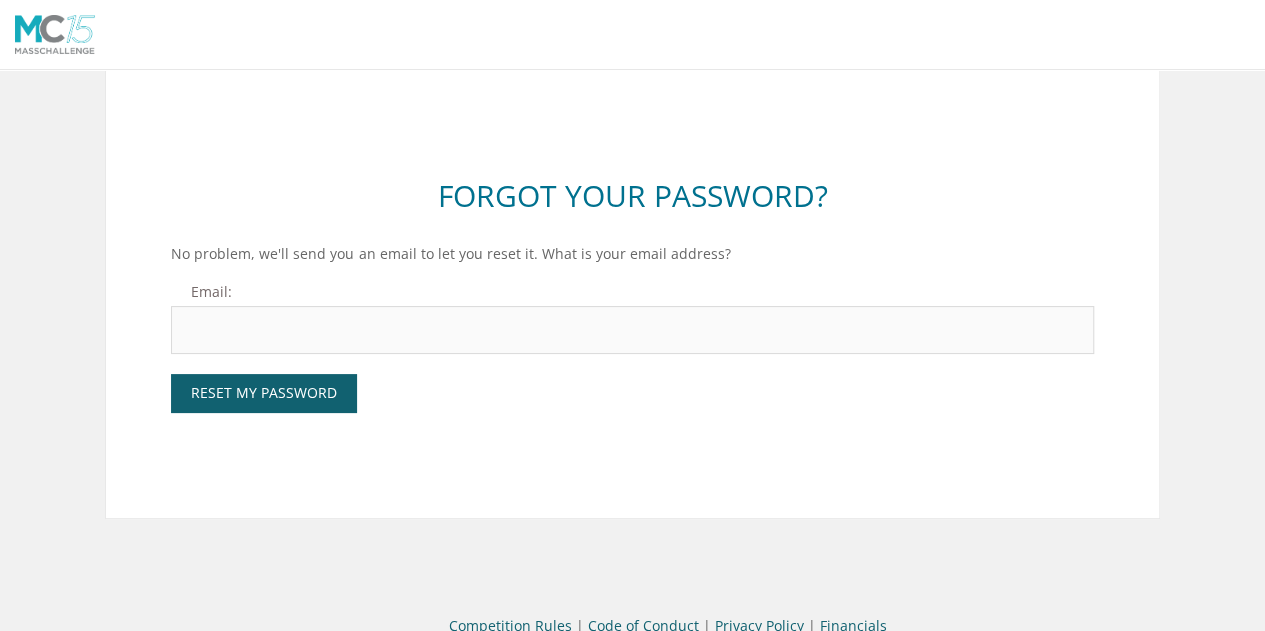 click on "Email:" at bounding box center [632, 330] 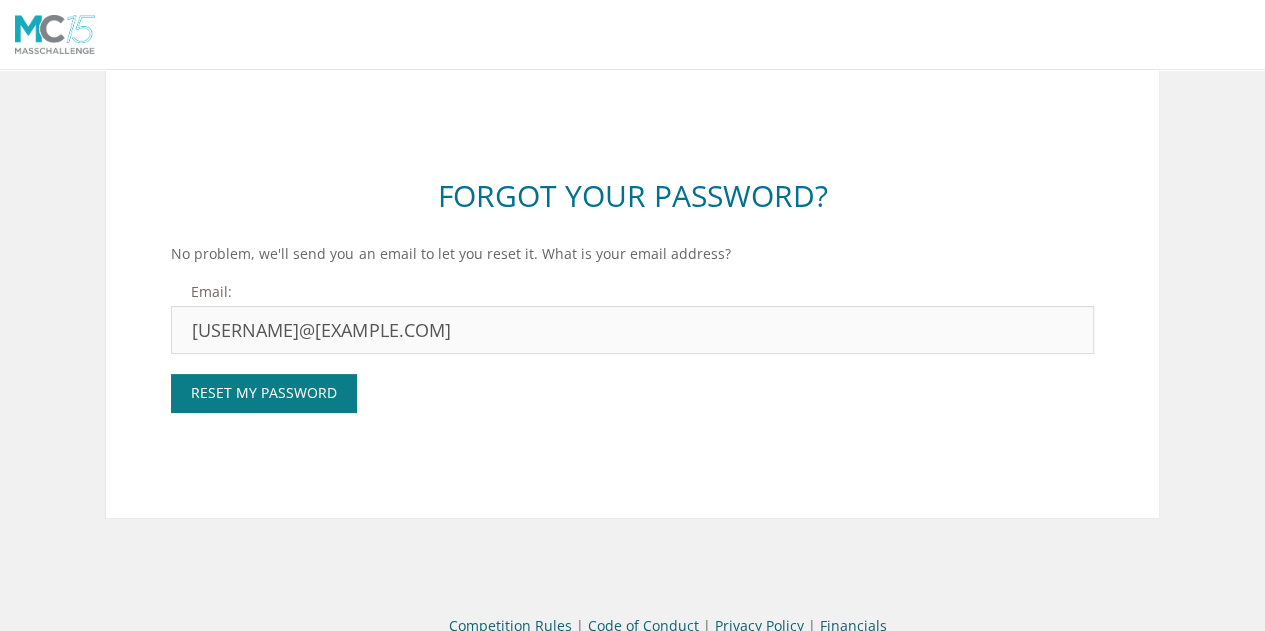click on "Reset My Password" at bounding box center [264, 393] 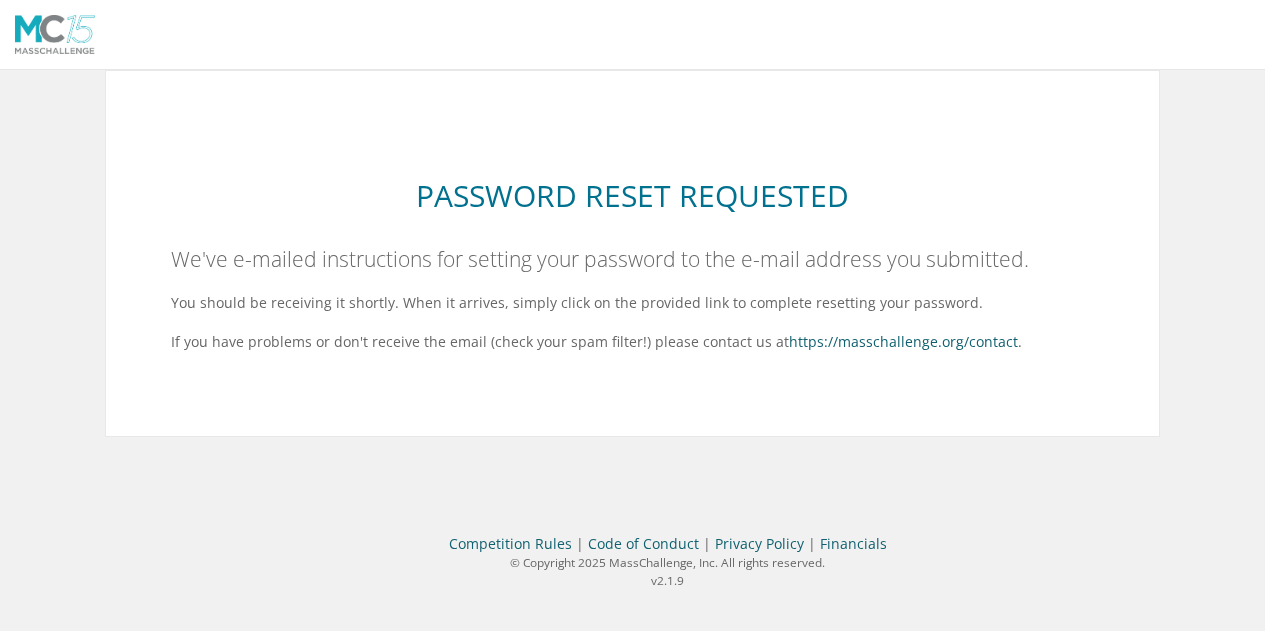 scroll, scrollTop: 0, scrollLeft: 0, axis: both 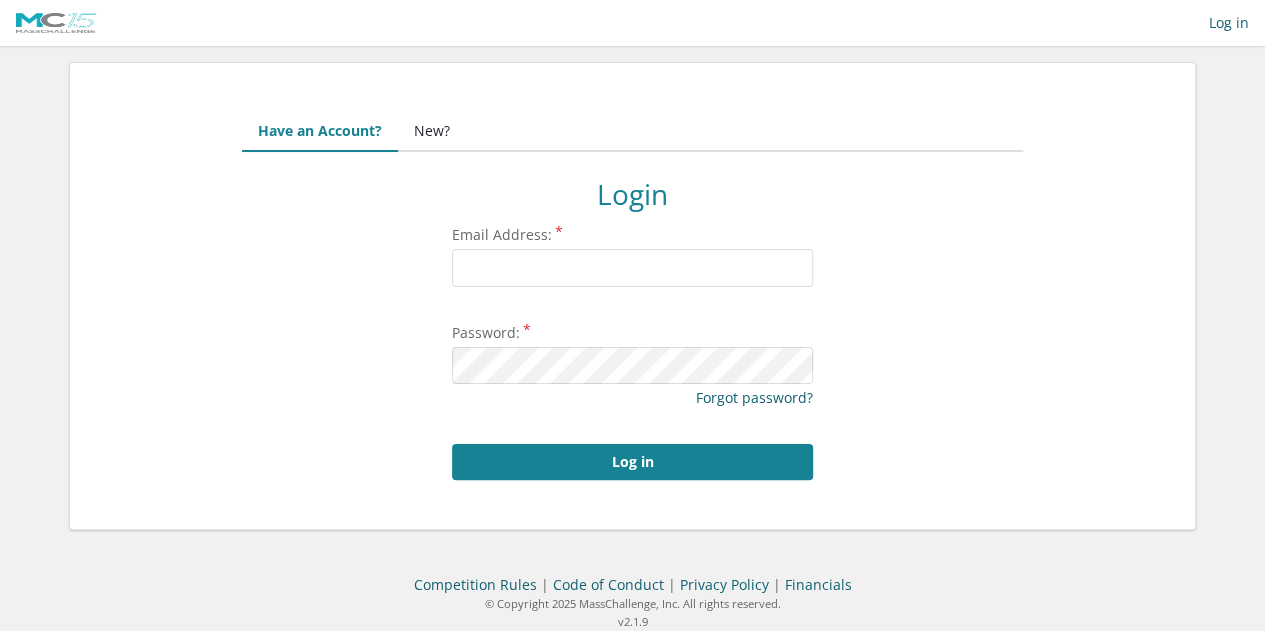 click on "New?" at bounding box center (432, 132) 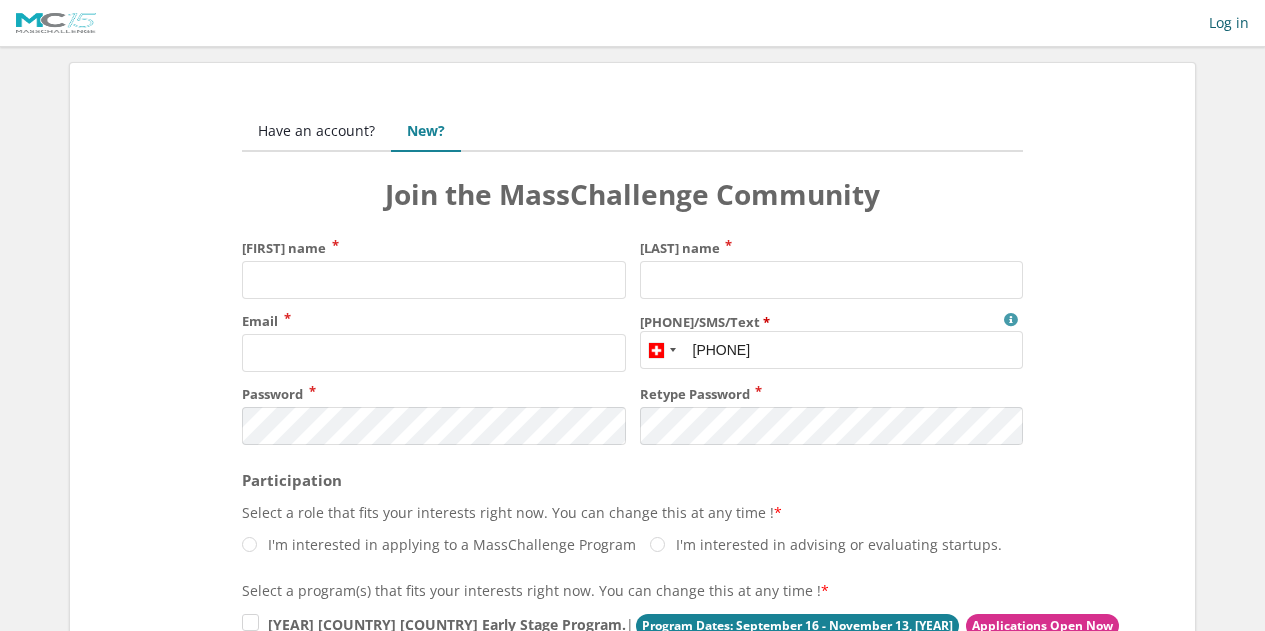 scroll, scrollTop: 0, scrollLeft: 0, axis: both 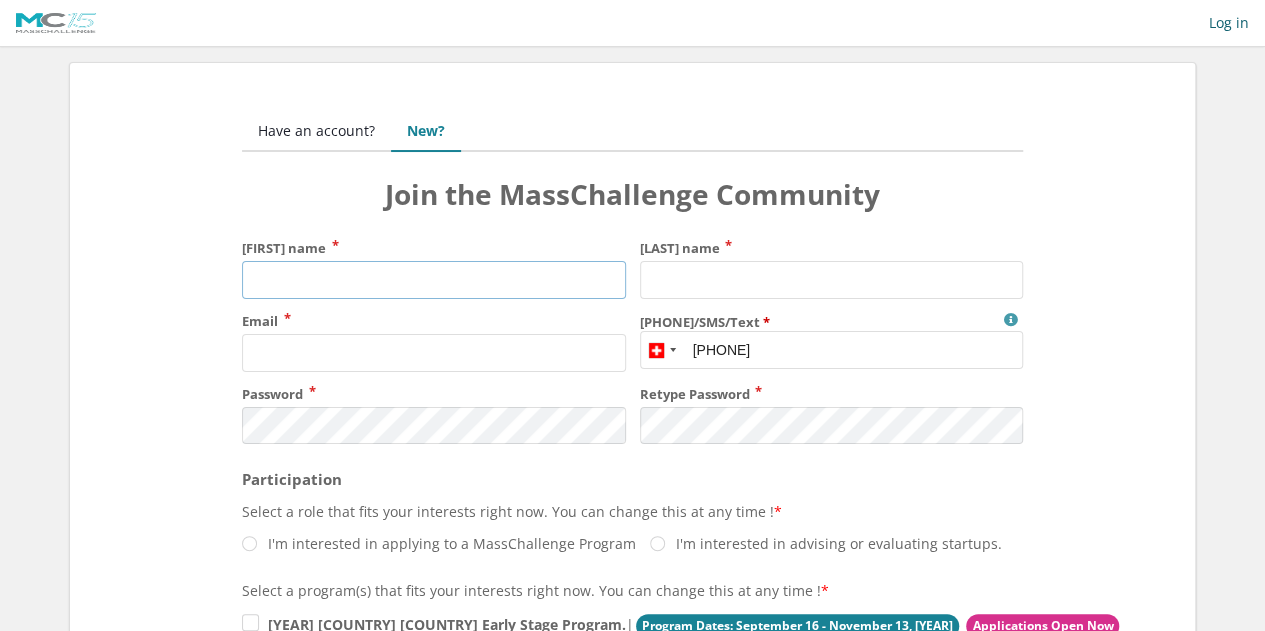 click on "First name" at bounding box center [433, 280] 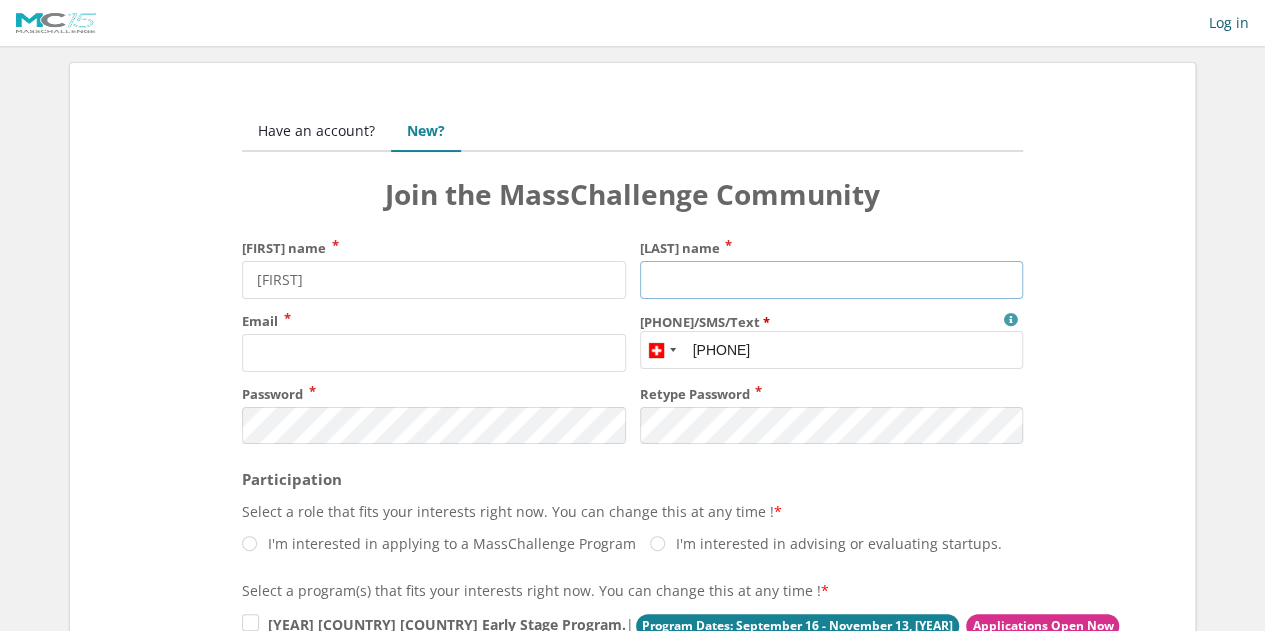 type on "Chandler" 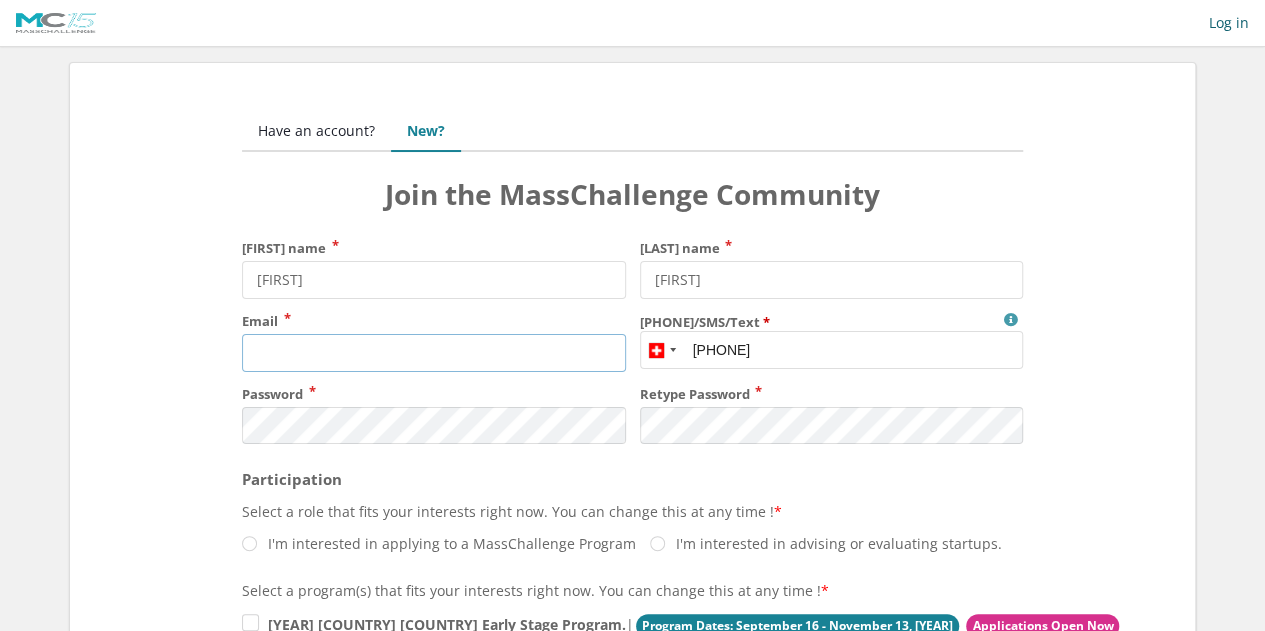 type on "zach.chandler@nexusindustrialpartners.com" 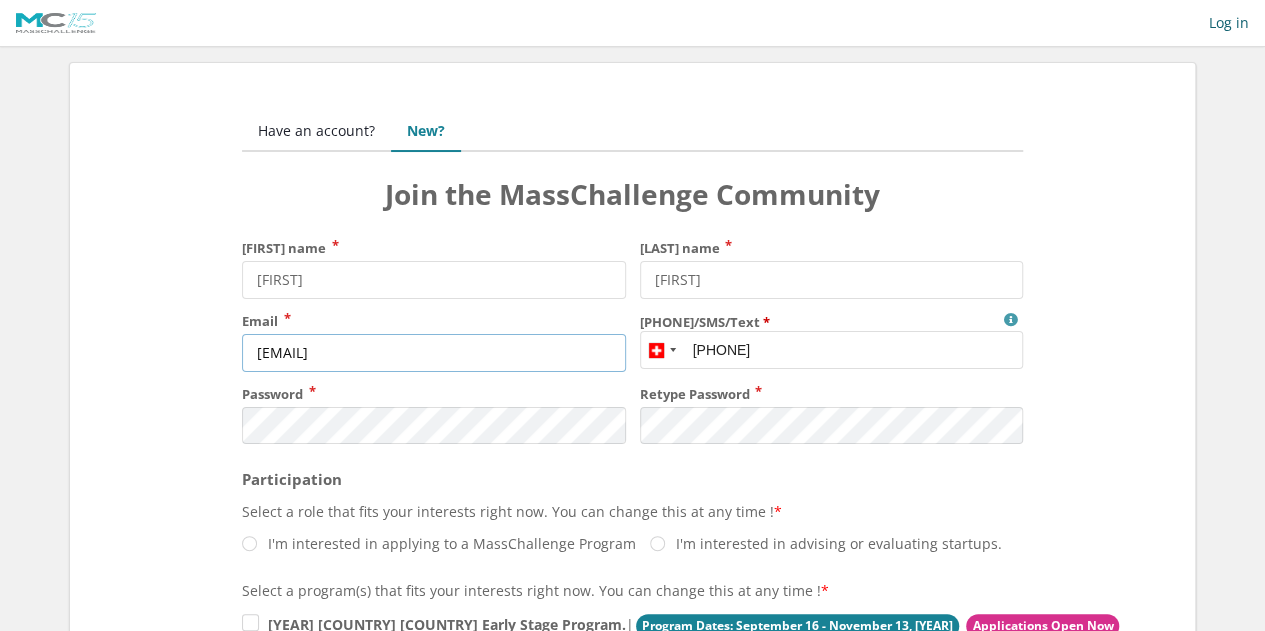 type on "0783054861" 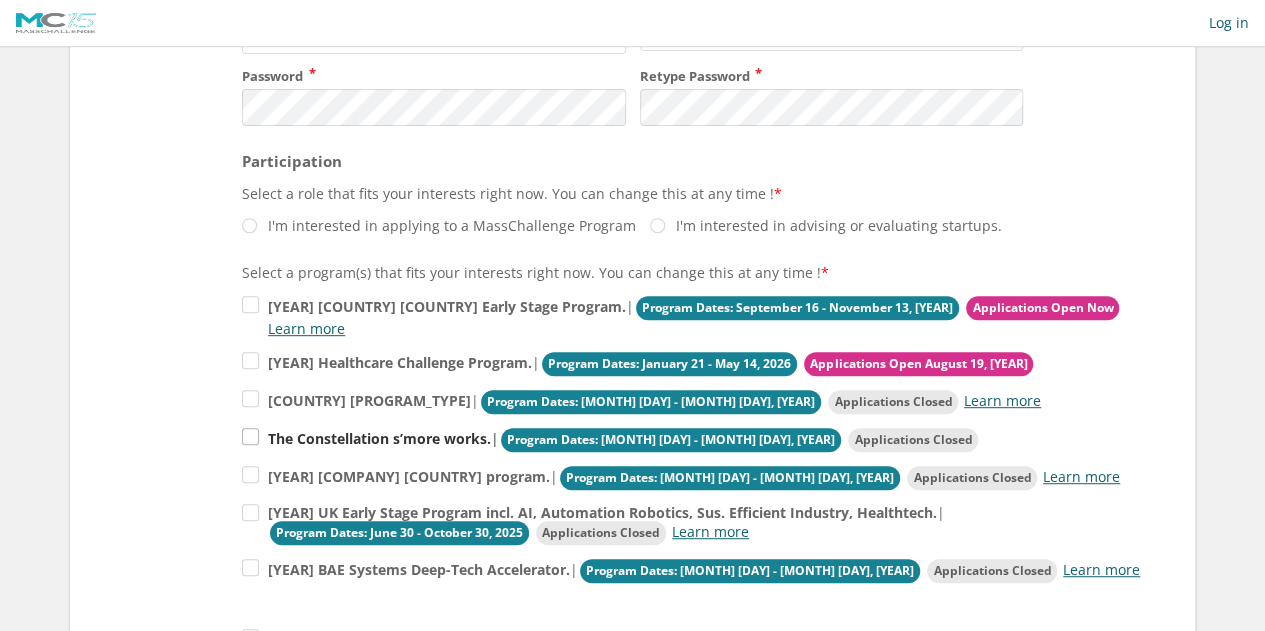scroll, scrollTop: 320, scrollLeft: 0, axis: vertical 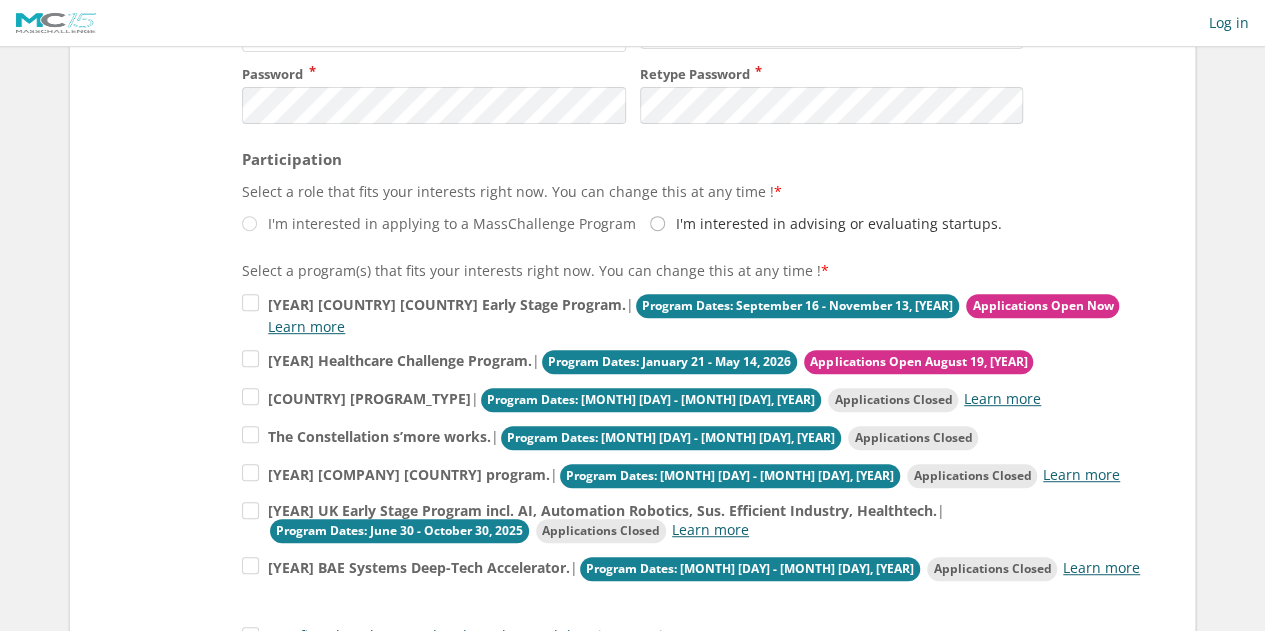 click on "I'm interested in advising or evaluating startups." at bounding box center (439, 223) 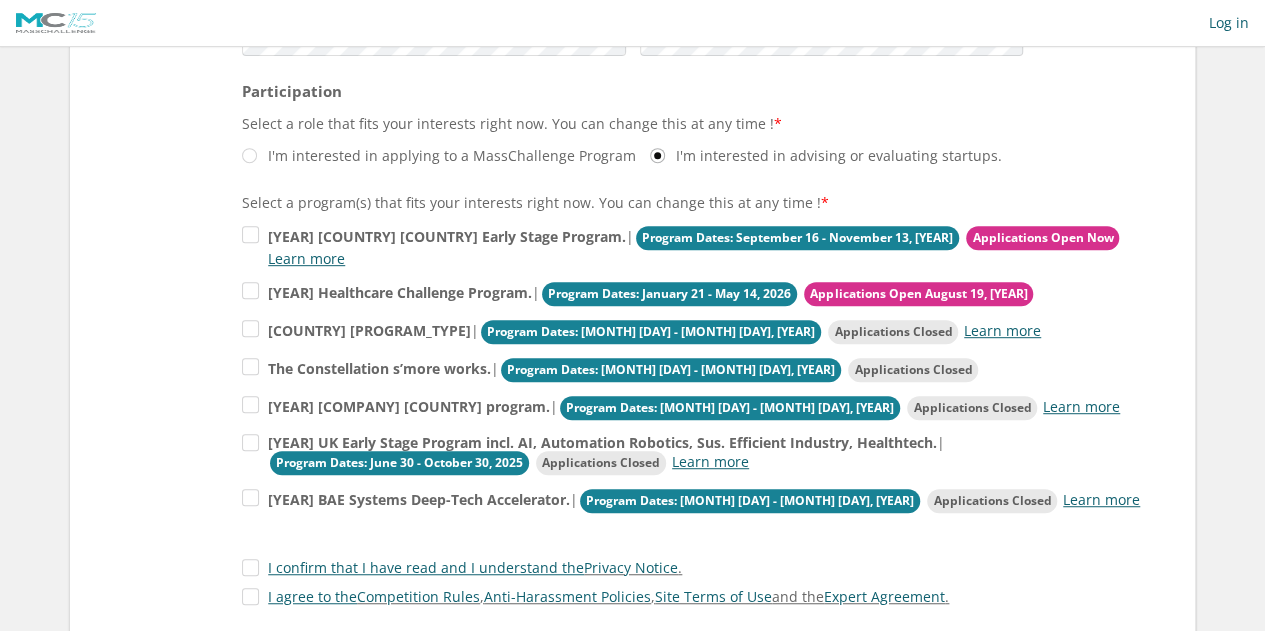 scroll, scrollTop: 420, scrollLeft: 0, axis: vertical 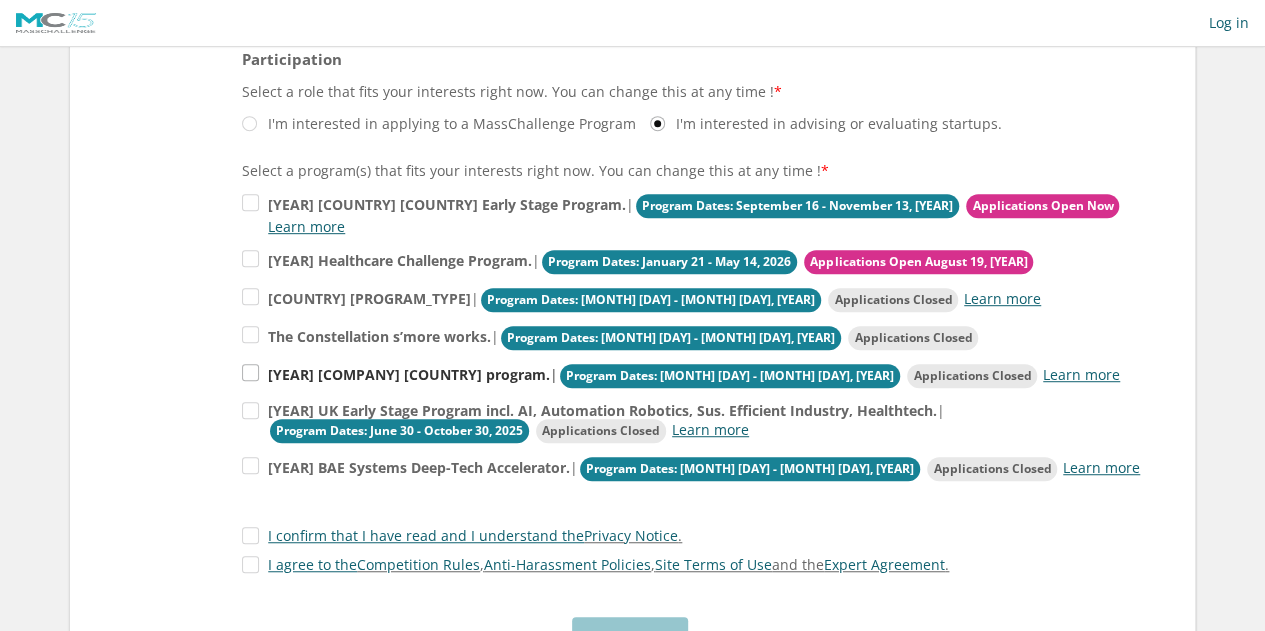 click on "2025 MassChallenge Switzerland & UK program.   |
Program Dates:
June 18 - October 31, 2025
Applications Closed
Learn more" at bounding box center [697, 214] 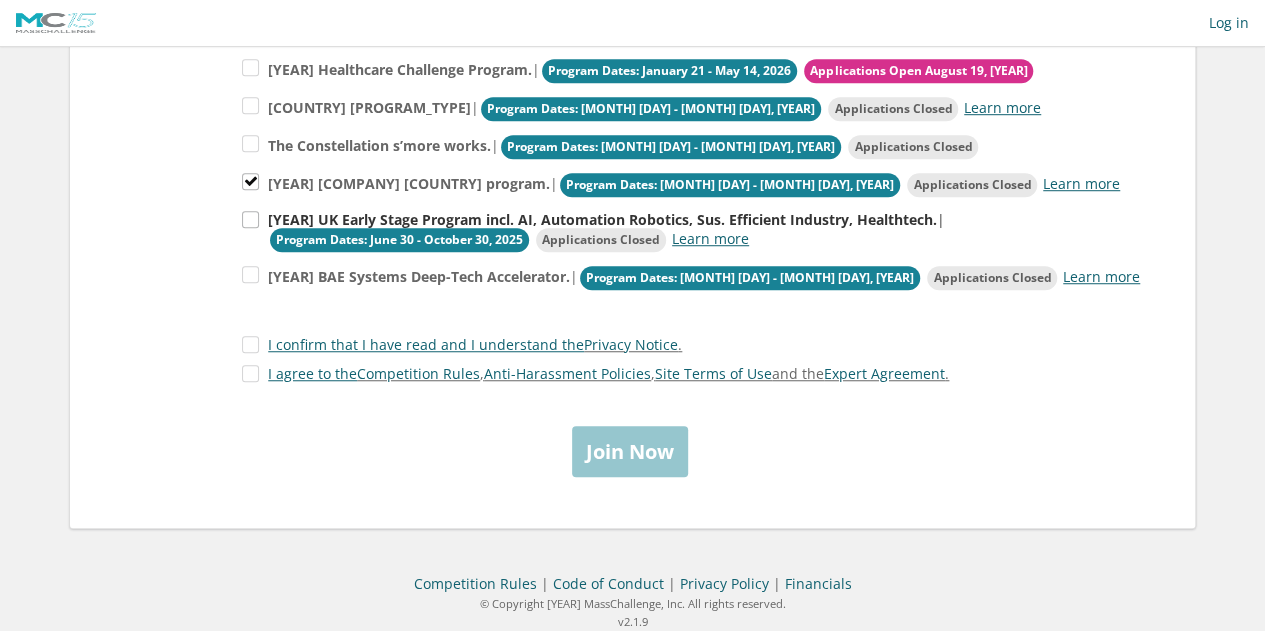 scroll, scrollTop: 616, scrollLeft: 0, axis: vertical 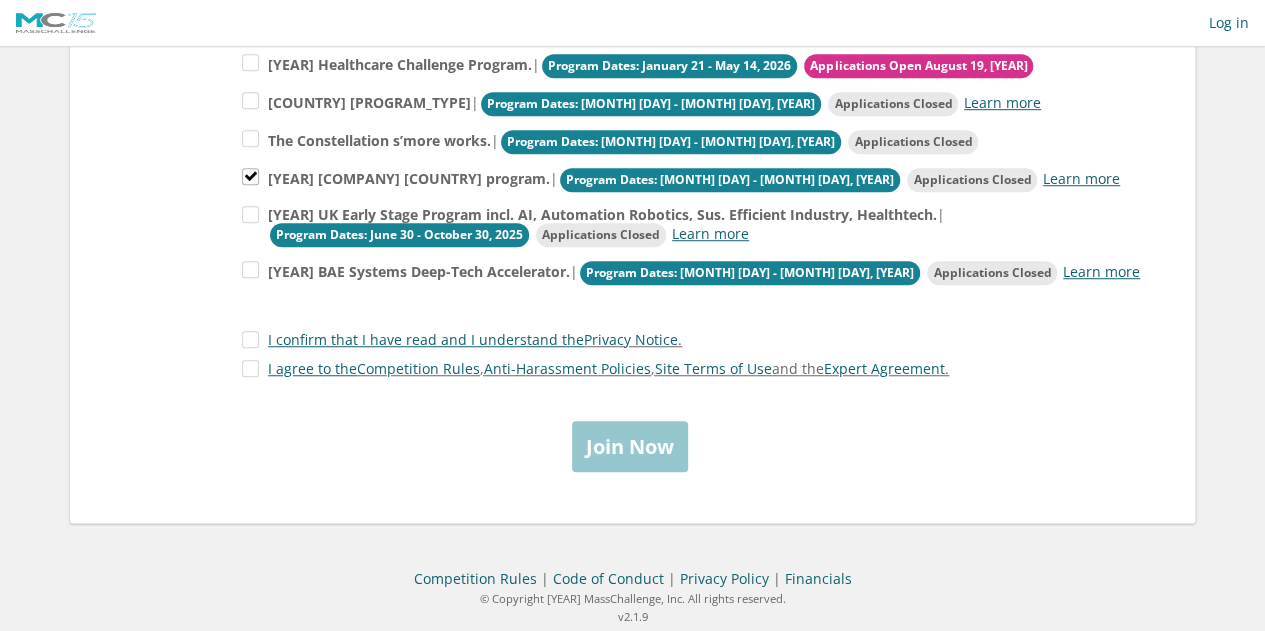 click on "Join Now" at bounding box center [632, 446] 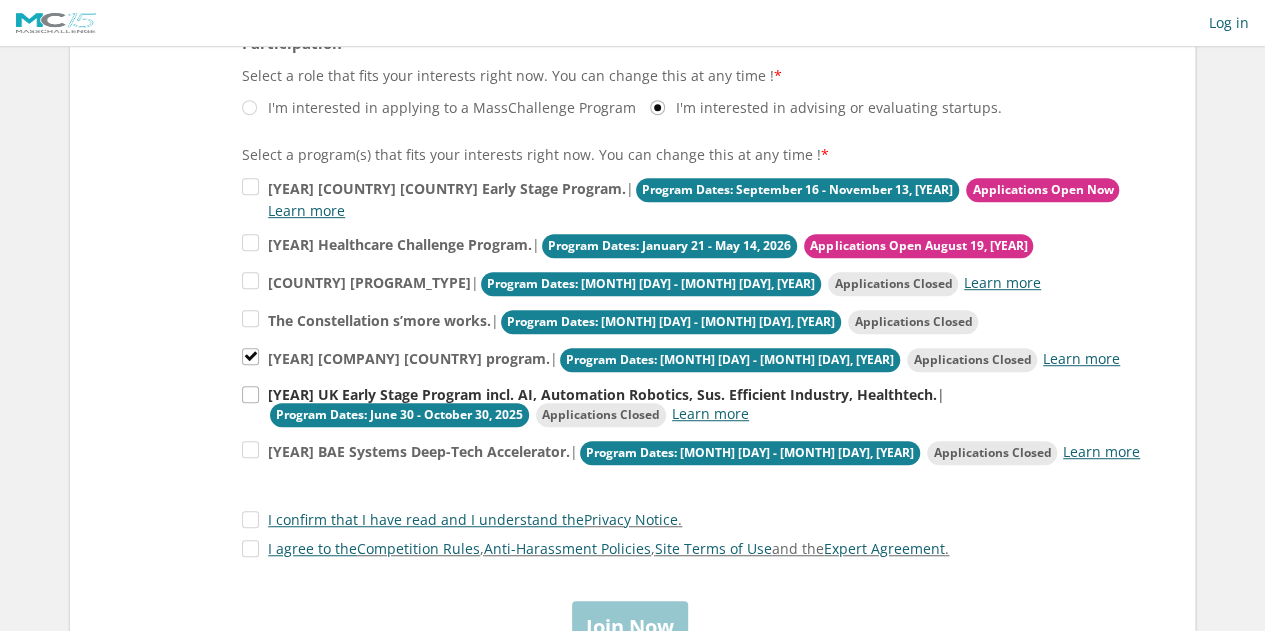 scroll, scrollTop: 416, scrollLeft: 0, axis: vertical 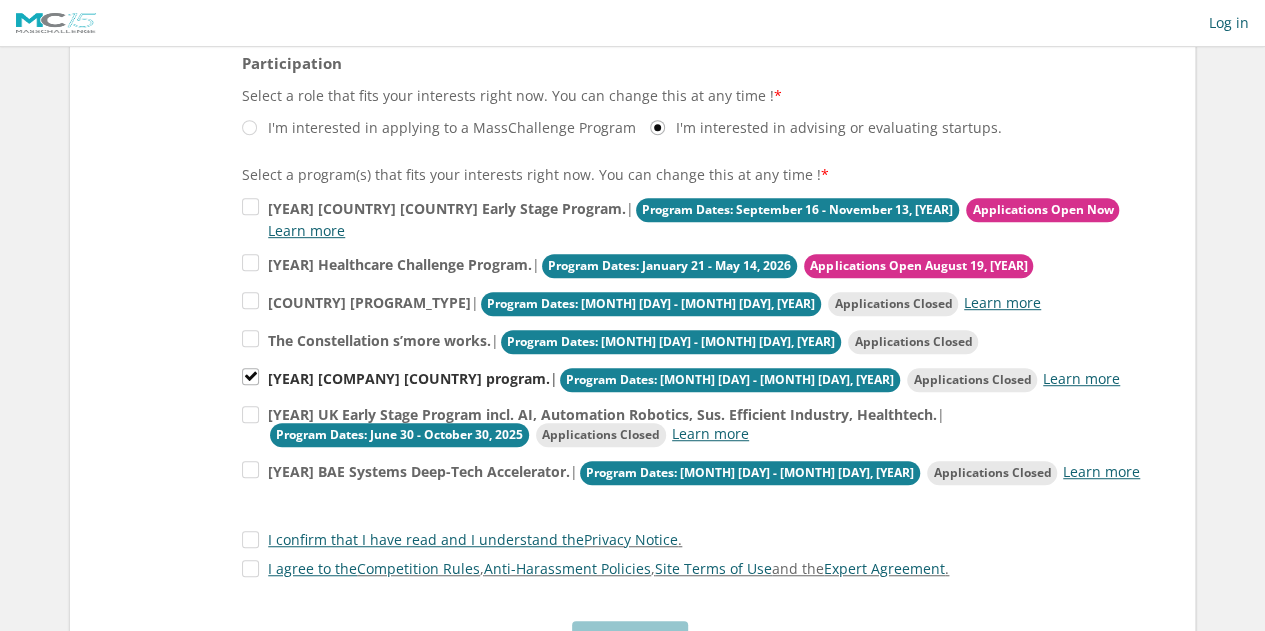 click on "2025 MassChallenge Switzerland & UK program.   |
Program Dates:
June 18 - October 31, 2025
Applications Closed
Learn more" at bounding box center [651, 380] 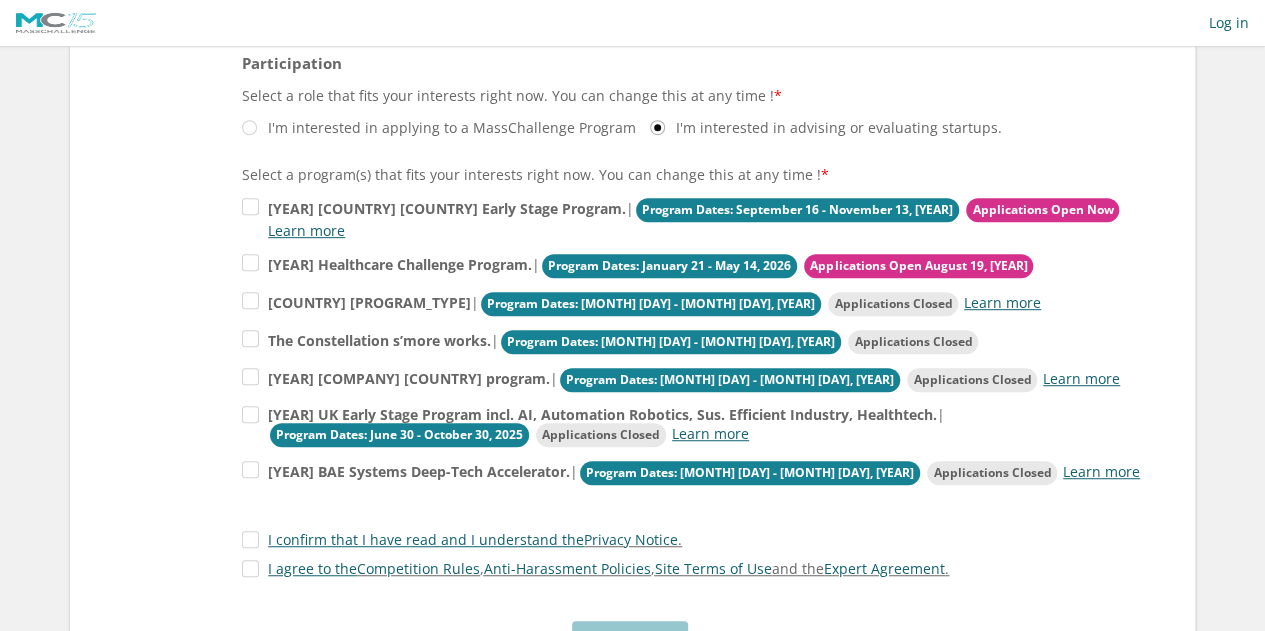 scroll, scrollTop: 616, scrollLeft: 0, axis: vertical 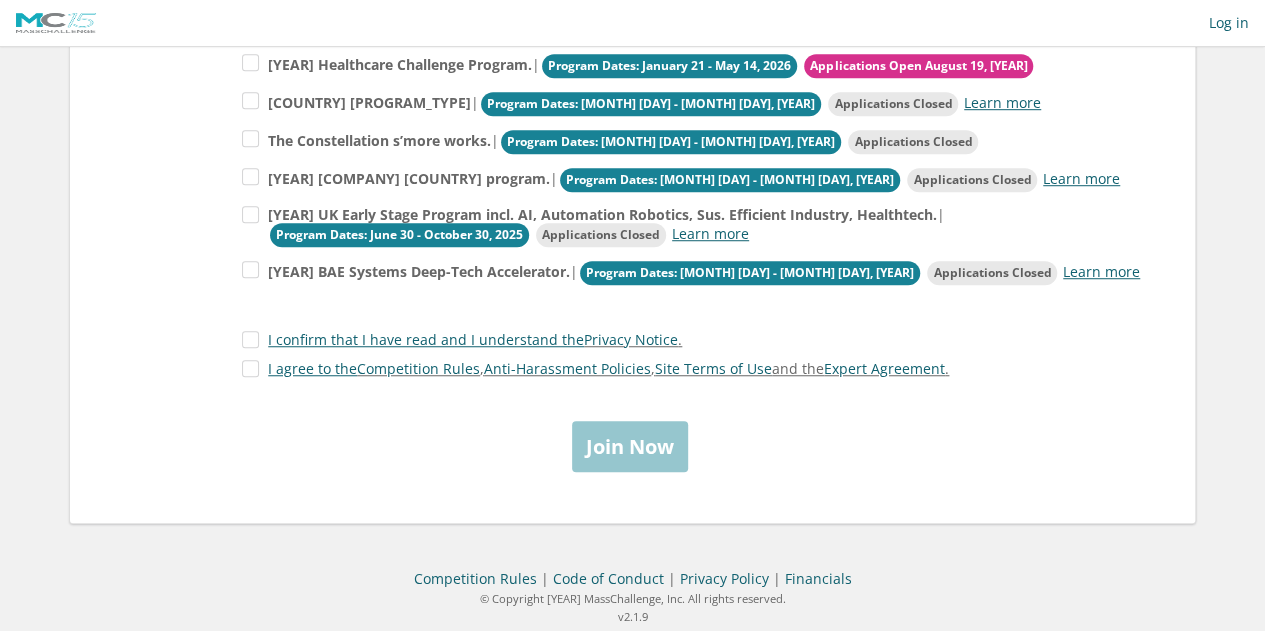 click on "Join Now" at bounding box center (632, 446) 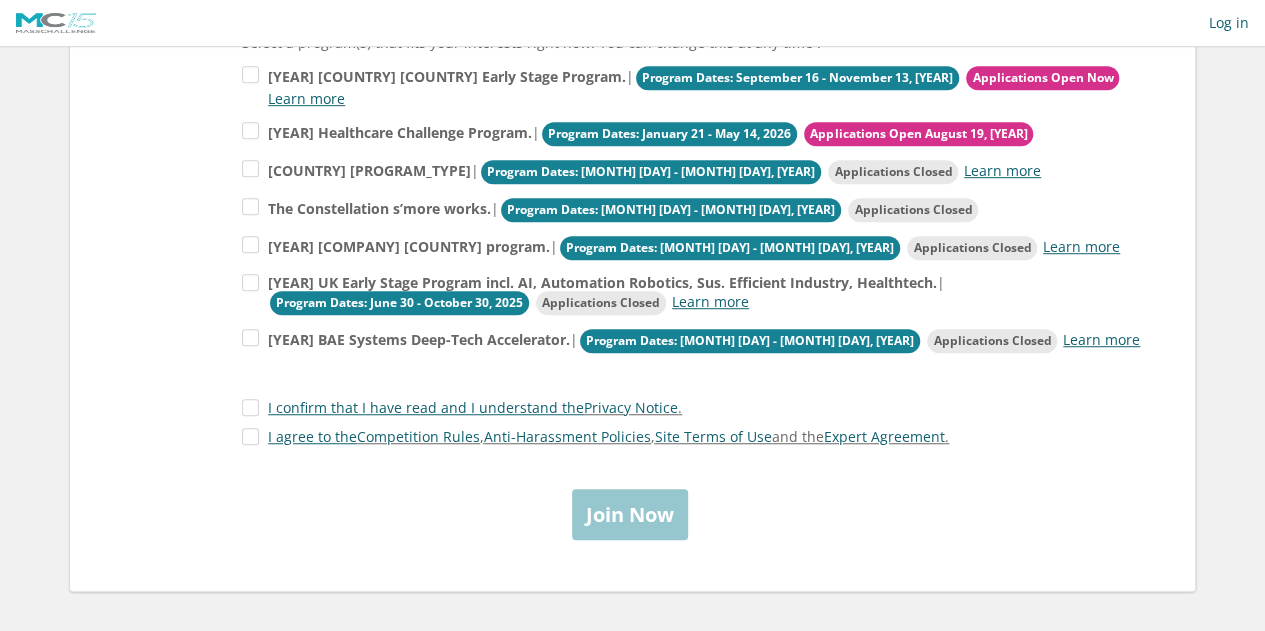 scroll, scrollTop: 516, scrollLeft: 0, axis: vertical 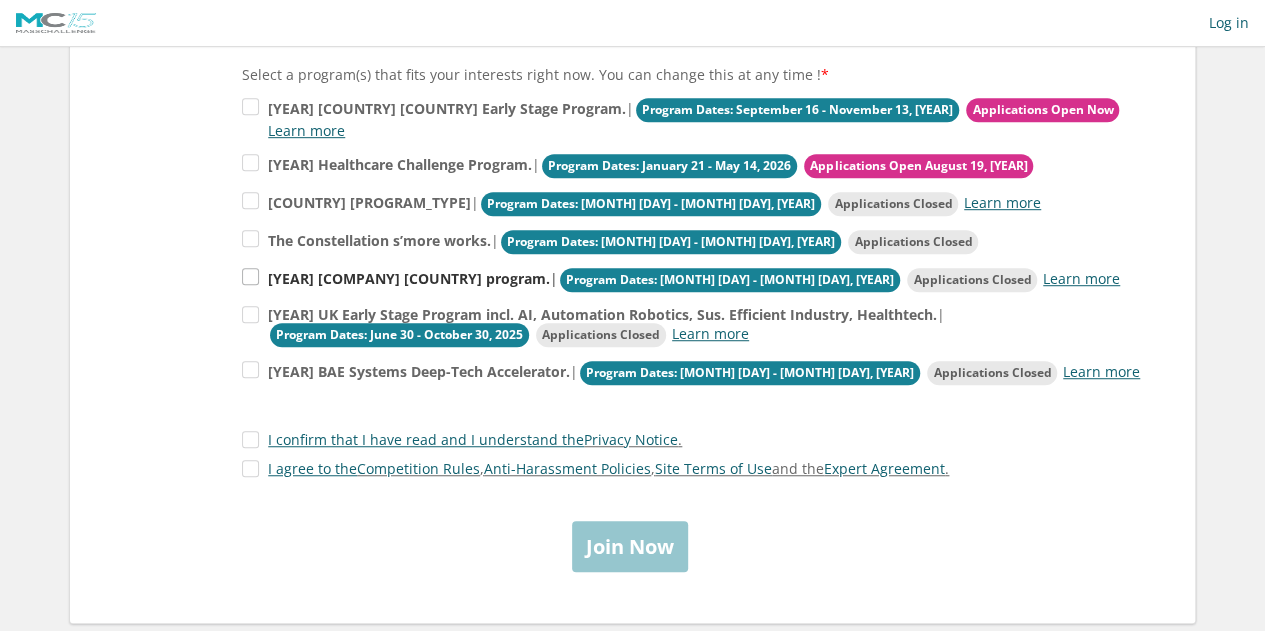 click on "2025 MassChallenge Switzerland & UK program.   |
Program Dates:
June 18 - October 31, 2025
Applications Closed
Learn more" at bounding box center [697, 118] 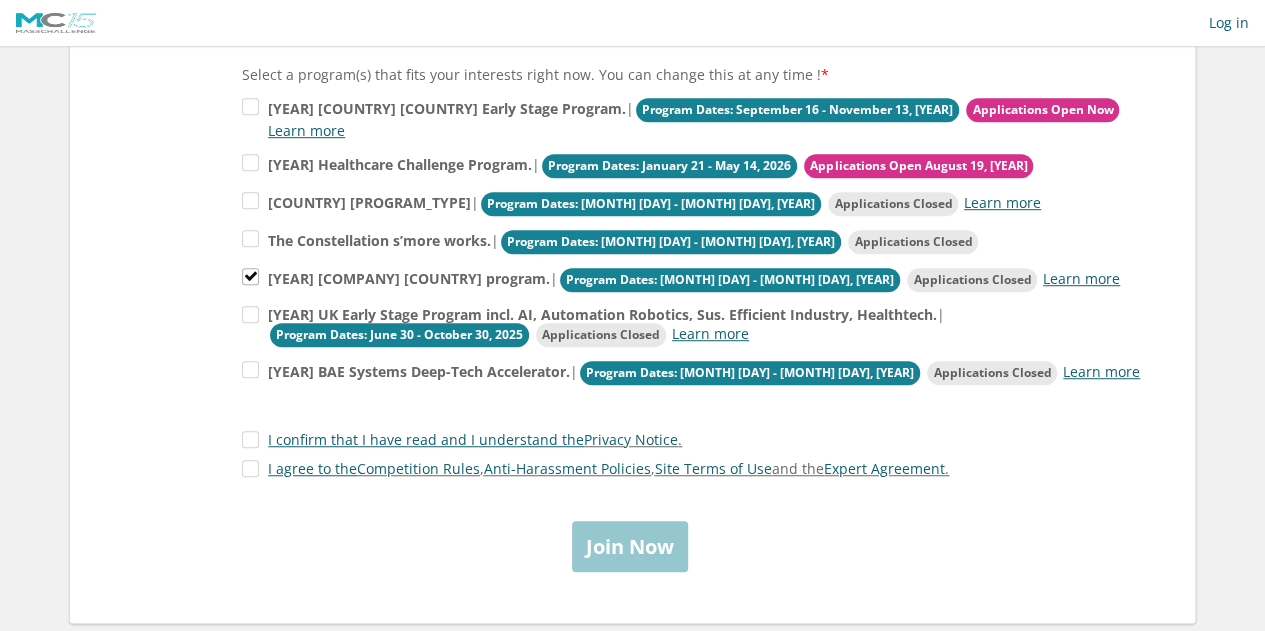 click on "I confirm that I have read and I understand the  Privacy Notice ." at bounding box center [697, 442] 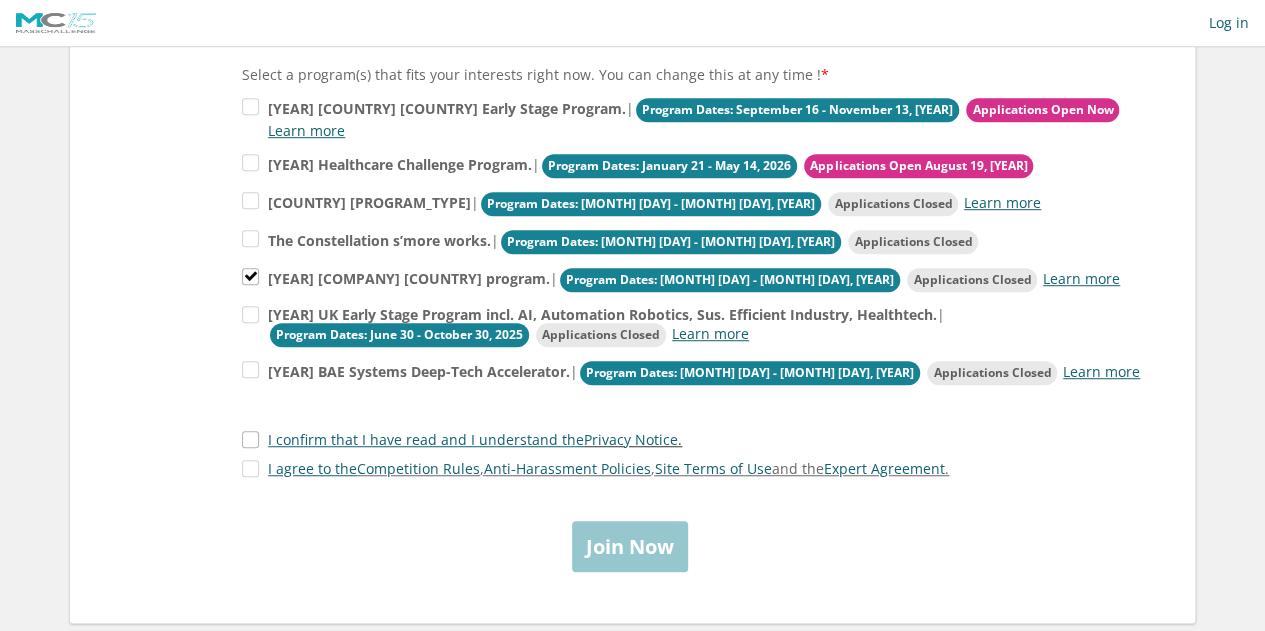 click on "I confirm that I have read and I understand the  Privacy Notice ." at bounding box center (462, 439) 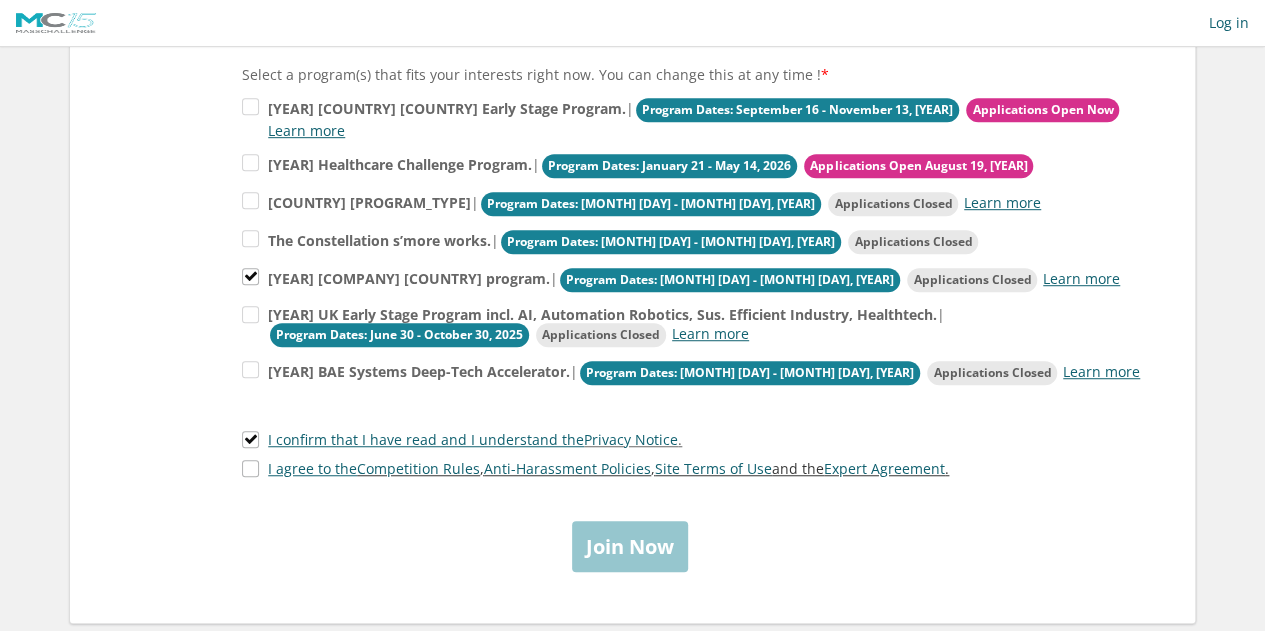 click on "I agree to the  Competition Rules ,  Anti-Harassment Policies ,  Site Terms of Use  and the  Expert Agreement ." at bounding box center (595, 468) 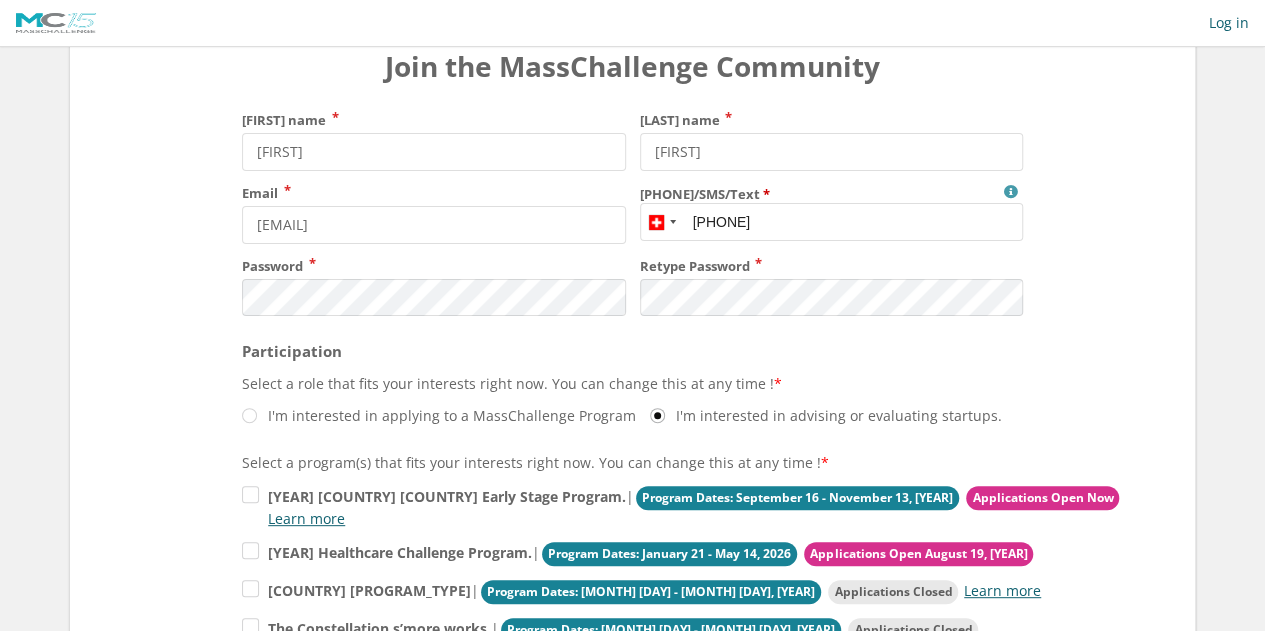 scroll, scrollTop: 0, scrollLeft: 0, axis: both 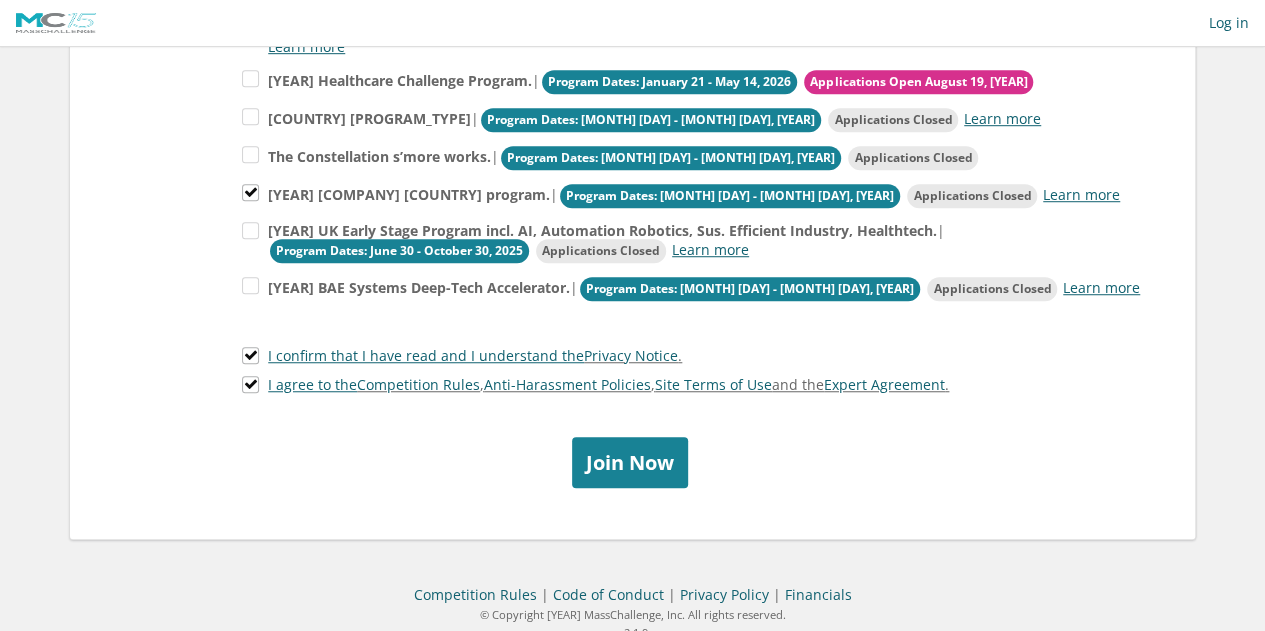 click on "Join Now" at bounding box center (630, 462) 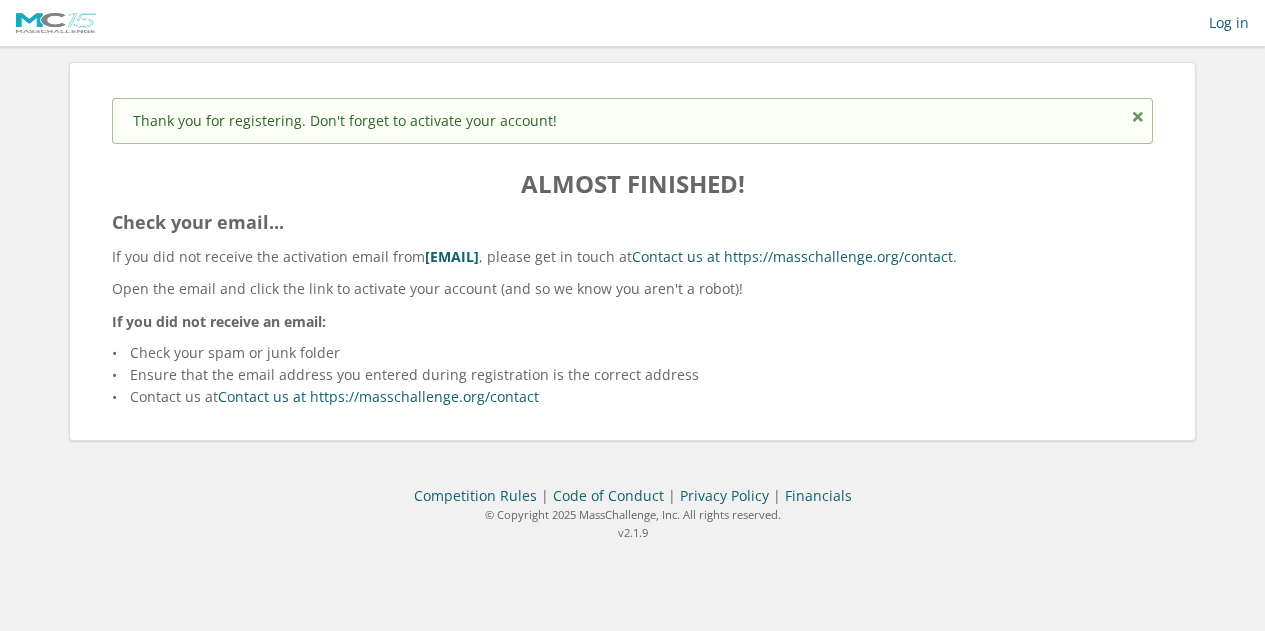 scroll, scrollTop: 0, scrollLeft: 0, axis: both 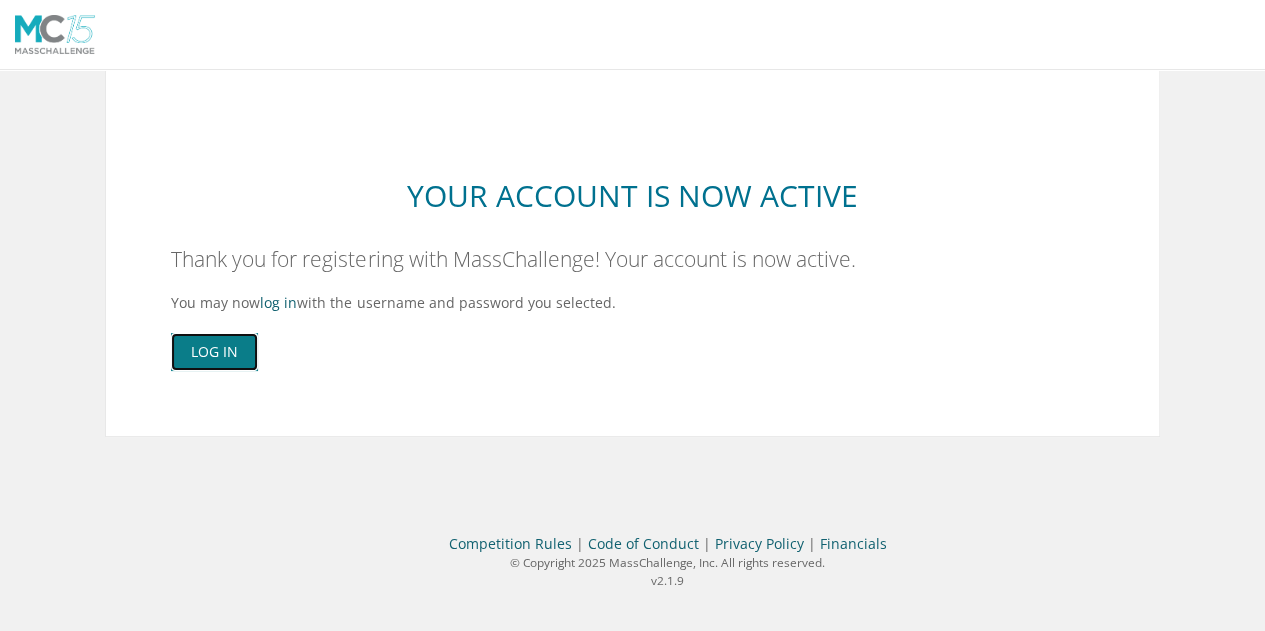 click on "Log In" at bounding box center [214, 352] 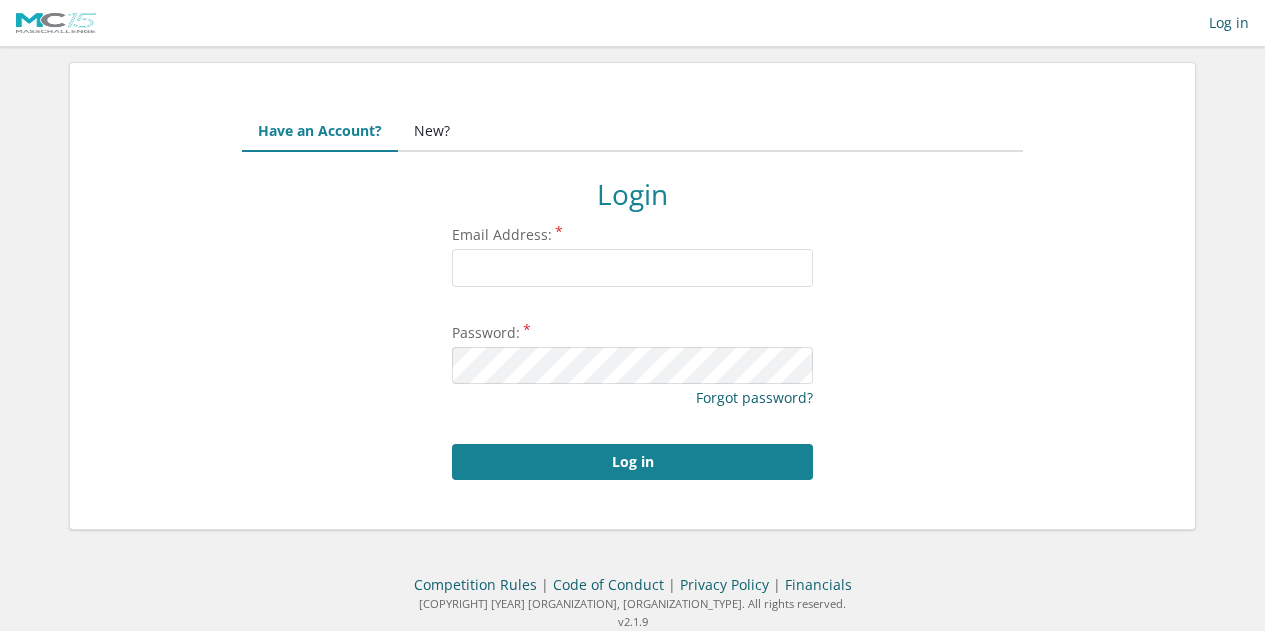 scroll, scrollTop: 0, scrollLeft: 0, axis: both 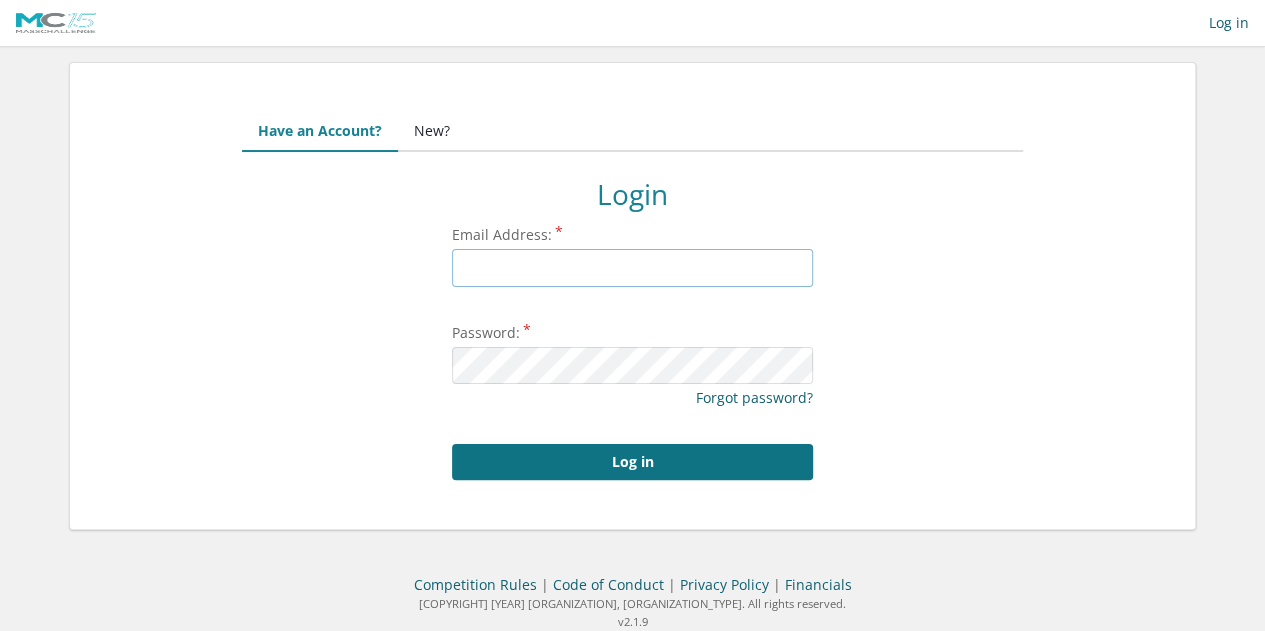type on "[EMAIL]" 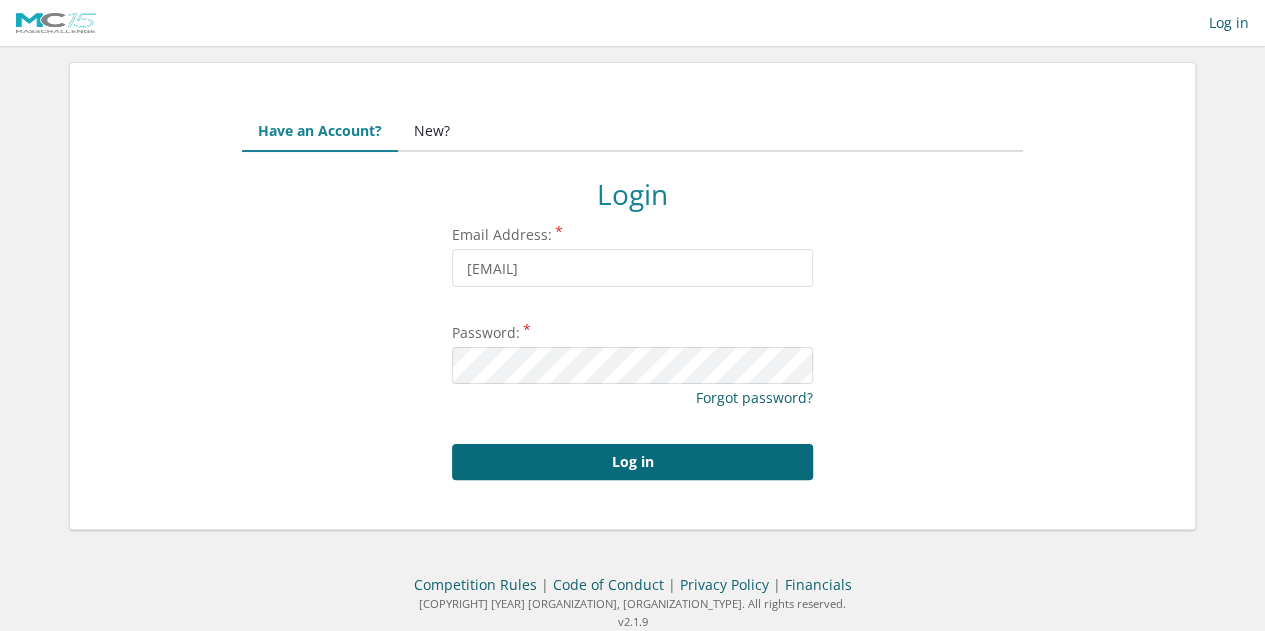 click on "Log in" at bounding box center (632, 462) 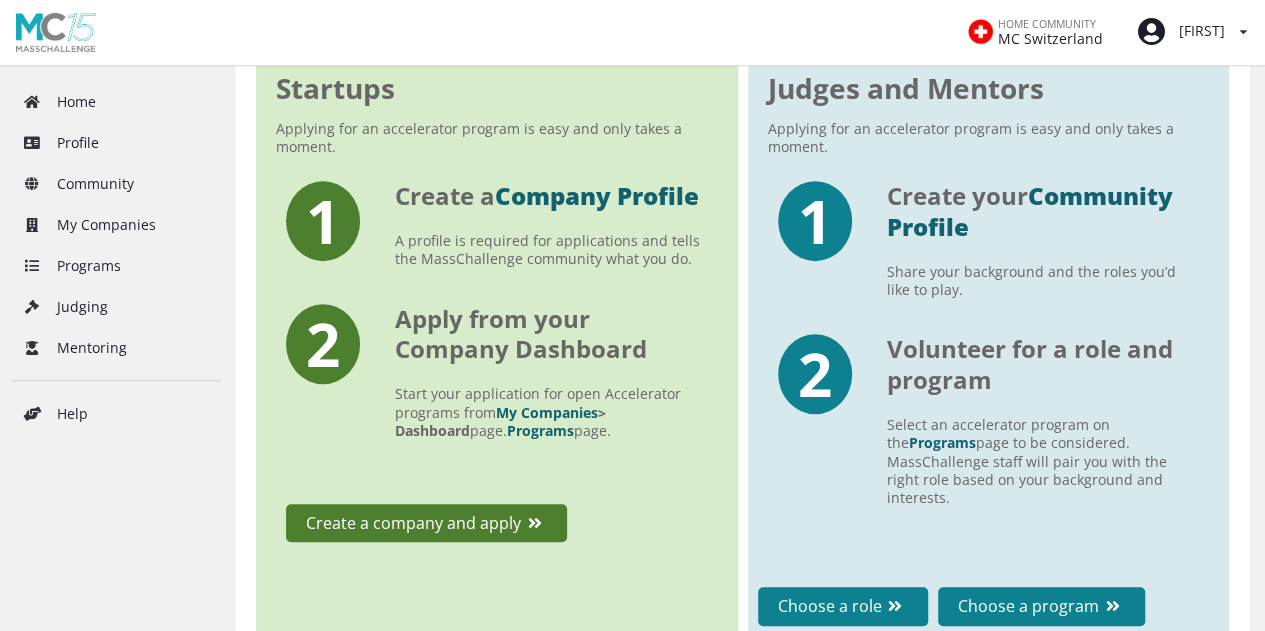 scroll, scrollTop: 400, scrollLeft: 0, axis: vertical 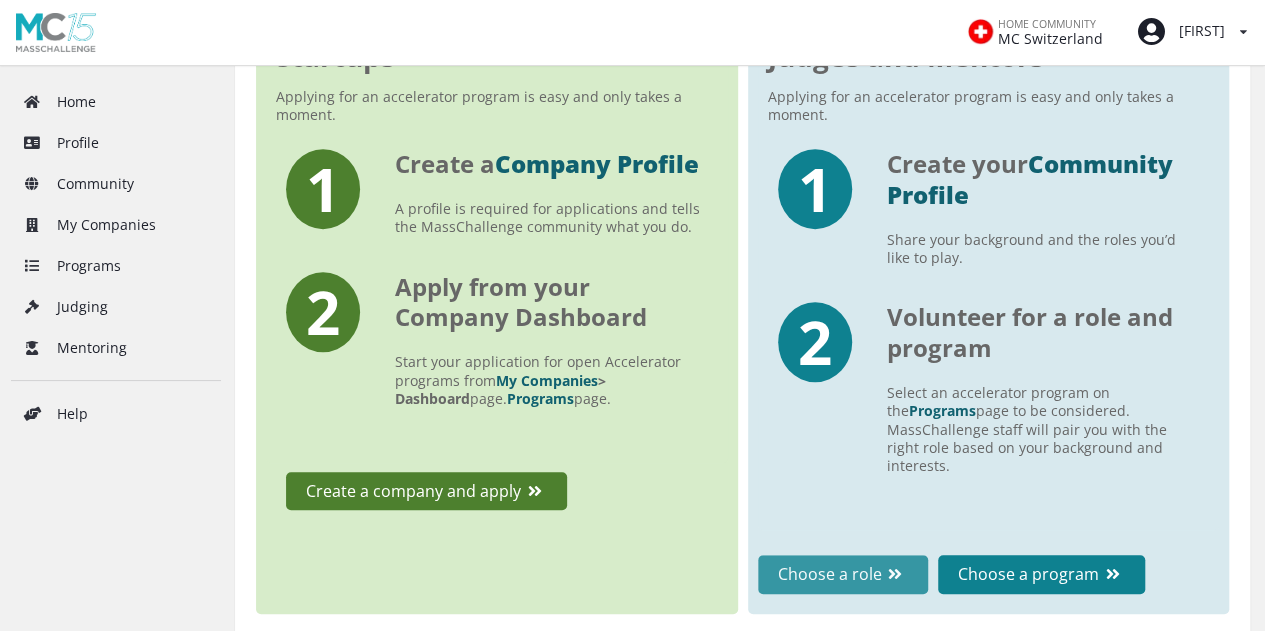 click on "Choose a role" at bounding box center [843, 574] 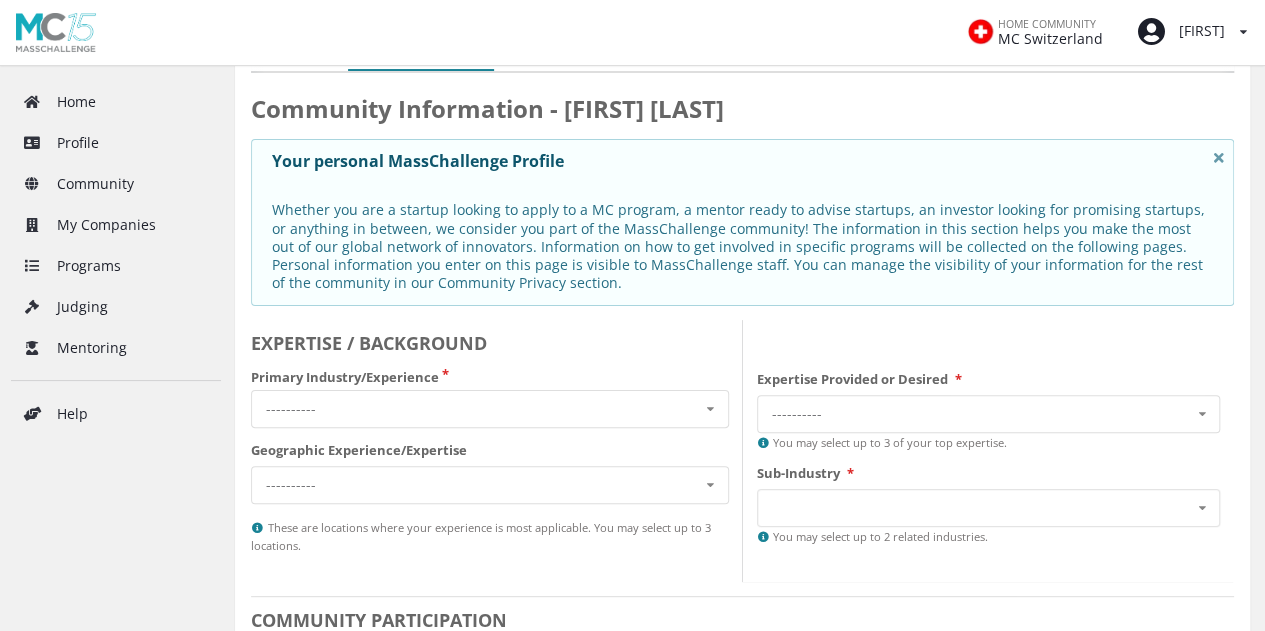 scroll, scrollTop: 200, scrollLeft: 0, axis: vertical 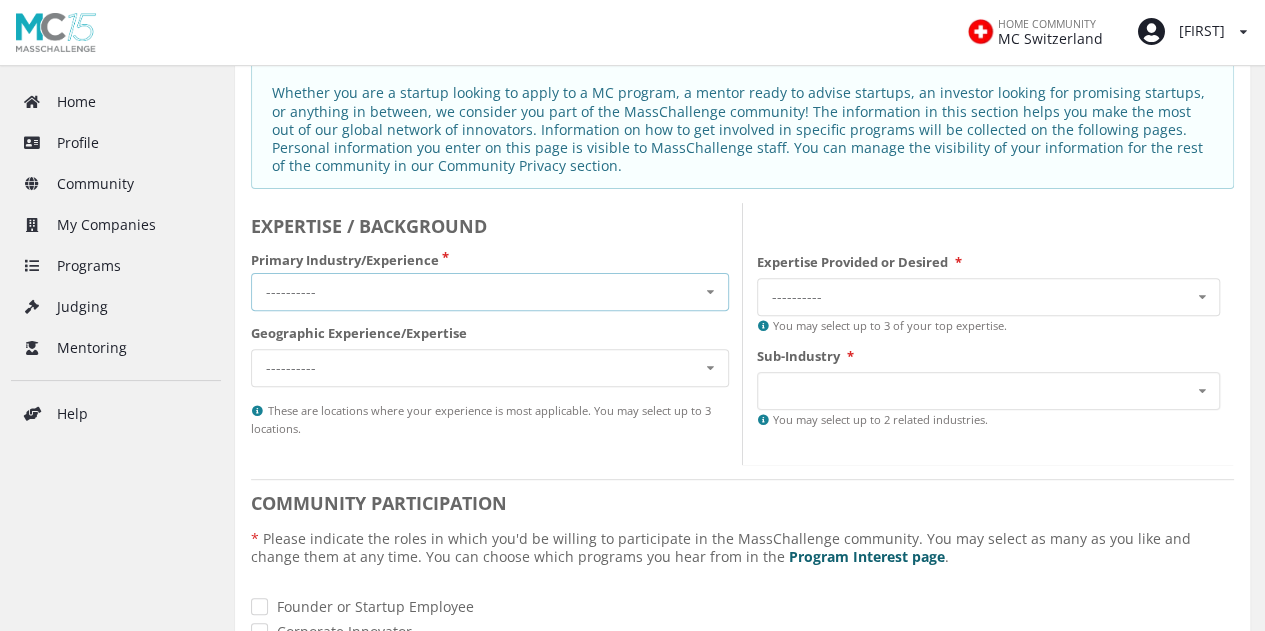 click on "---------- Cross-Industry Environment Finance Healthcare Industry 4.0 Security and Resiliency Sustainable Food" at bounding box center (490, 292) 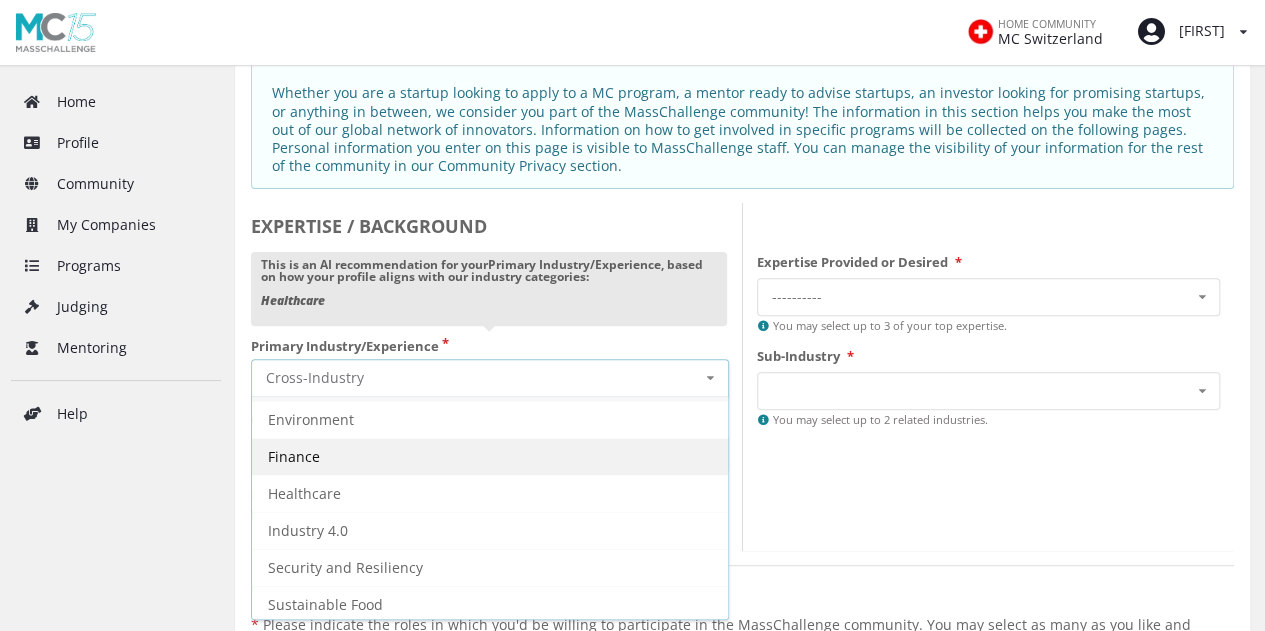 scroll, scrollTop: 0, scrollLeft: 0, axis: both 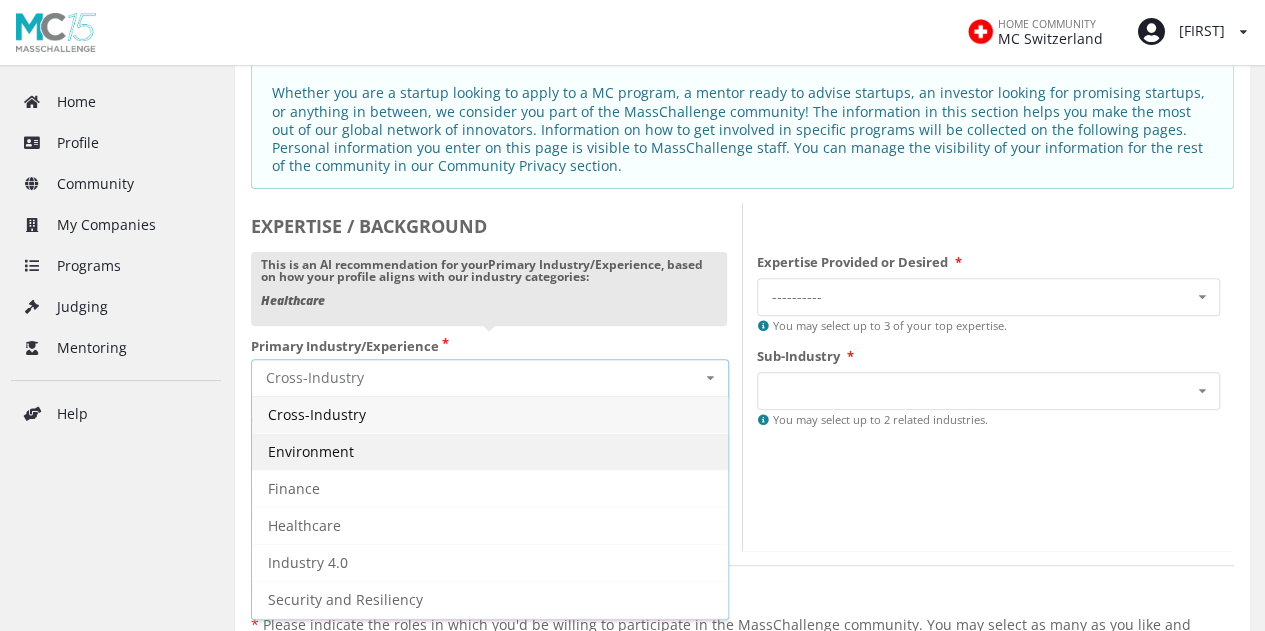 click on "Environment" at bounding box center (490, 451) 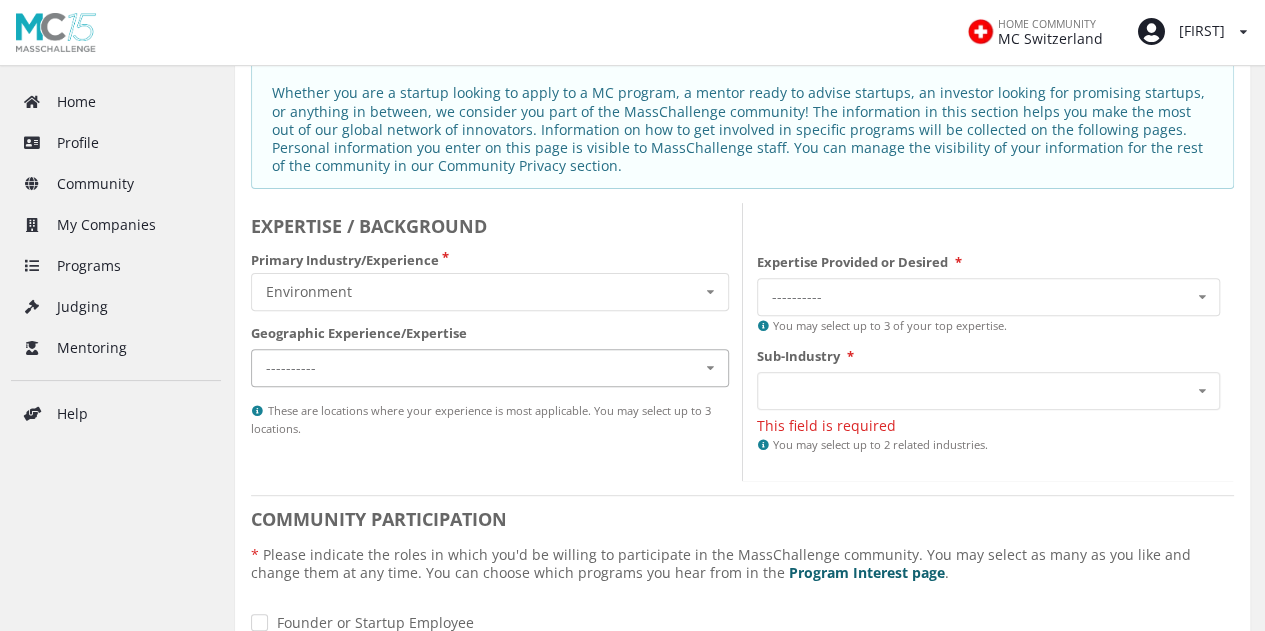 click on "---------- North America Latin America Europe Middle East and North Africa Sub-Saharan Africa Asia Pacific" at bounding box center (490, 368) 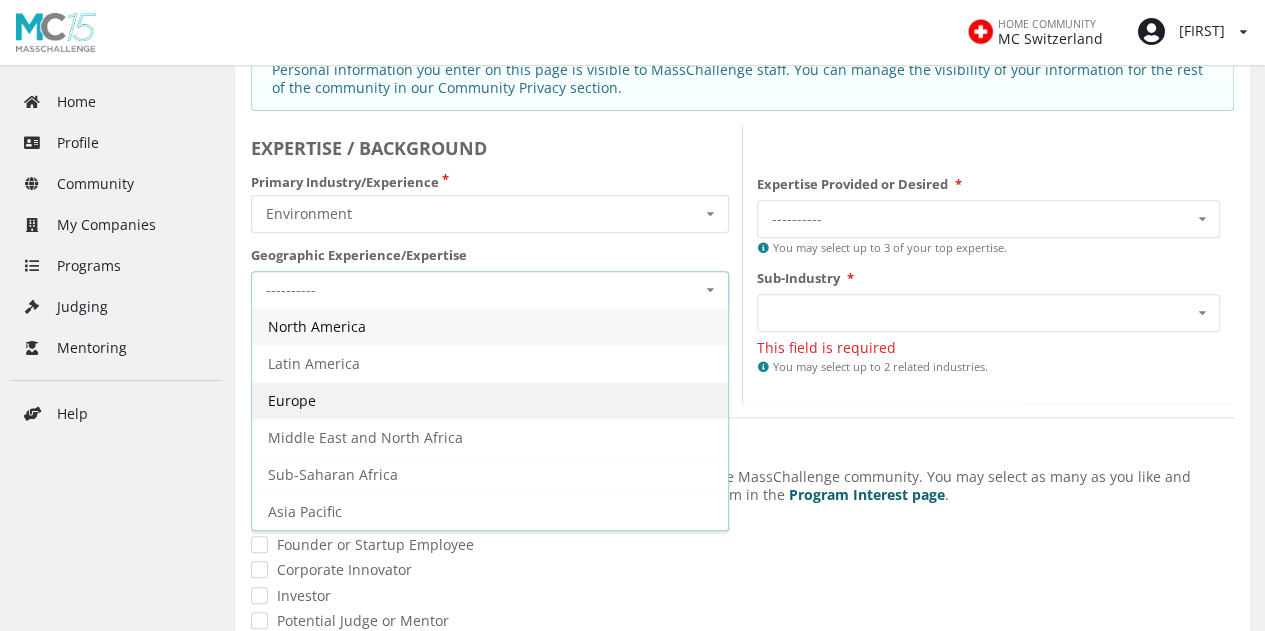 scroll, scrollTop: 400, scrollLeft: 0, axis: vertical 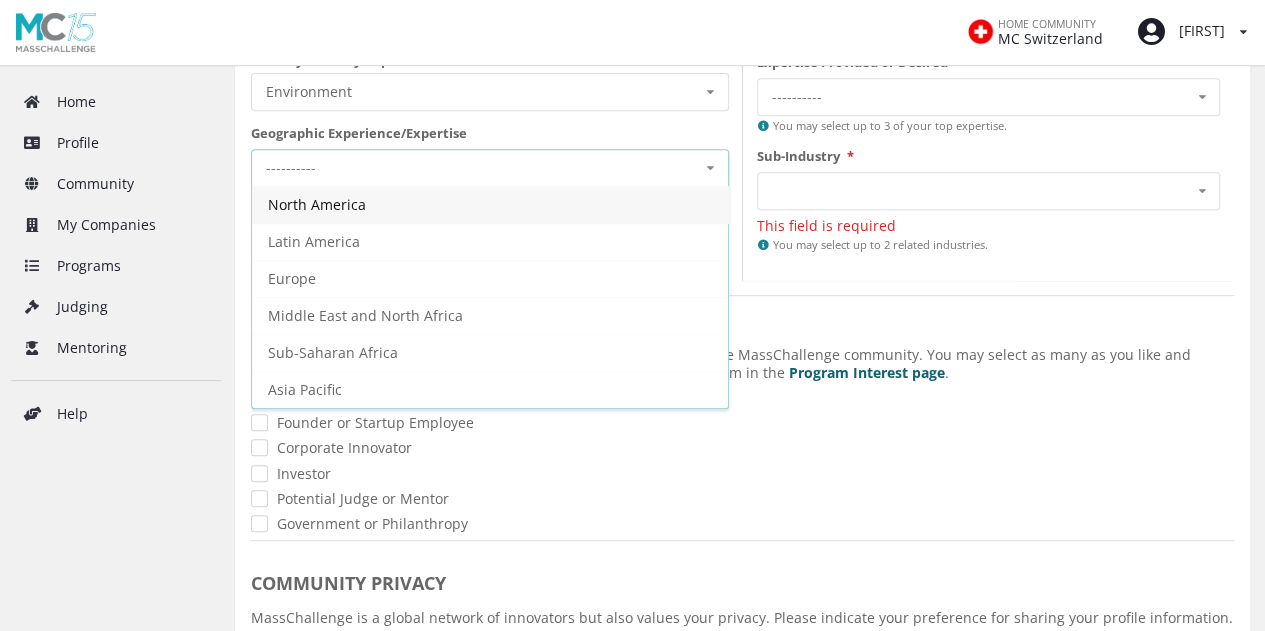 click on "North America" at bounding box center [490, 204] 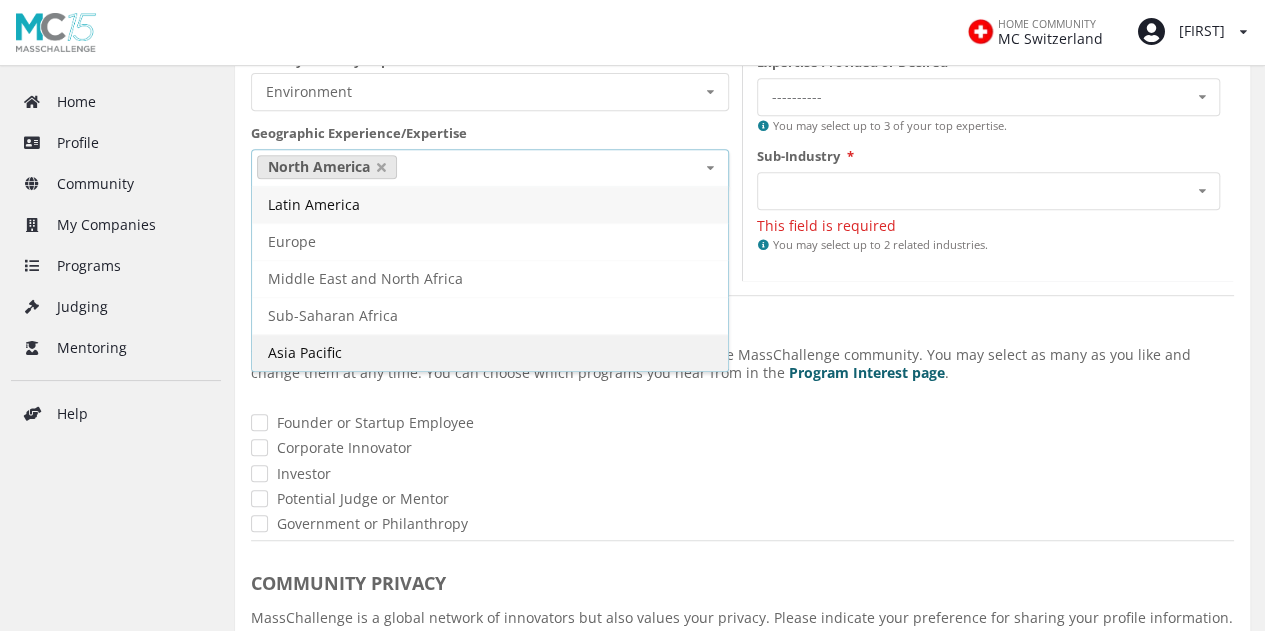 click on "Asia Pacific" at bounding box center (314, 204) 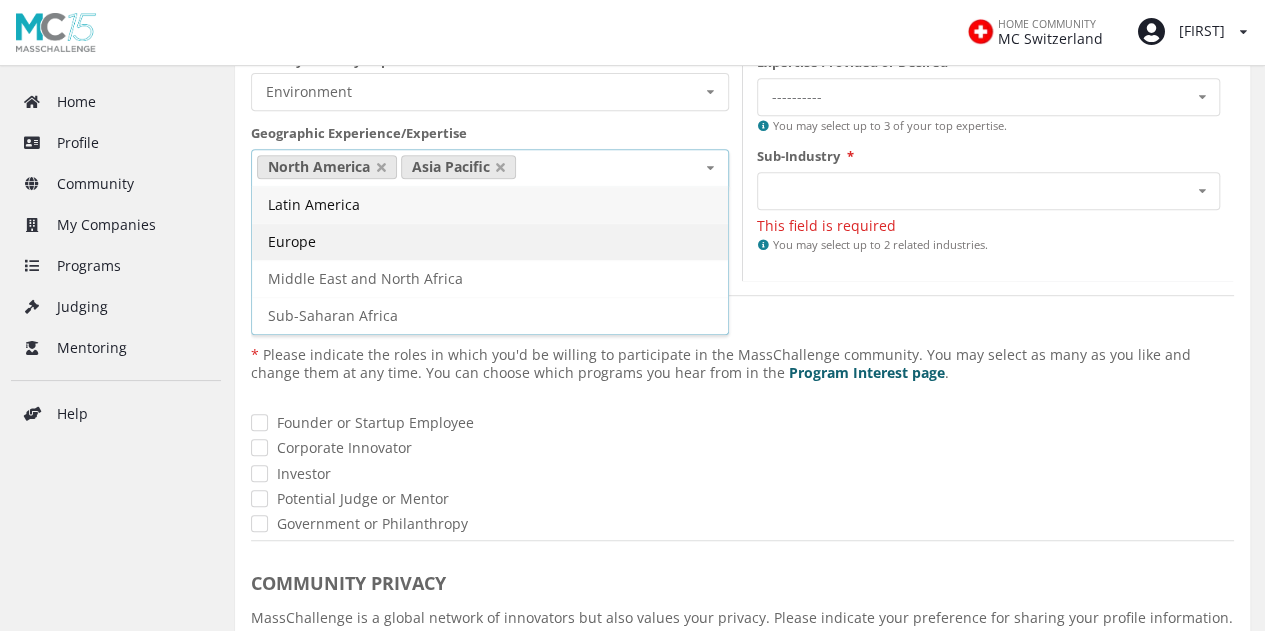 click on "Europe" at bounding box center (490, 241) 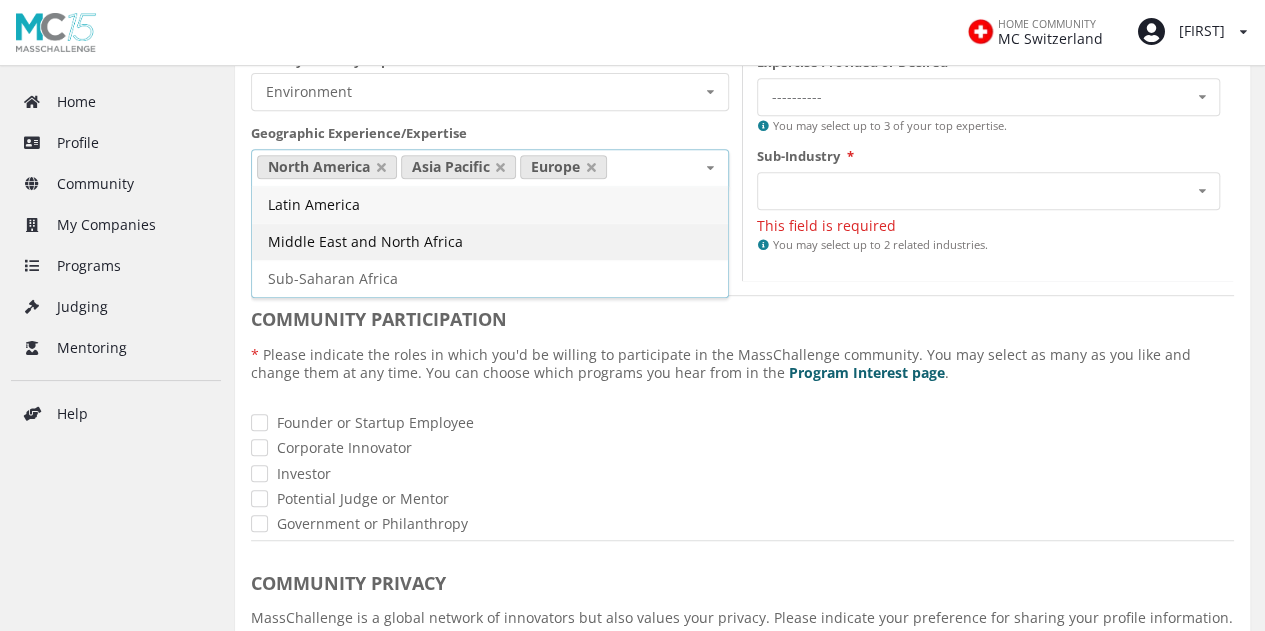 click on "Middle East and North Africa" at bounding box center [314, 204] 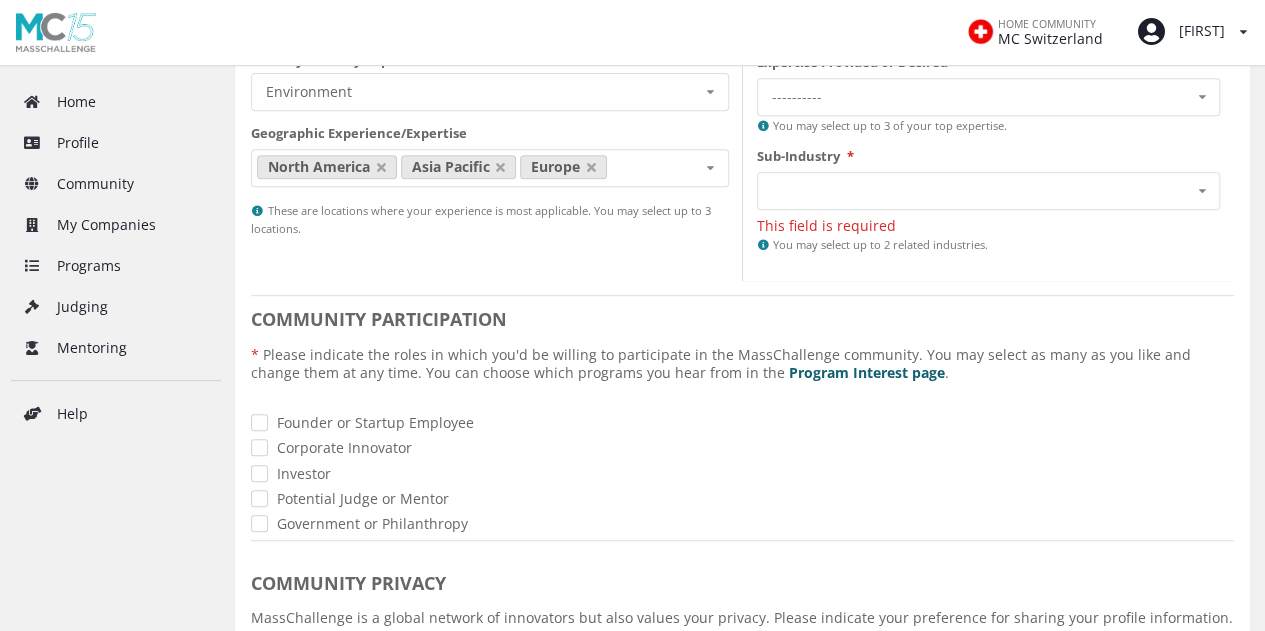 click on "COMMUNITY PARTICIPATION   Please indicate the roles in which you'd be willing to participate in the MassChallenge community. You may select as many as you like and change them at any time. You can choose which programs you hear from in the   Program Interest page . Founder or Startup Employee Corporate Innovator Investor Potential Judge or Mentor Government or Philanthropy" at bounding box center [742, 142] 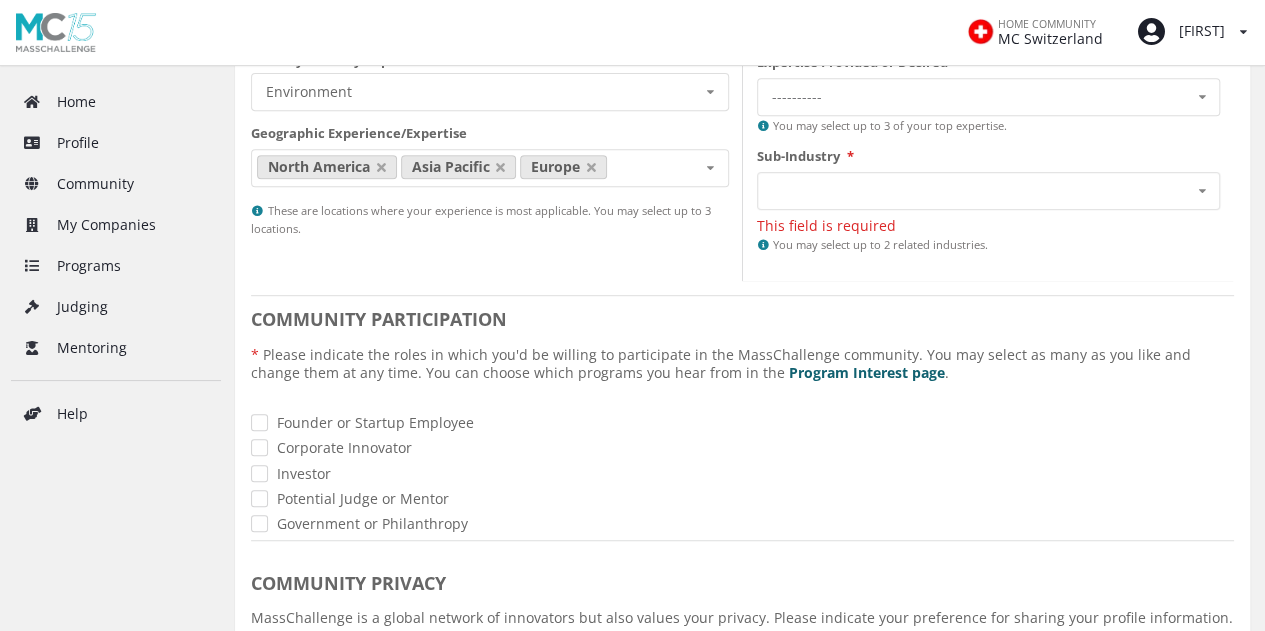 scroll, scrollTop: 300, scrollLeft: 0, axis: vertical 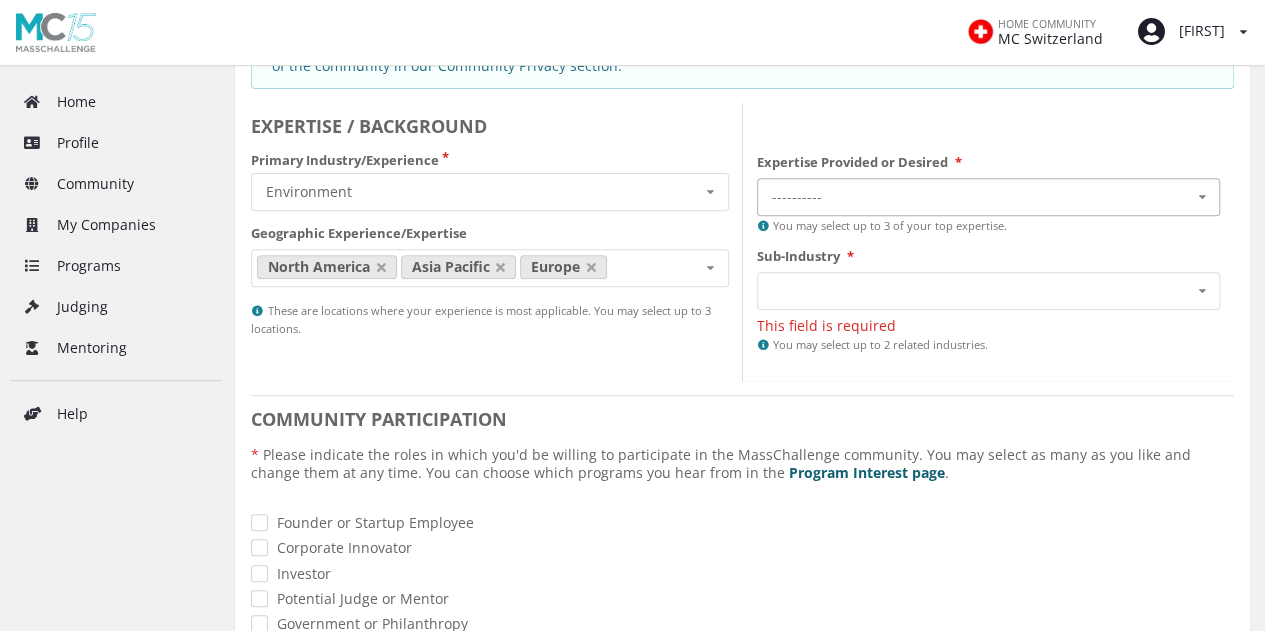 click on "---------- Internal Technology Systems Legal or Regulatory Finance & Investment Manufacturing or Distribution Marketing or Branding Leadership and Team Building User Research and Product Development GTM Strategy or Sales" at bounding box center (989, 197) 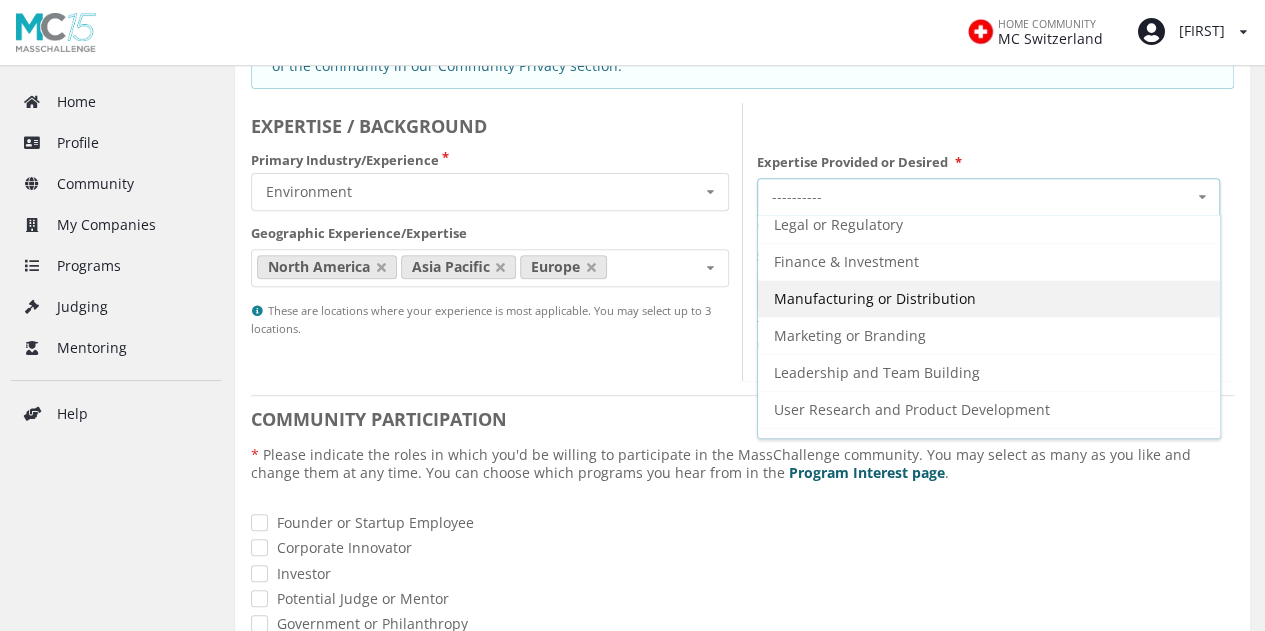 scroll, scrollTop: 69, scrollLeft: 0, axis: vertical 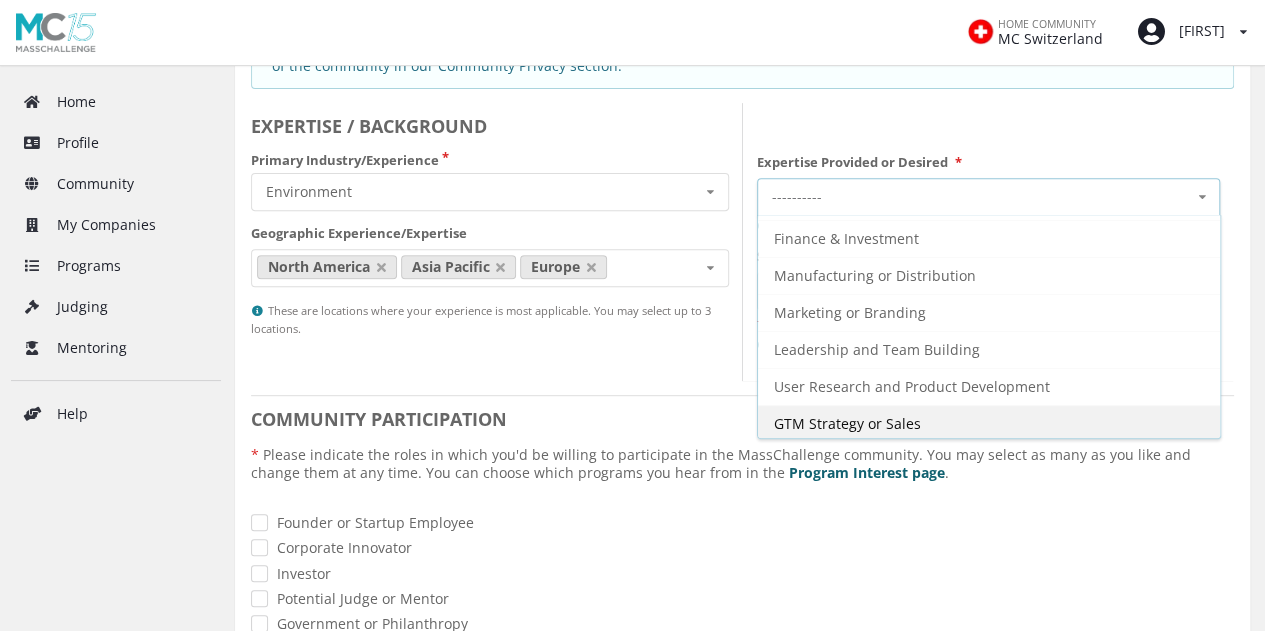 click on "GTM Strategy or Sales" at bounding box center (870, 164) 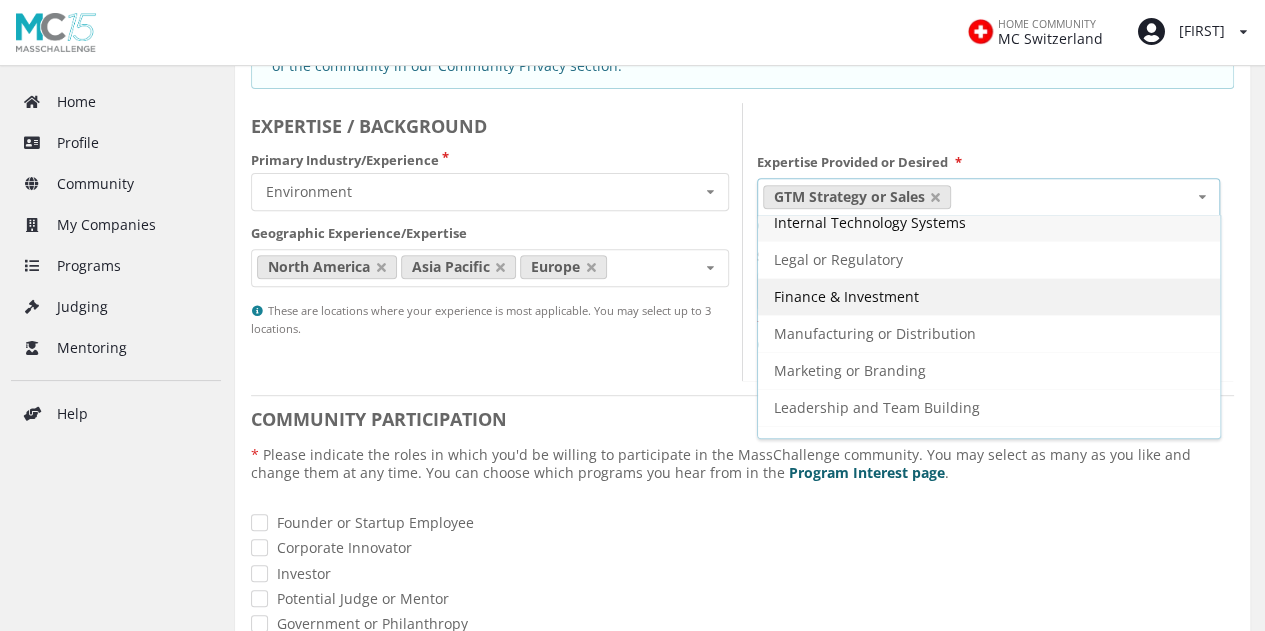 scroll, scrollTop: 0, scrollLeft: 0, axis: both 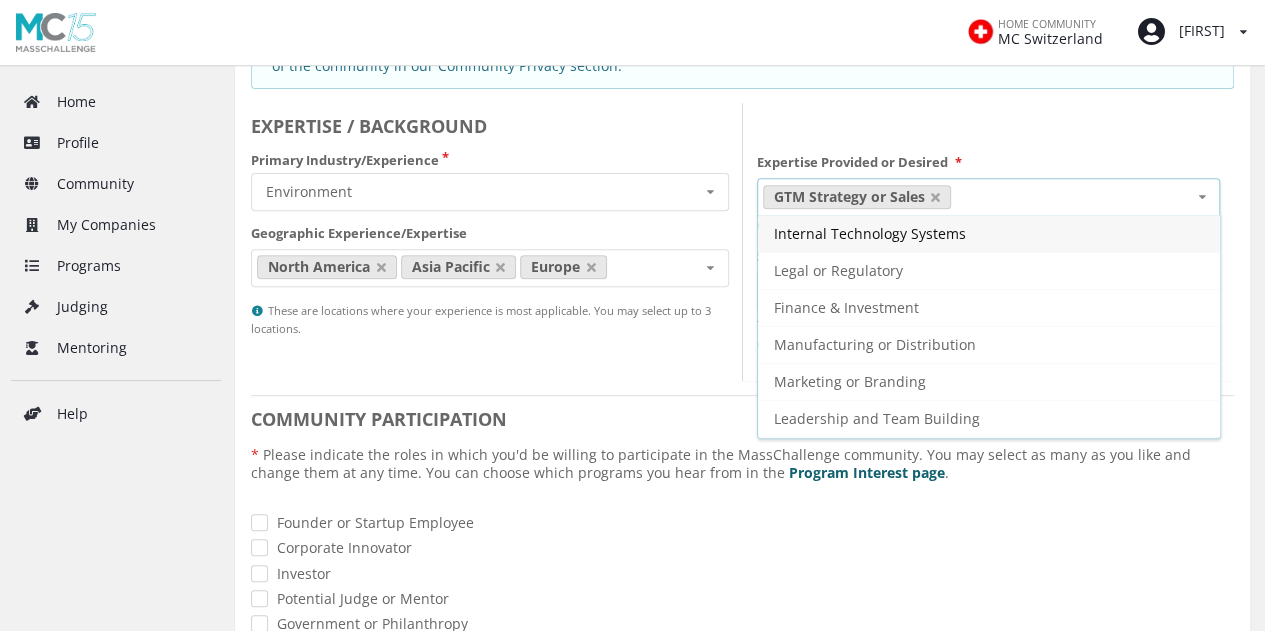click on "Internal Technology Systems" at bounding box center [870, 233] 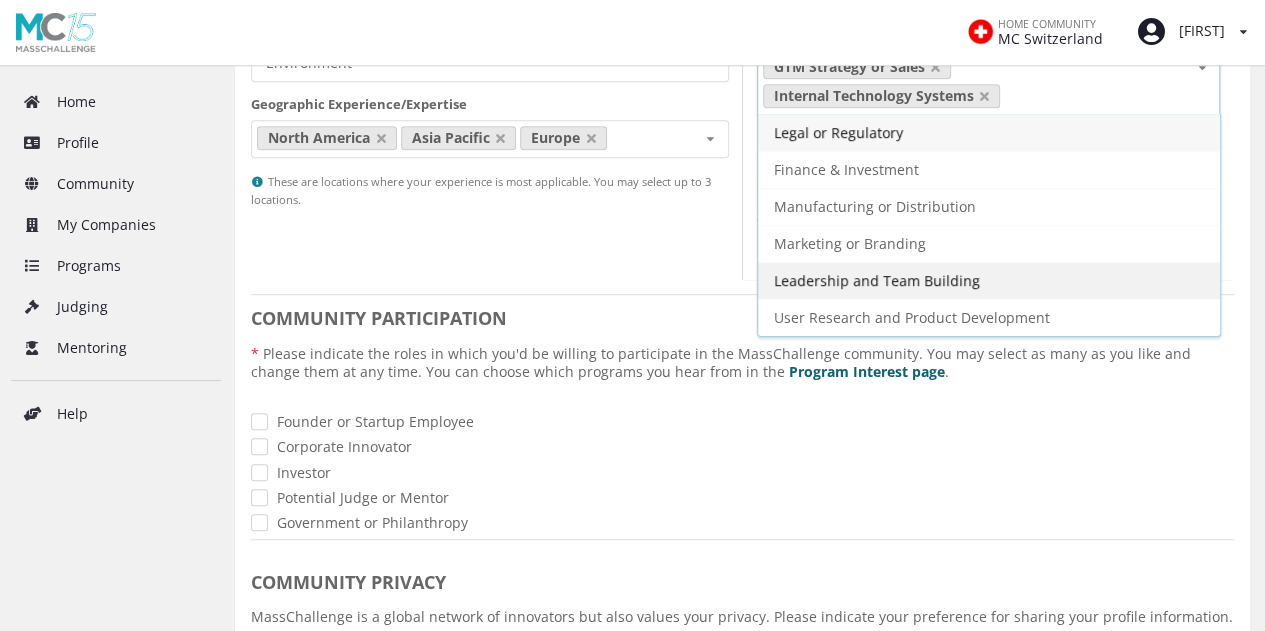 scroll, scrollTop: 400, scrollLeft: 0, axis: vertical 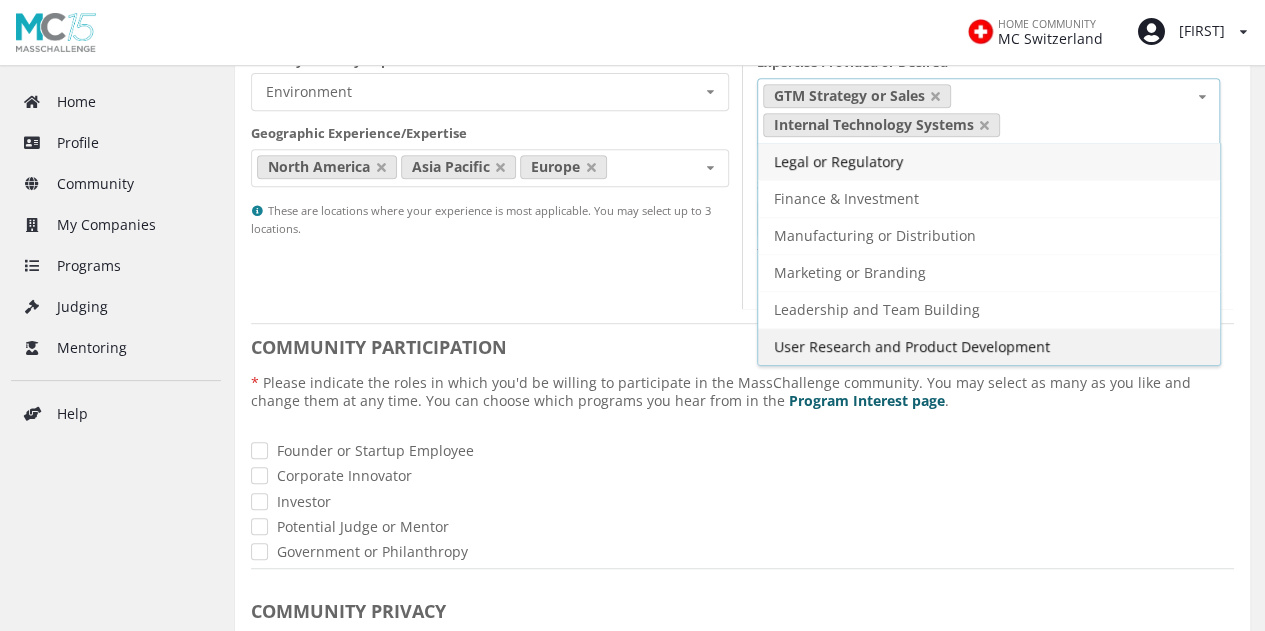 click on "User Research and Product Development" at bounding box center [838, 161] 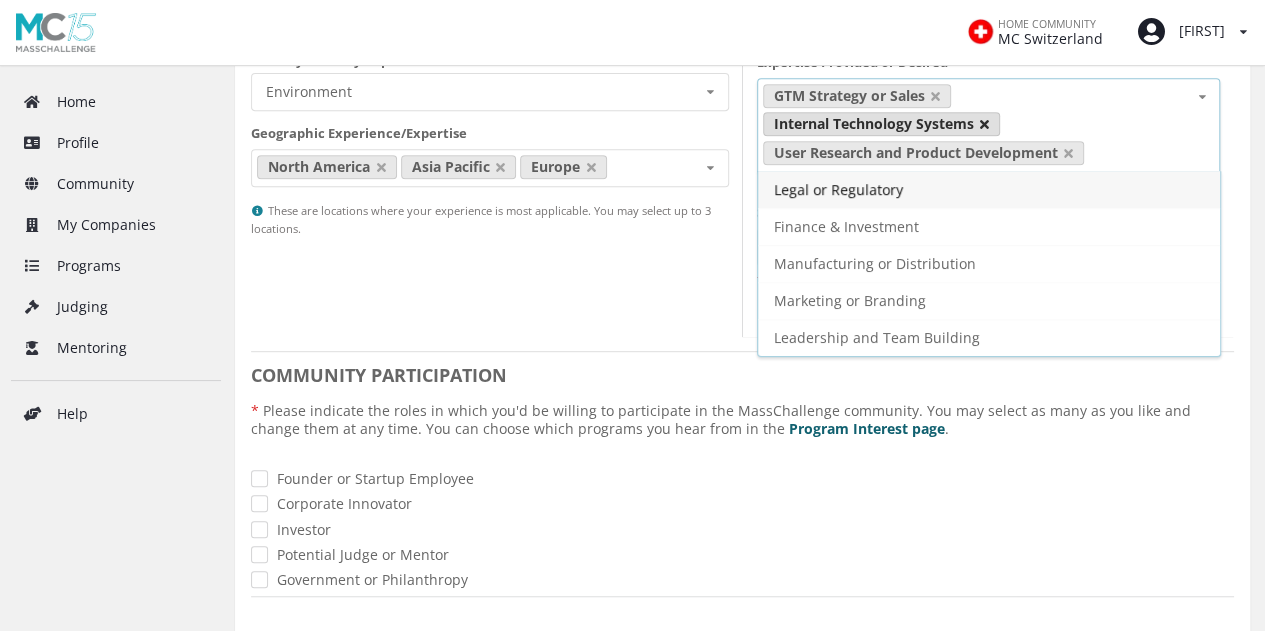 click at bounding box center [935, 96] 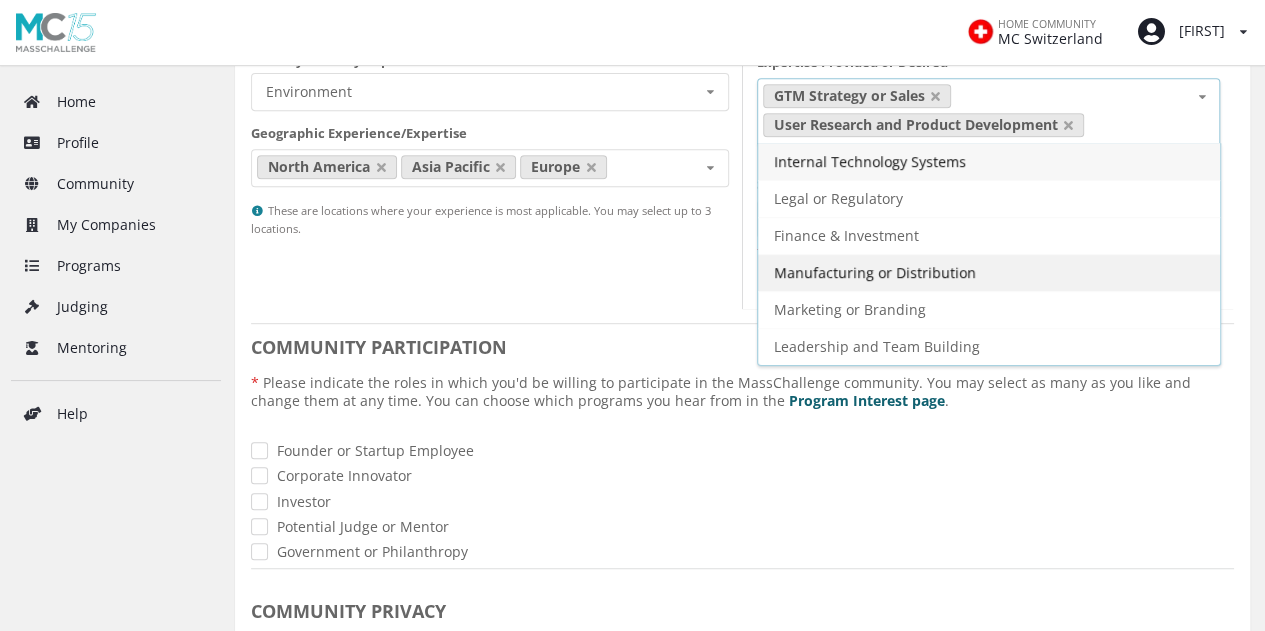 click on "Manufacturing or Distribution" at bounding box center (870, 161) 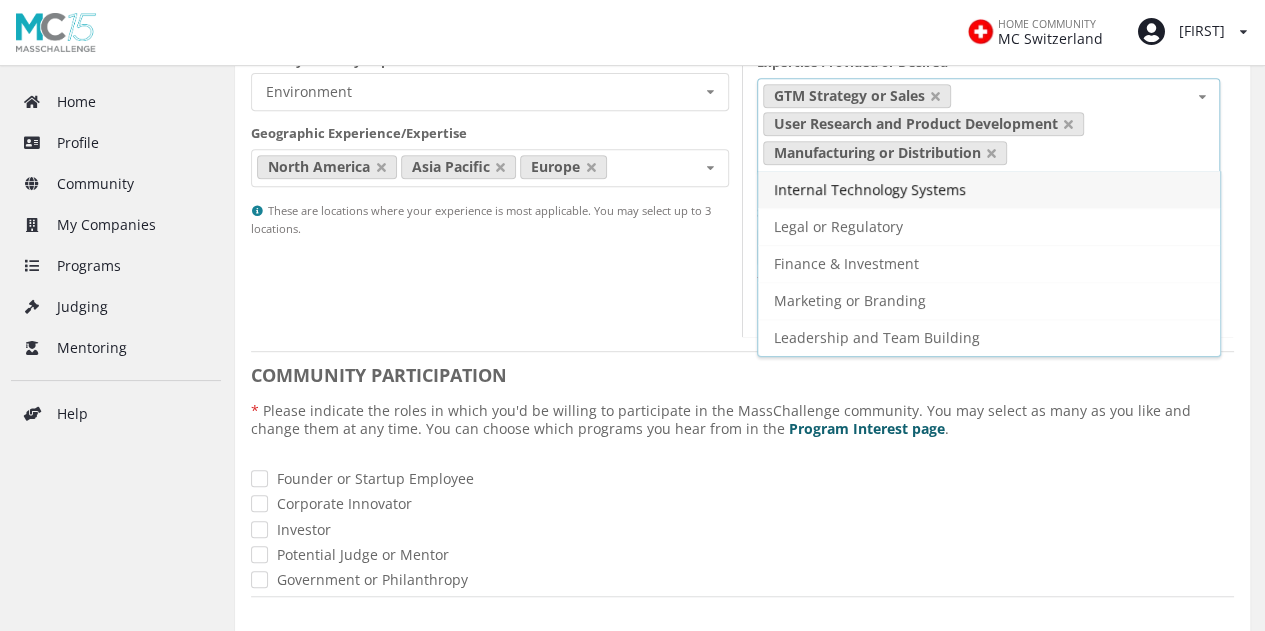 click on "Community Information -   Zachary Chandler Your personal MassChallenge Profile Whether you are a startup looking to apply to a MC program, a mentor ready to advise startups, an investor looking for promising startups, or anything in between, we consider you part of the MassChallenge community! The information in this section helps you make the most out of our global network of innovators. Information on how to get involved in specific programs will be collected on the following pages. Personal information you enter on this page is visible to MassChallenge staff. You can manage the visibility of your information for the rest of the community in our Community Privacy section. EXPERTISE / BACKGROUND  Primary Industry/Experience Environment Cross-Industry Environment Finance Healthcare Industry 4.0 Security and Resiliency Sustainable Food Geographic Experience/Expertise   North America Asia Pacific Europe Latin America Middle East and North Africa Sub-Saharan Africa   Expertise Provided or Desired *   *       ." at bounding box center (742, 480) 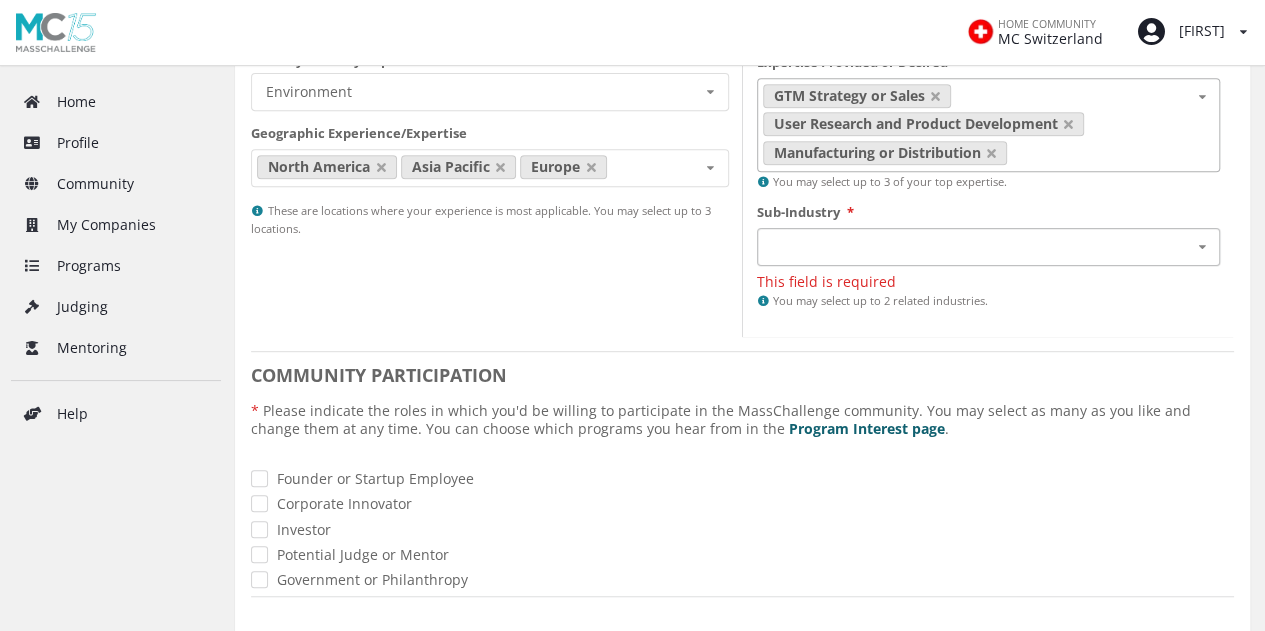 click on "Environment - Carbon Management and Storage Environment - Circular Economy and Resource Management Environment - Land Use, Conservation, and Biodiversity Environment - Renewable Energy and Energy Efficiency Environment - Sustainable Transportation and Urban Solutions Environment - Water Solutions and Conservation" at bounding box center (989, 247) 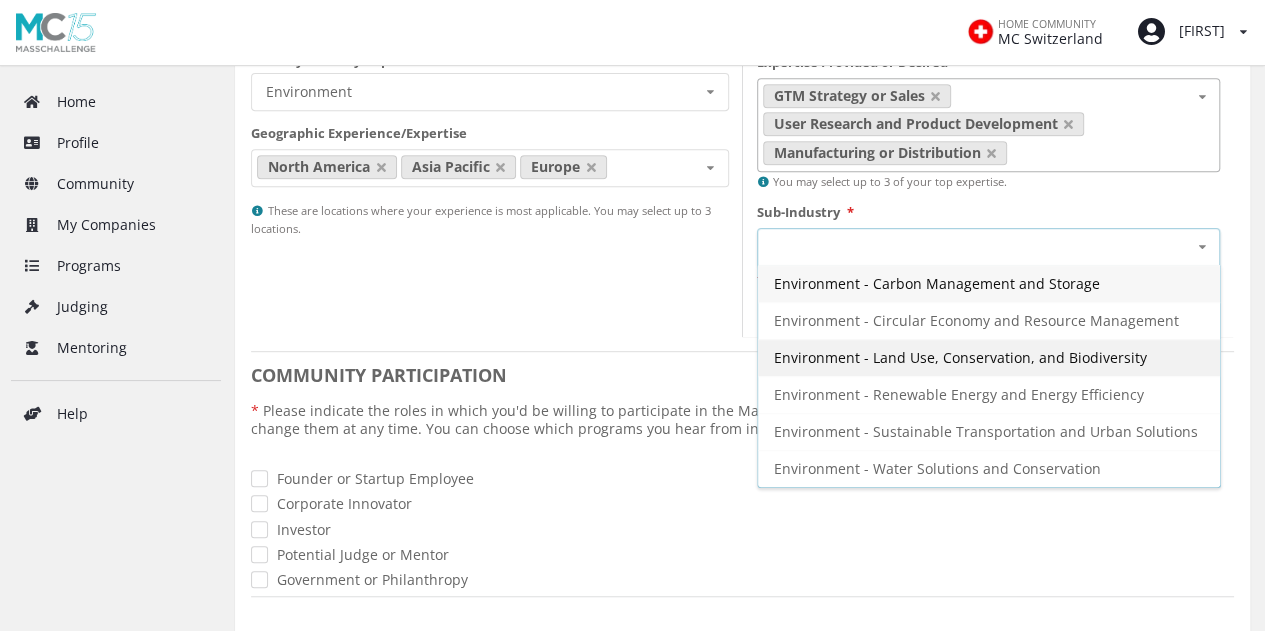 scroll, scrollTop: 500, scrollLeft: 0, axis: vertical 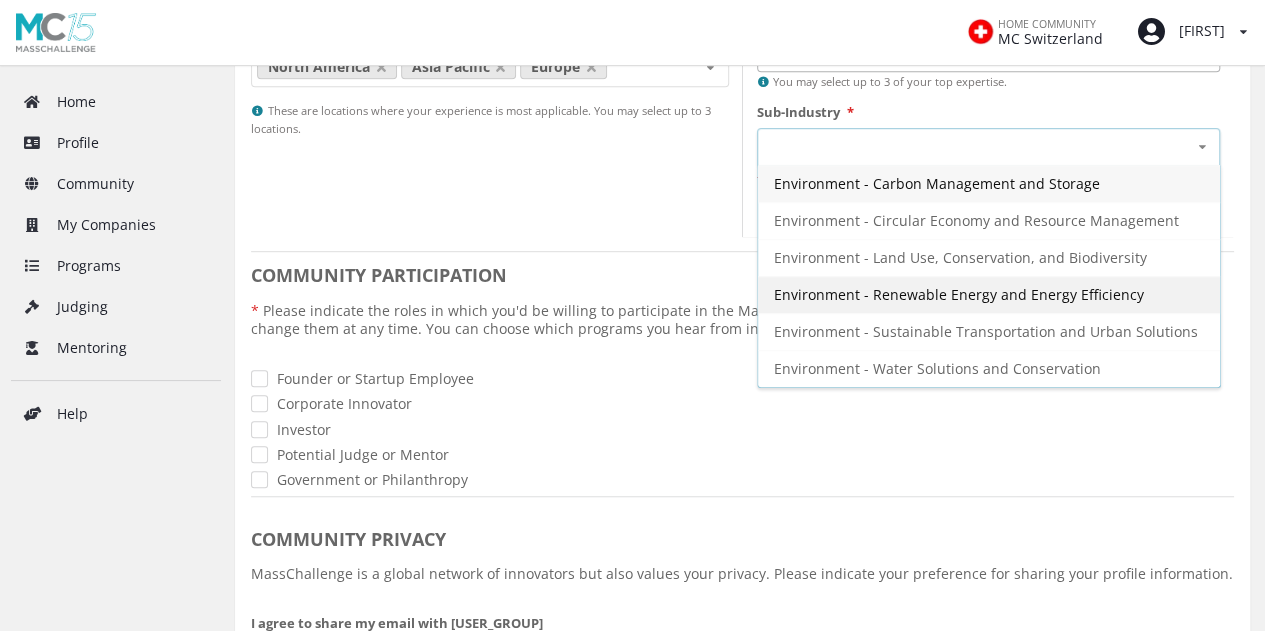 click on "Environment - Renewable Energy and Energy Efficiency" at bounding box center [937, 183] 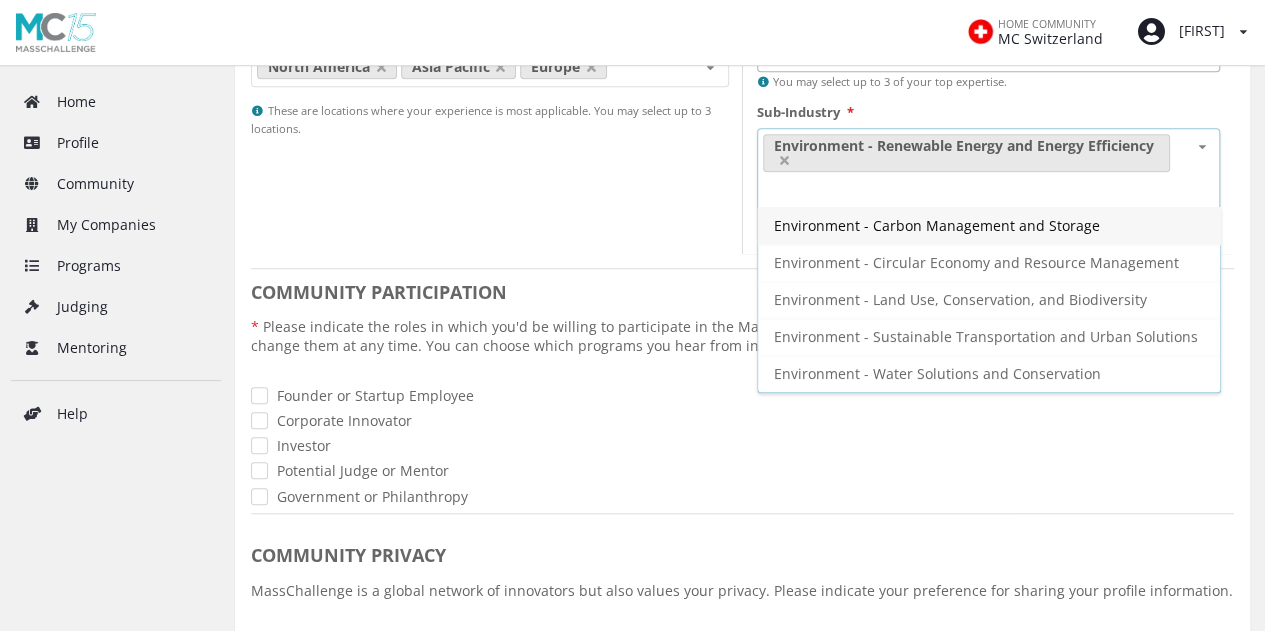 click on "Environment - Carbon Management and Storage" at bounding box center (989, 225) 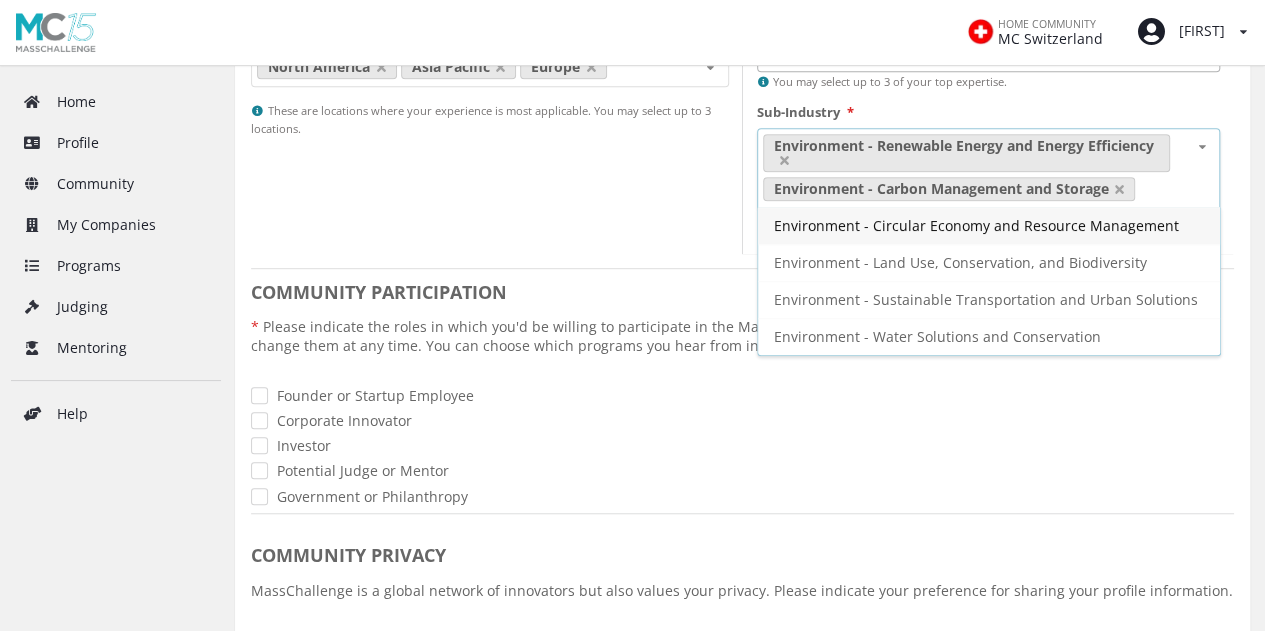 click on "COMMUNITY PARTICIPATION   Please indicate the roles in which you'd be willing to participate in the MassChallenge community. You may select as many as you like and change them at any time. You can choose which programs you hear from in the   Program Interest page . Founder or Startup Employee Corporate Innovator Investor Potential Judge or Mentor Government or Philanthropy" at bounding box center (742, 78) 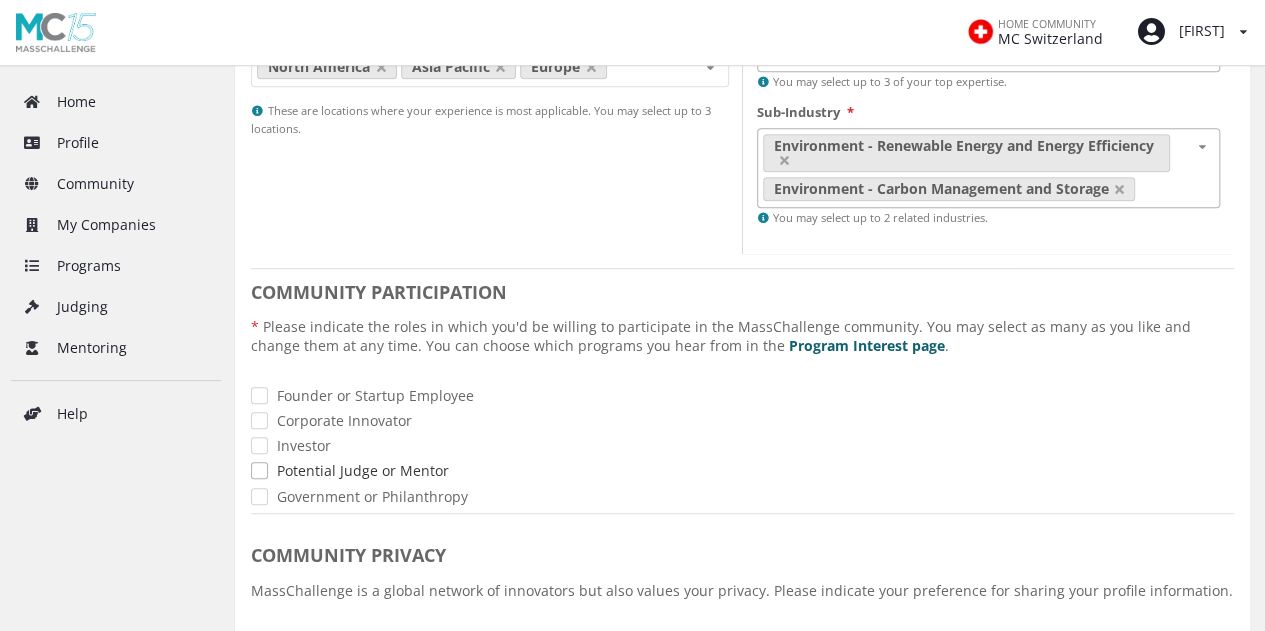 click on "Potential Judge or Mentor" at bounding box center [742, 470] 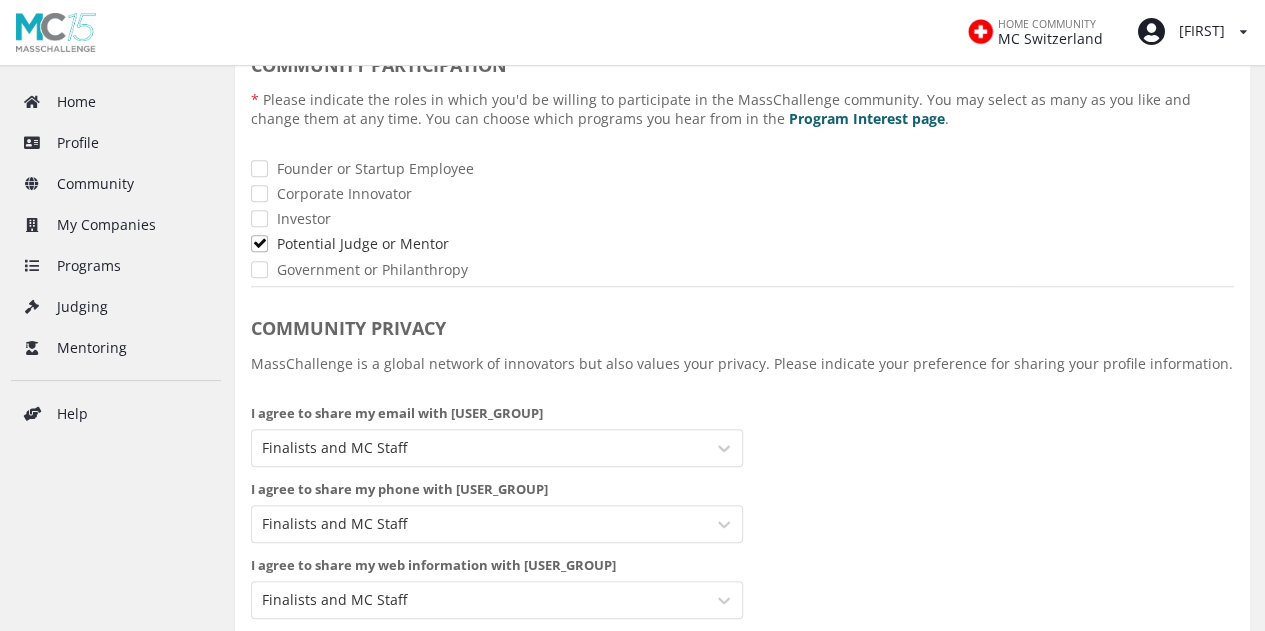scroll, scrollTop: 800, scrollLeft: 0, axis: vertical 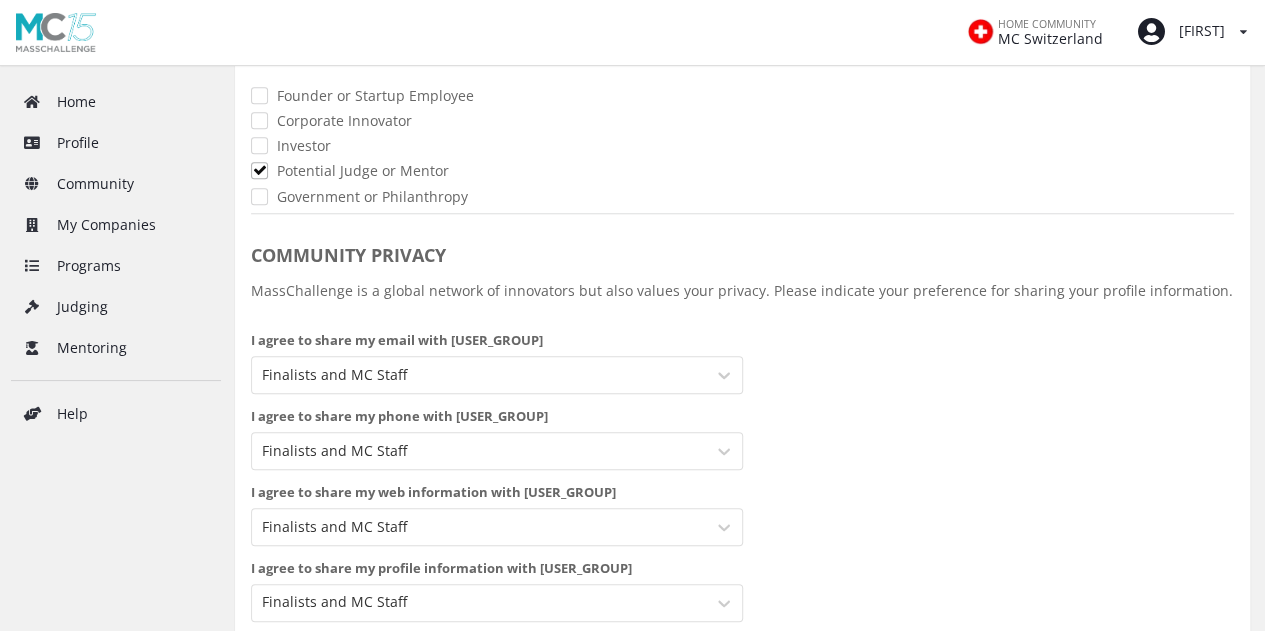 click at bounding box center (479, 393) 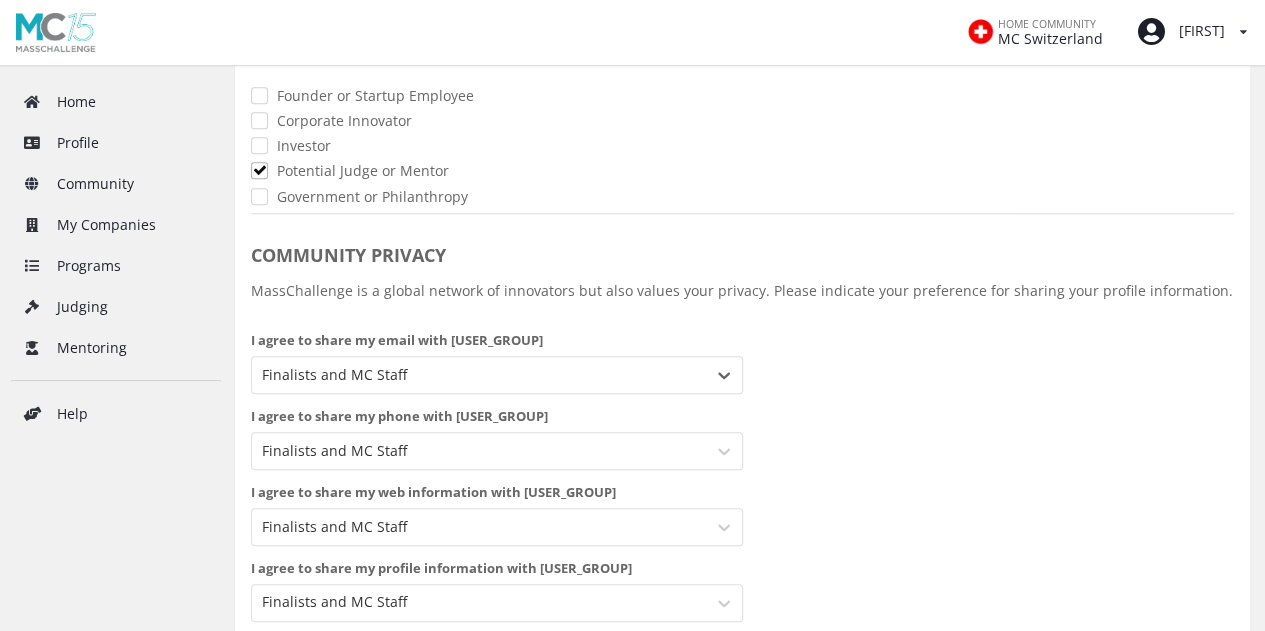click at bounding box center (479, 393) 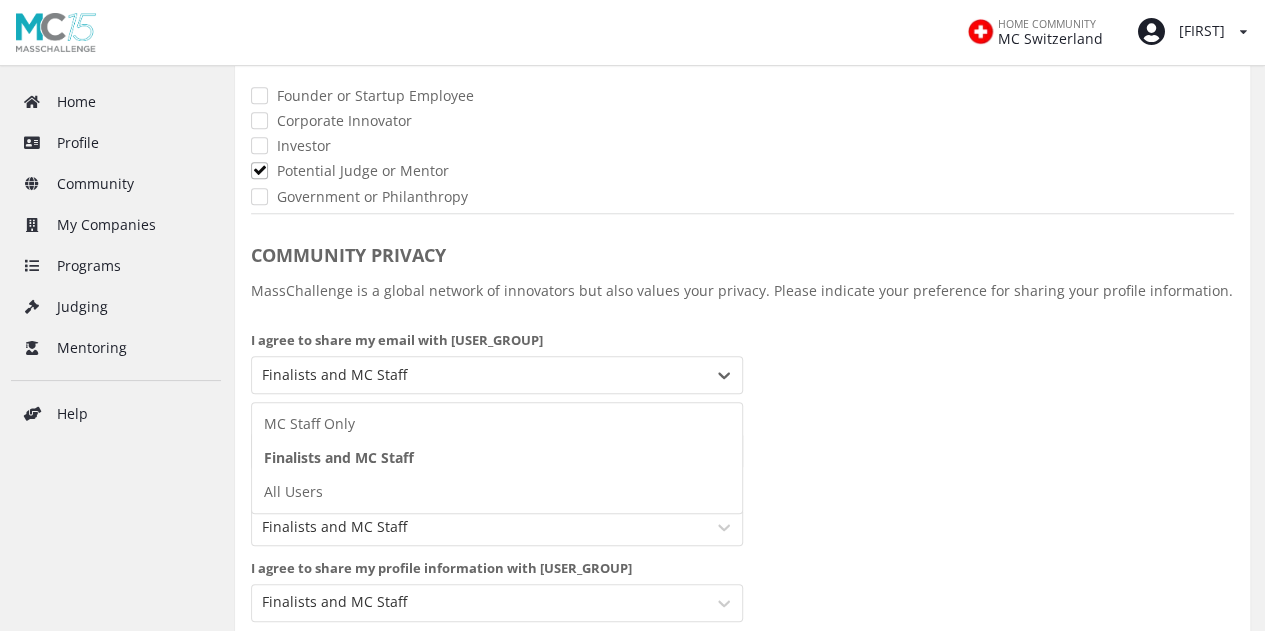 click at bounding box center (479, 393) 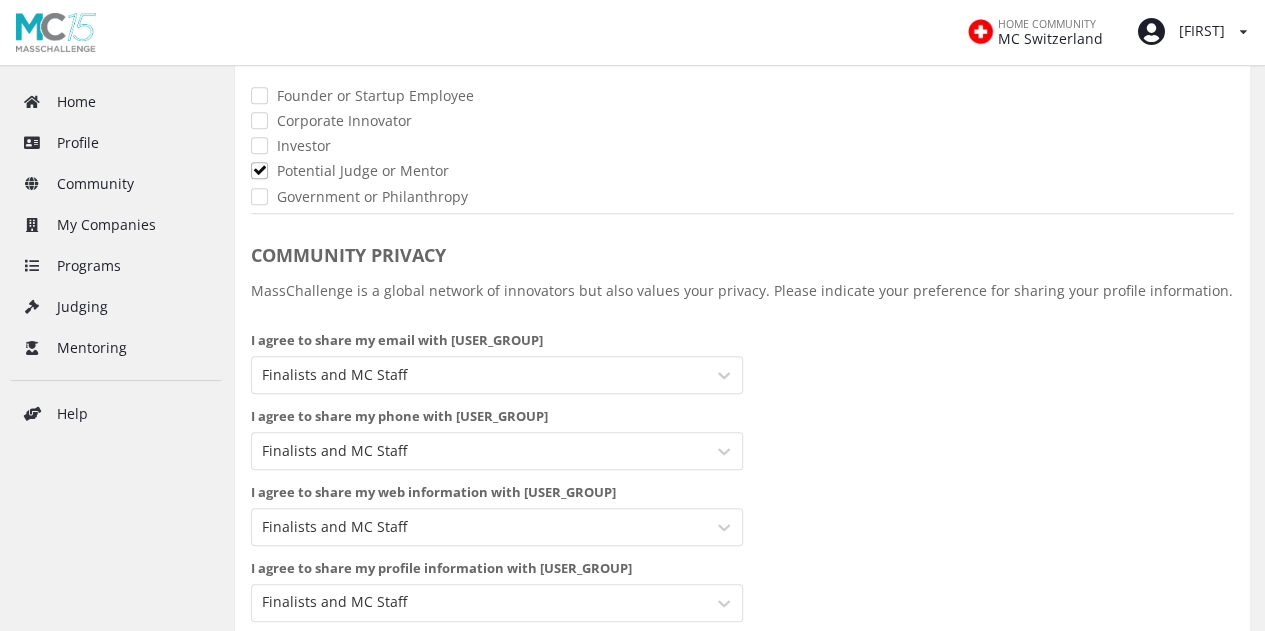 scroll, scrollTop: 900, scrollLeft: 0, axis: vertical 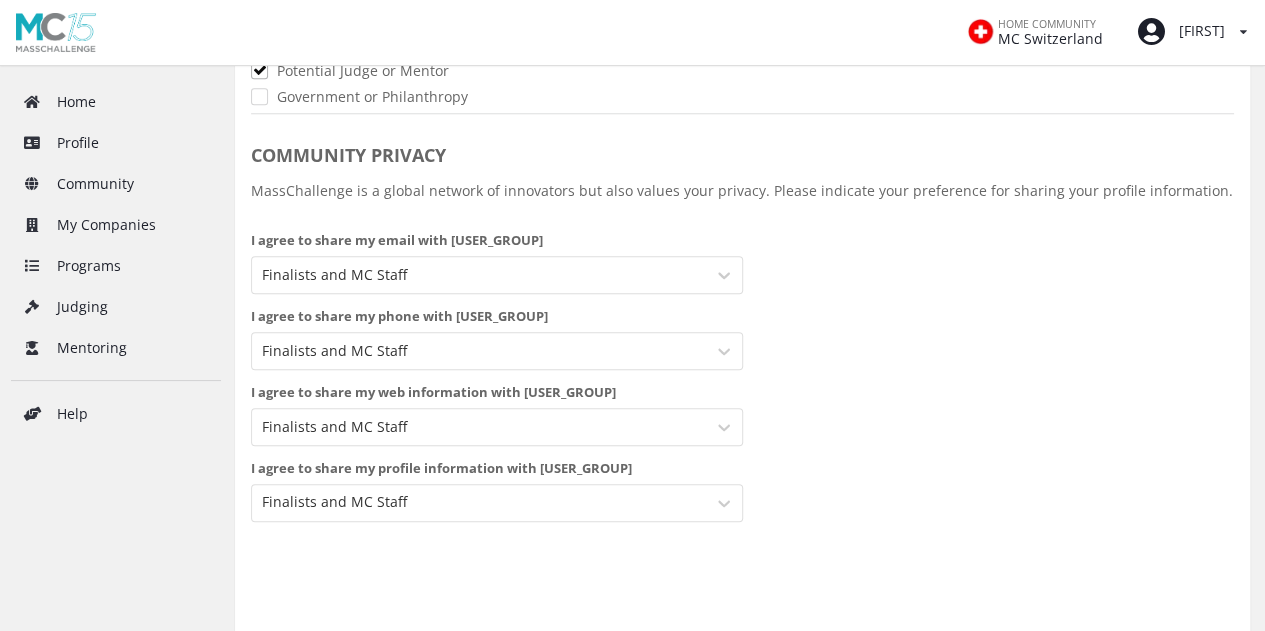 click at bounding box center [479, 293] 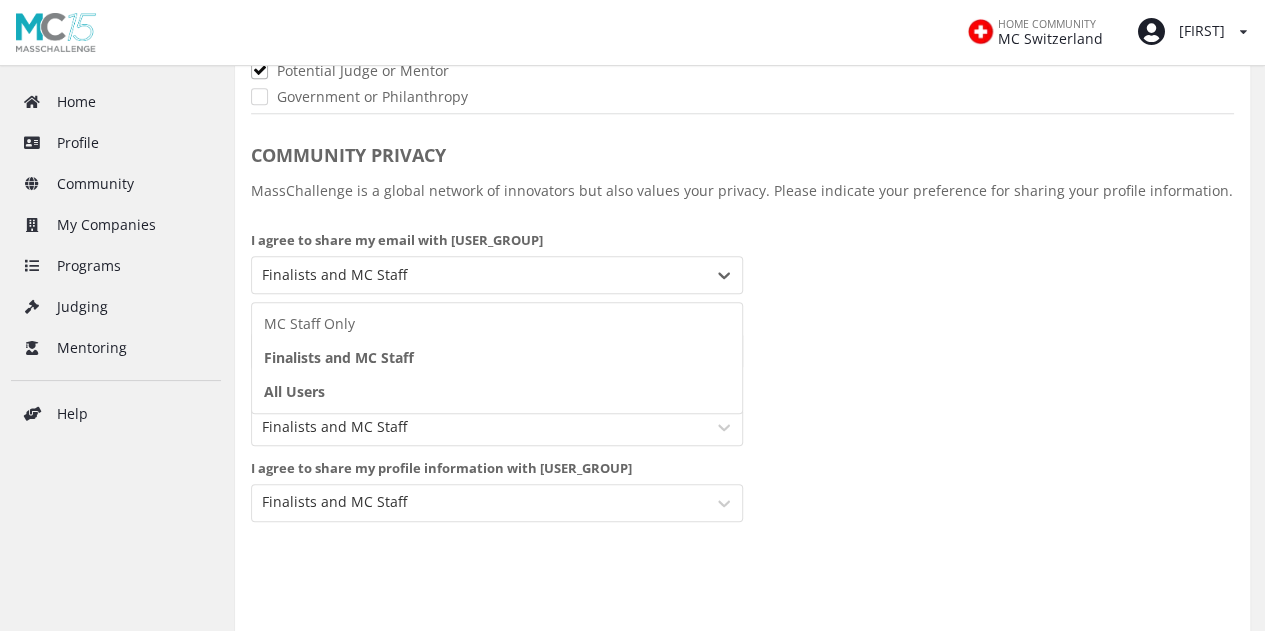click on "All Users" at bounding box center (497, 410) 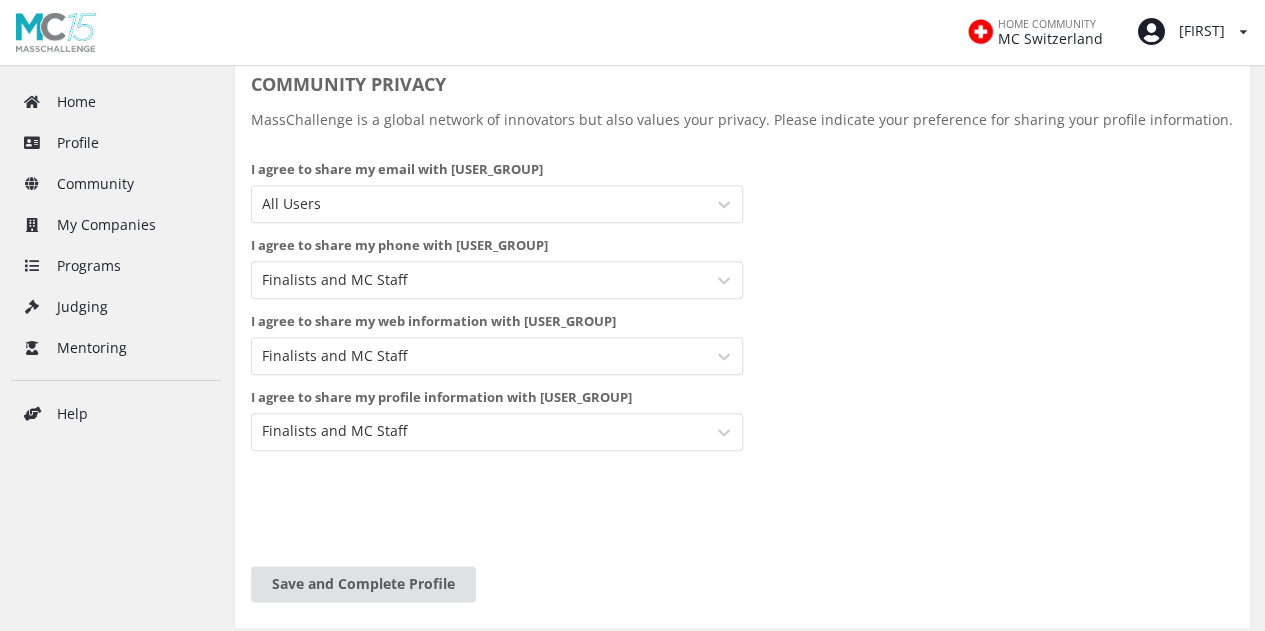 scroll, scrollTop: 1000, scrollLeft: 0, axis: vertical 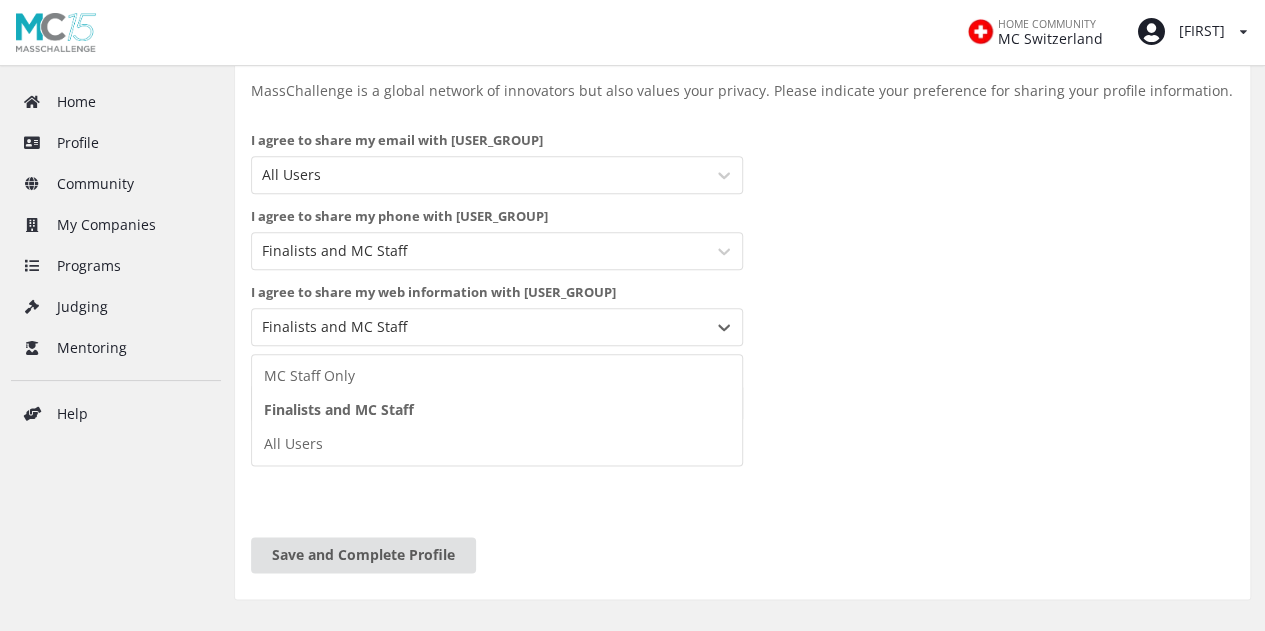 click at bounding box center (479, 345) 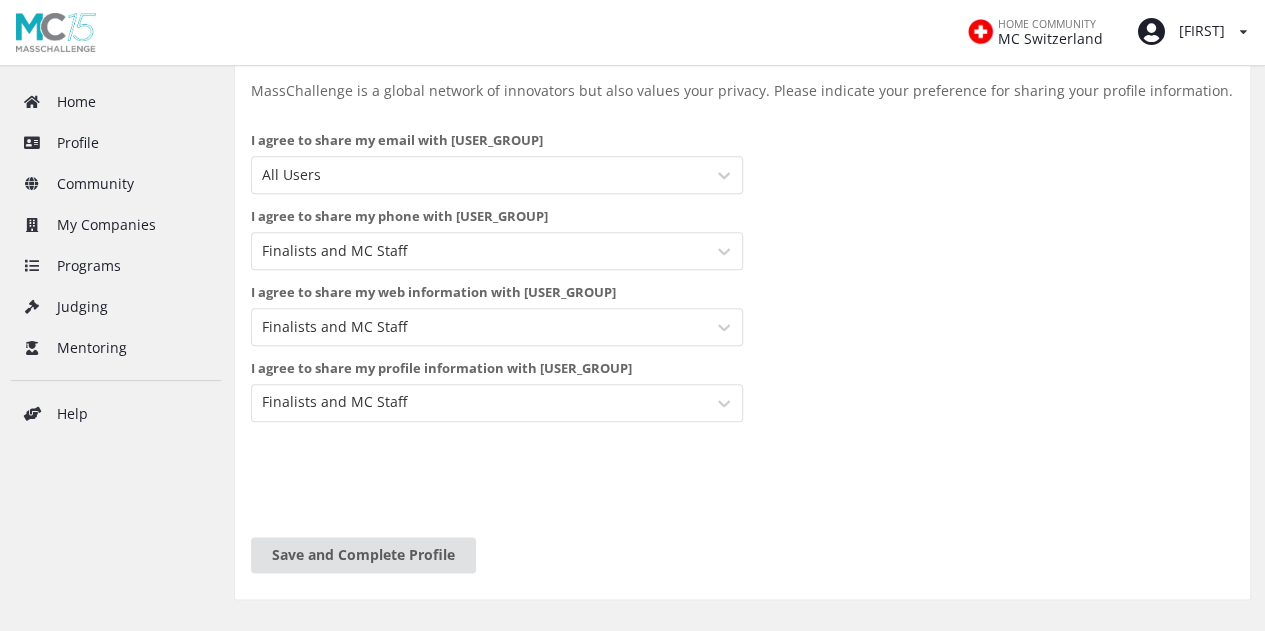 click at bounding box center [479, 421] 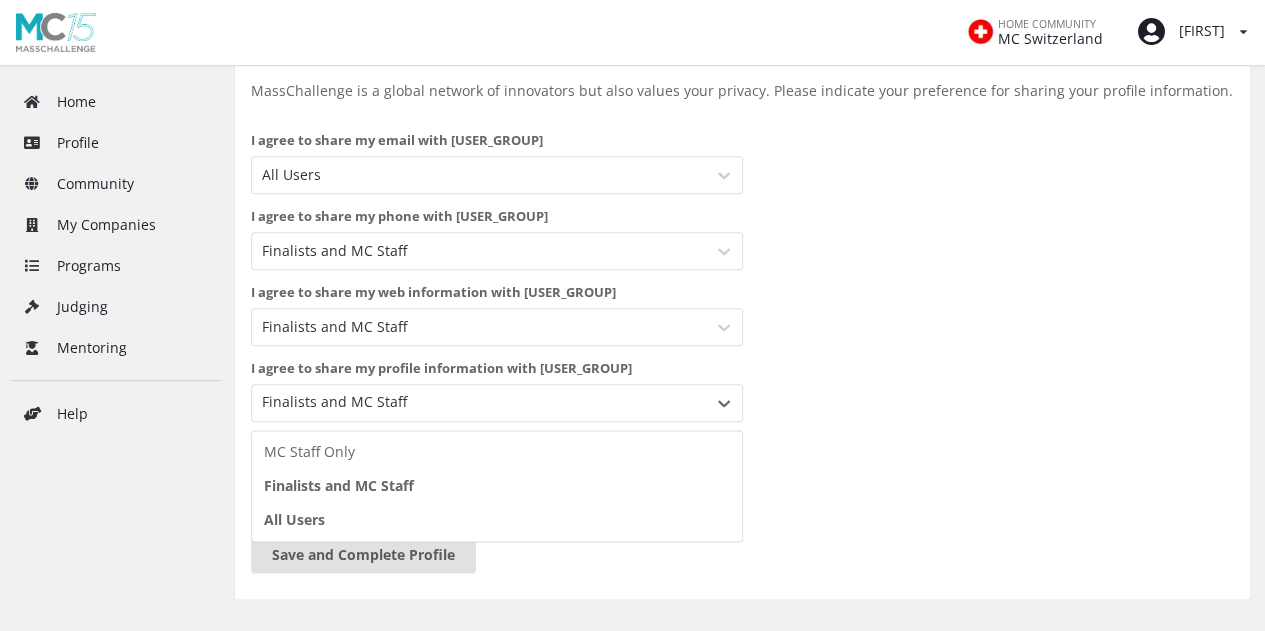 click on "All Users" at bounding box center [497, 538] 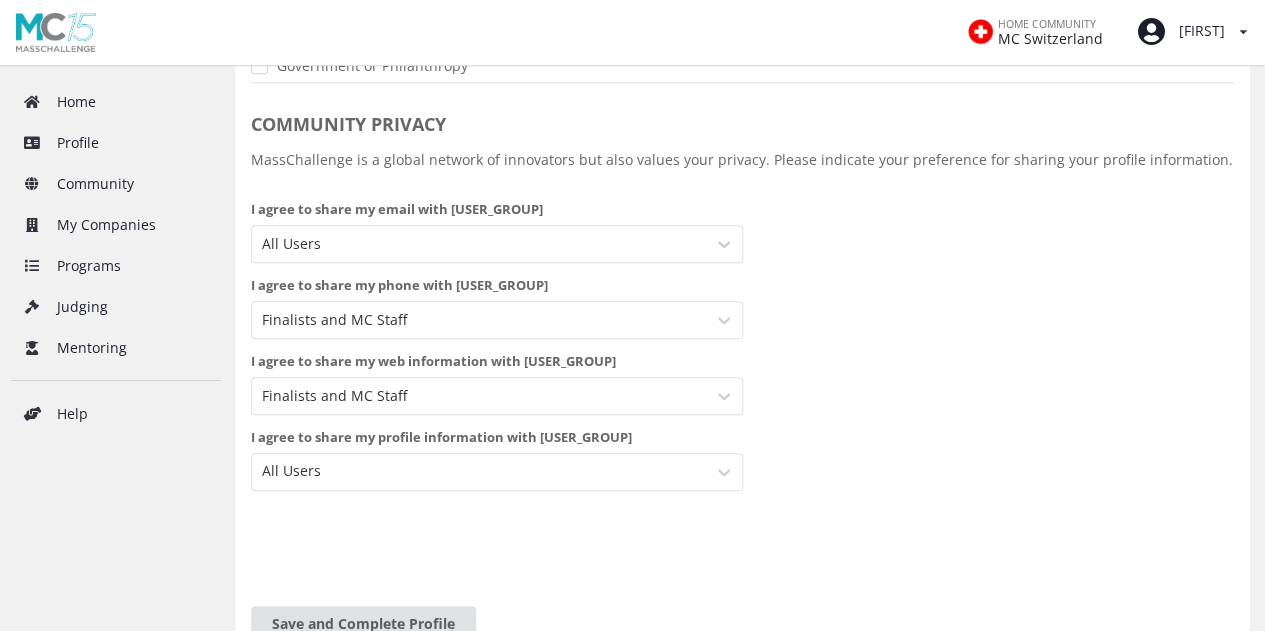 scroll, scrollTop: 900, scrollLeft: 0, axis: vertical 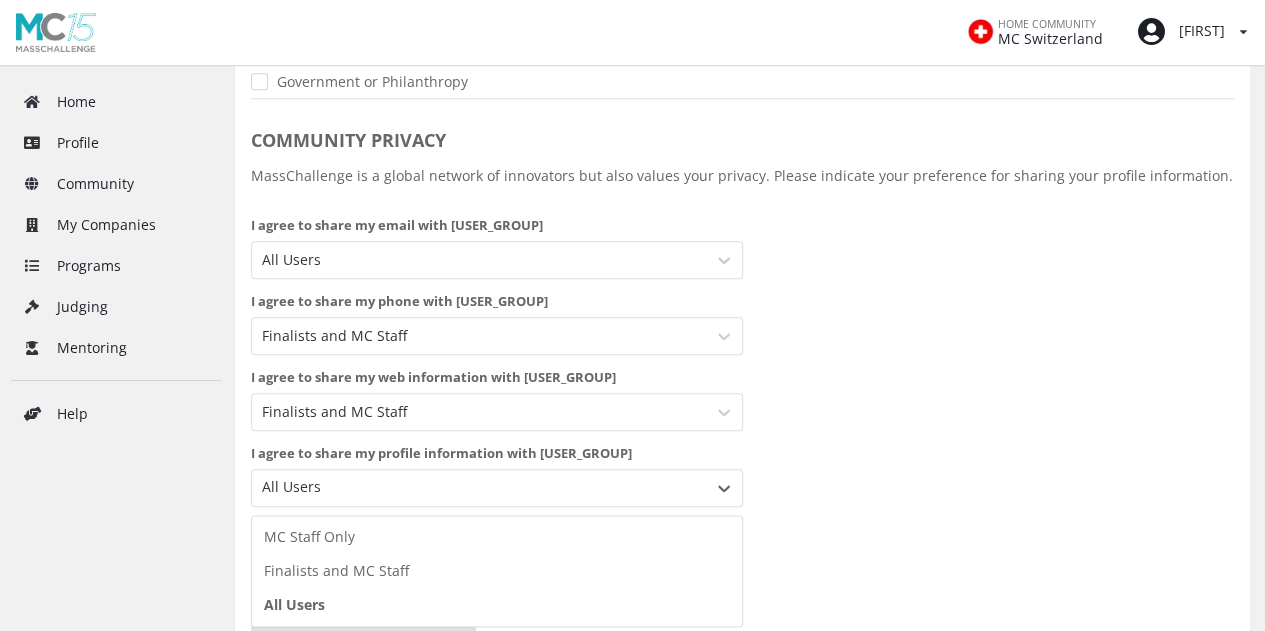 click on "All Users" at bounding box center (479, 506) 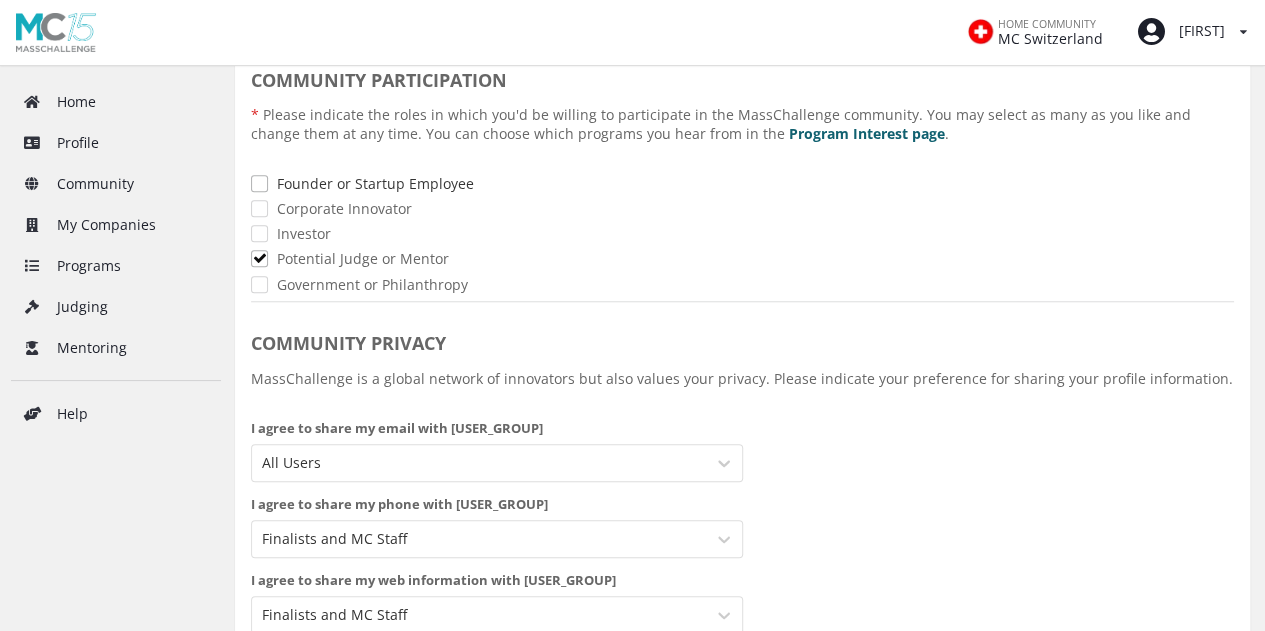 scroll, scrollTop: 1000, scrollLeft: 0, axis: vertical 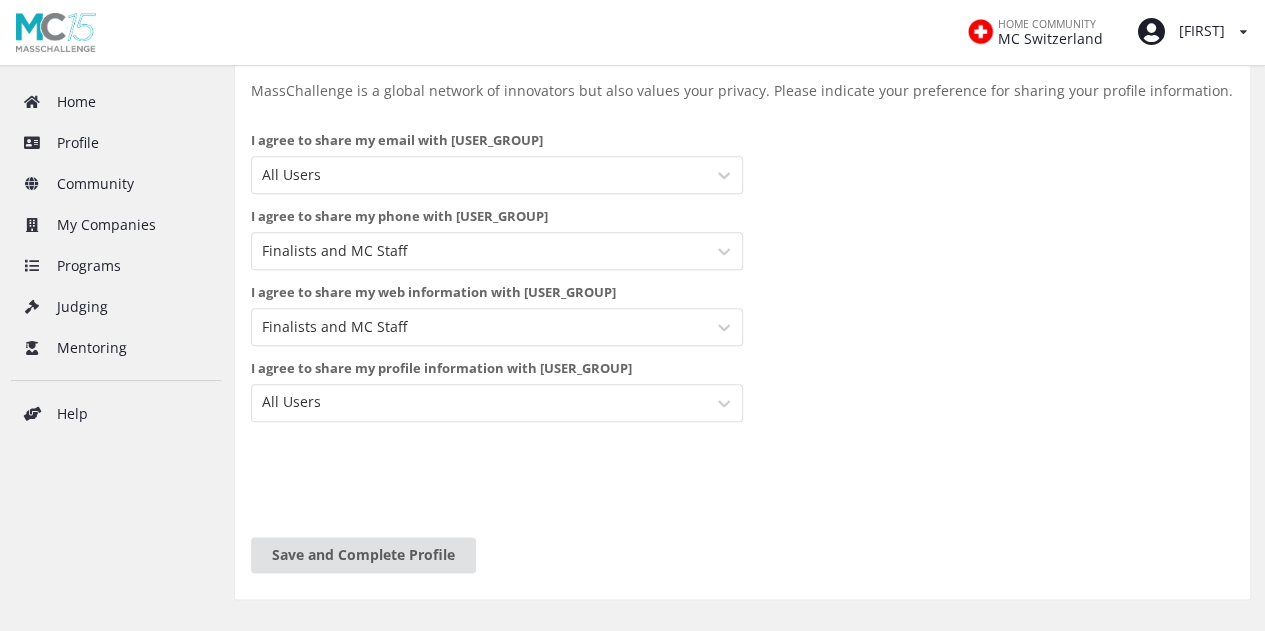 click on "Save and Complete Profile" at bounding box center (363, 573) 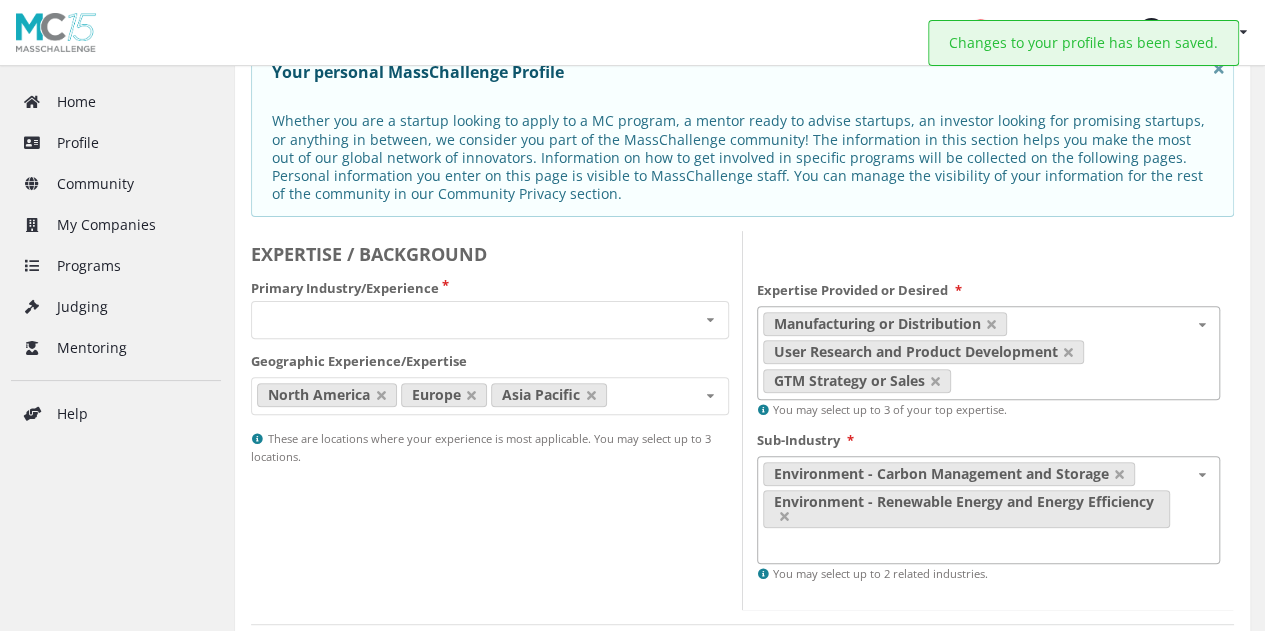 scroll, scrollTop: 0, scrollLeft: 0, axis: both 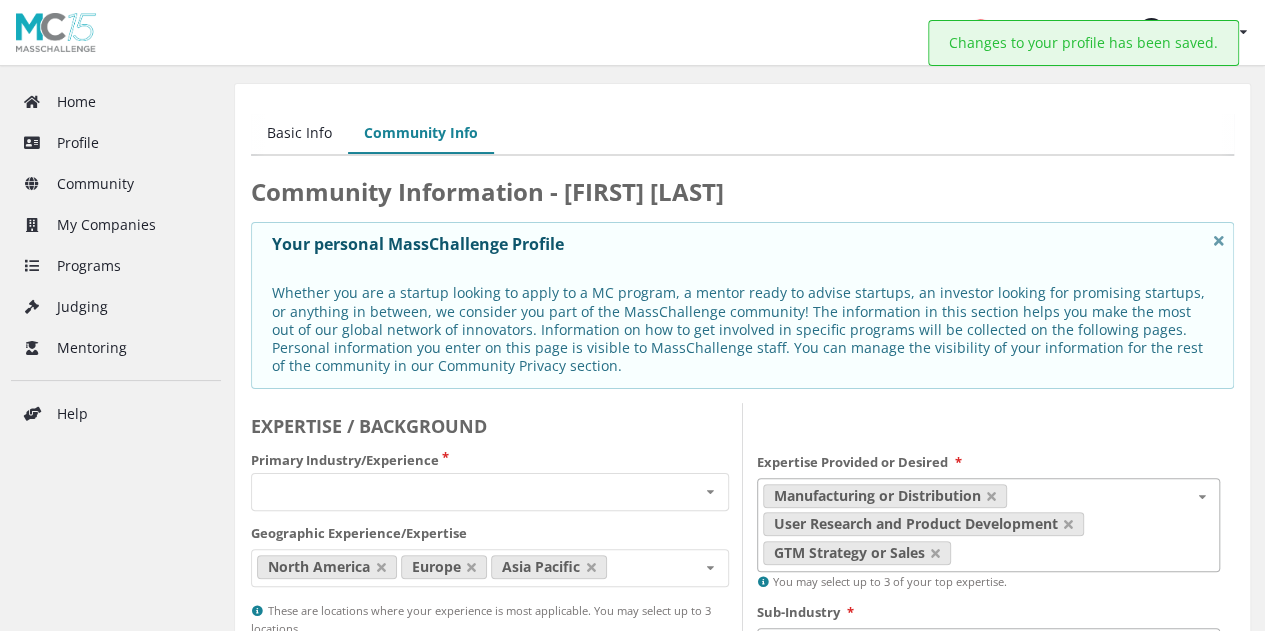 click on "Basic Info" at bounding box center (299, 134) 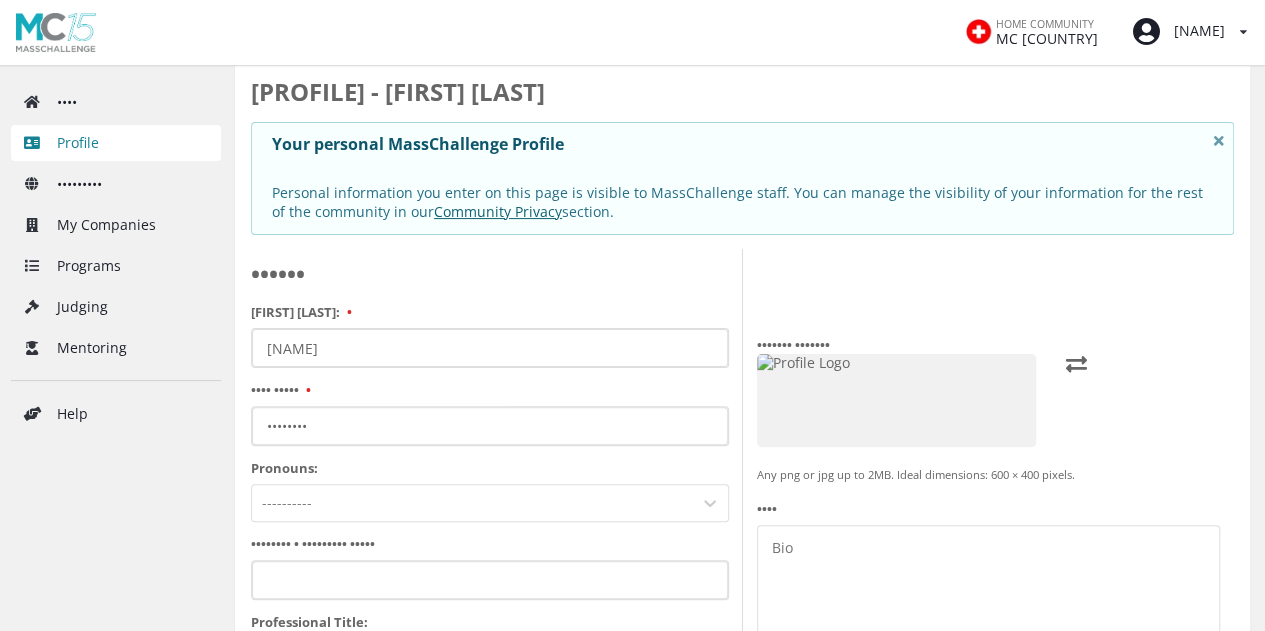 scroll, scrollTop: 200, scrollLeft: 0, axis: vertical 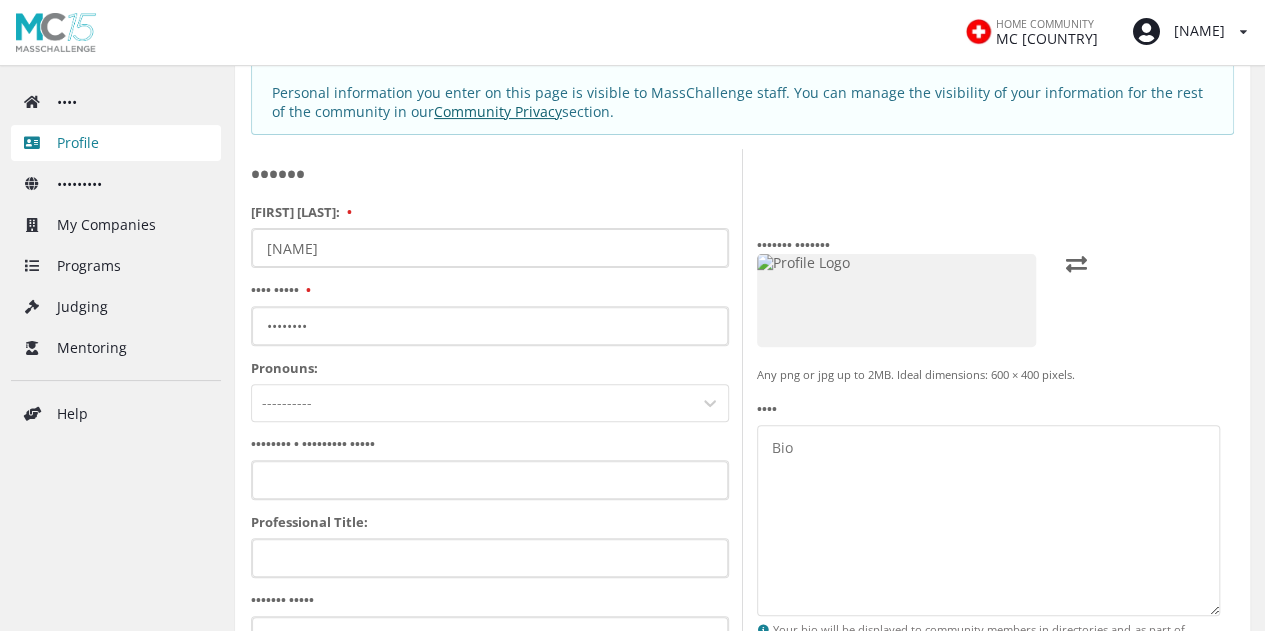 click at bounding box center (472, 403) 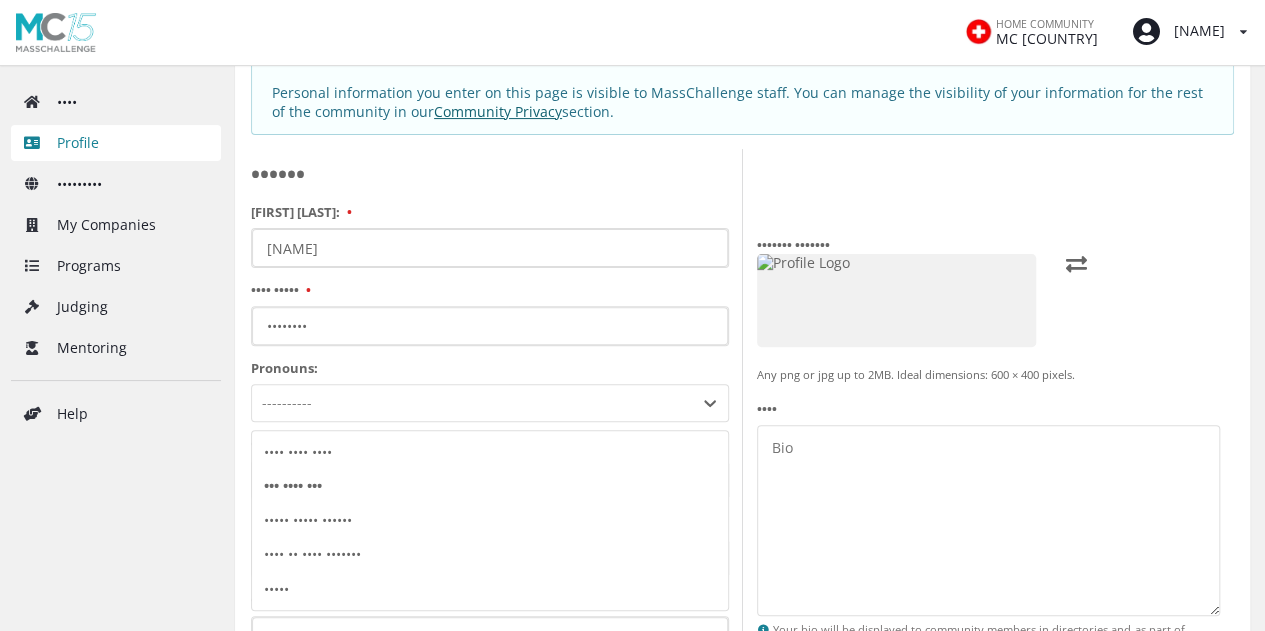 click on "[PRONOUN], [PRONOUN], [PRONOUN]" at bounding box center (490, 486) 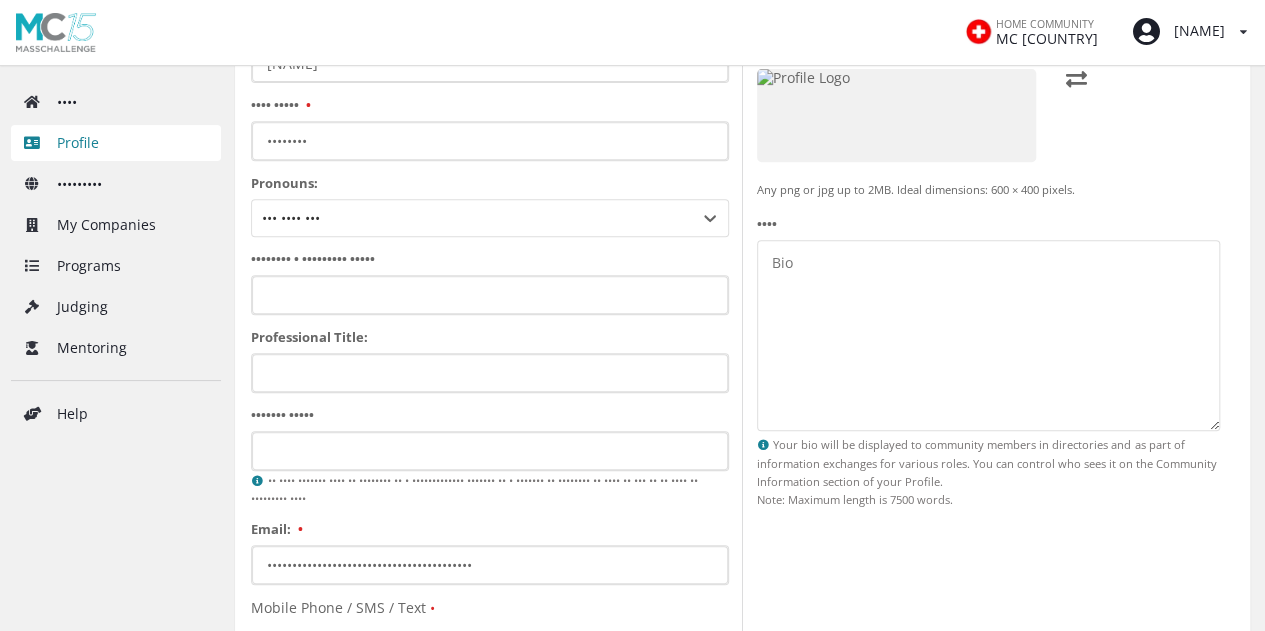 scroll, scrollTop: 400, scrollLeft: 0, axis: vertical 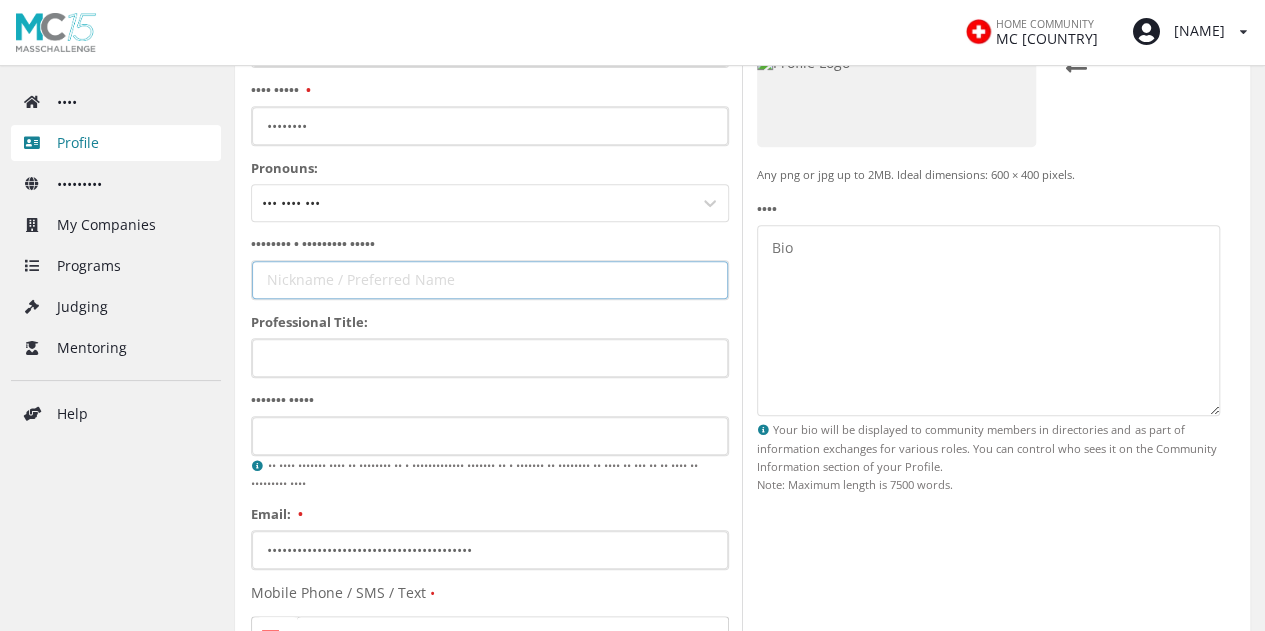 click on "•••••••• • ••••••••• •••••" at bounding box center (490, 280) 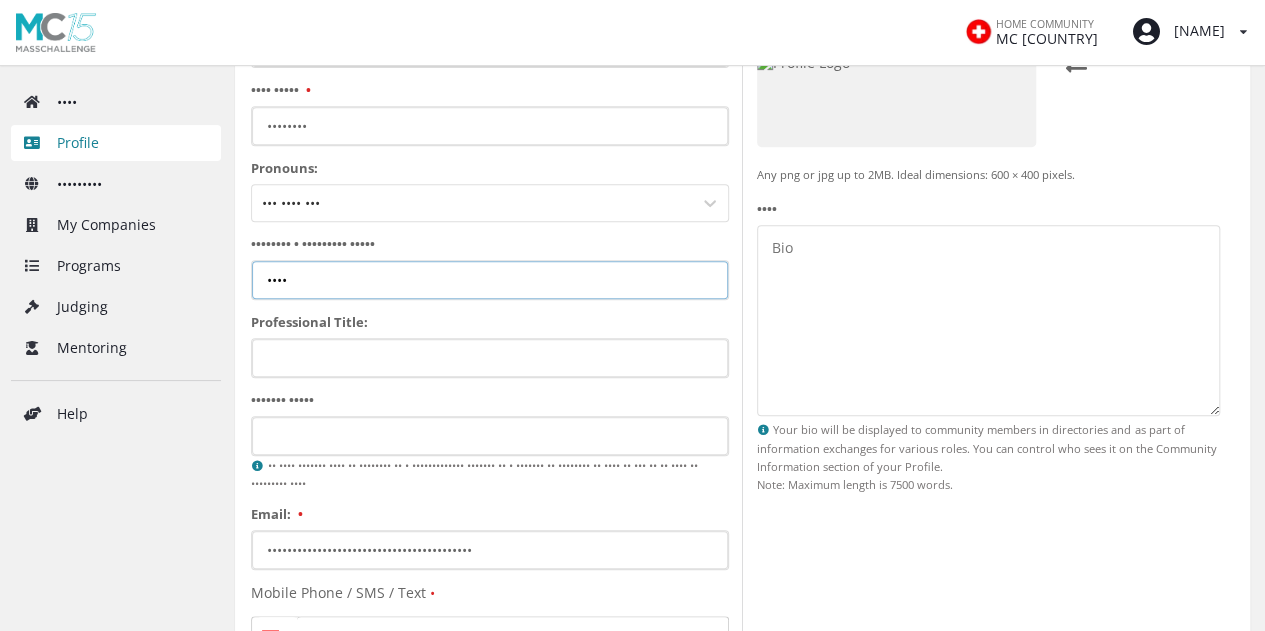 type on "[FIRST]" 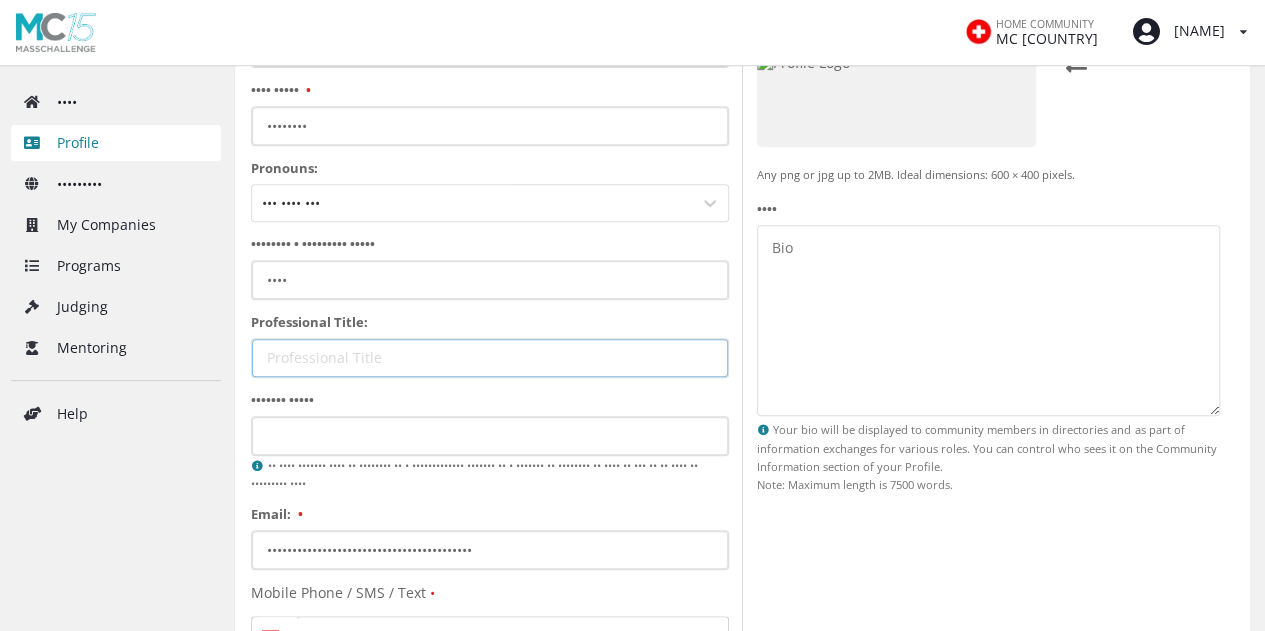 click on "•••••••••••• ••••••" at bounding box center (490, 358) 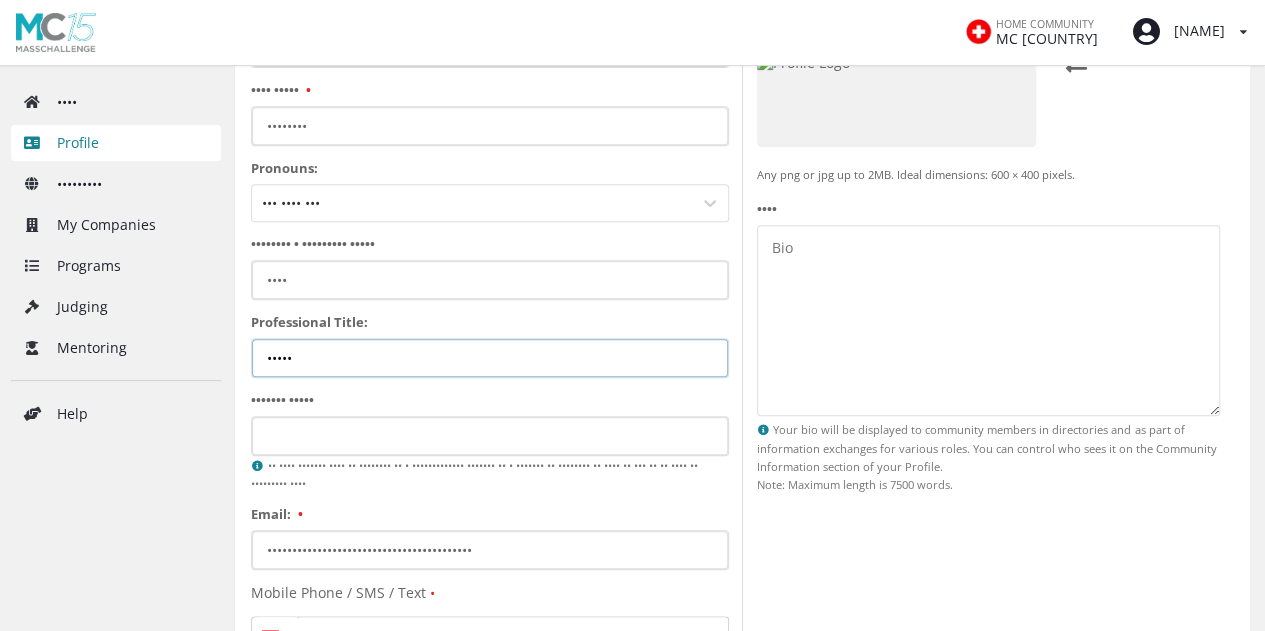 type on "[COUNTRY]" 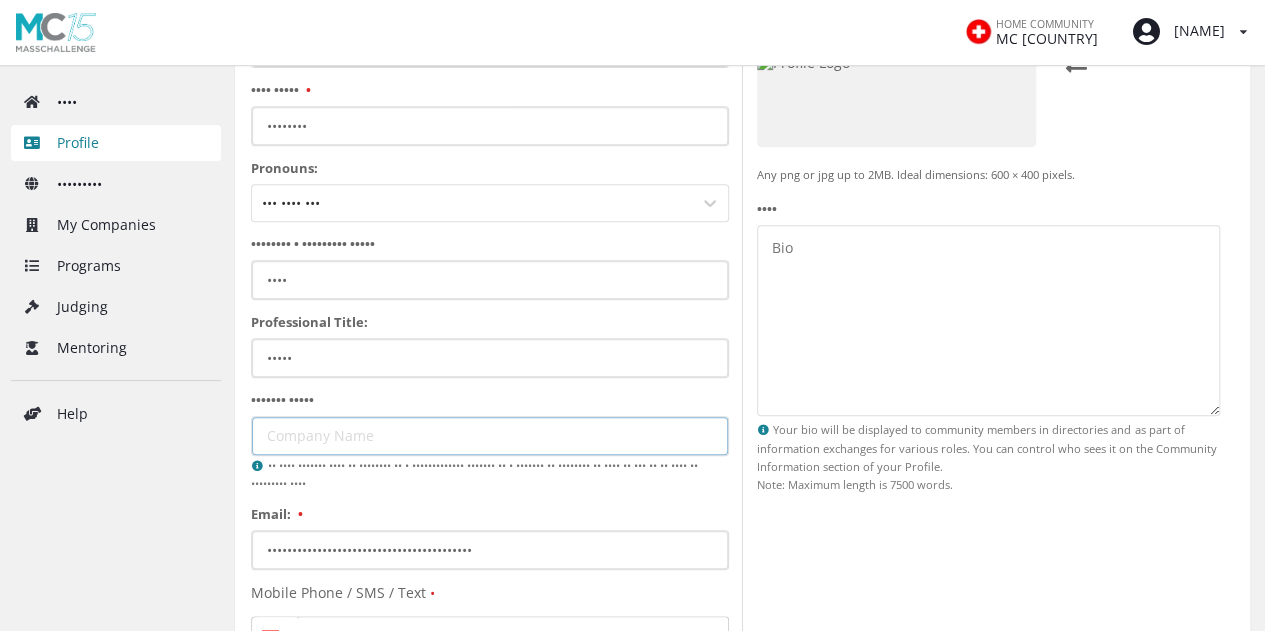 click on "Company Name:" at bounding box center (490, 436) 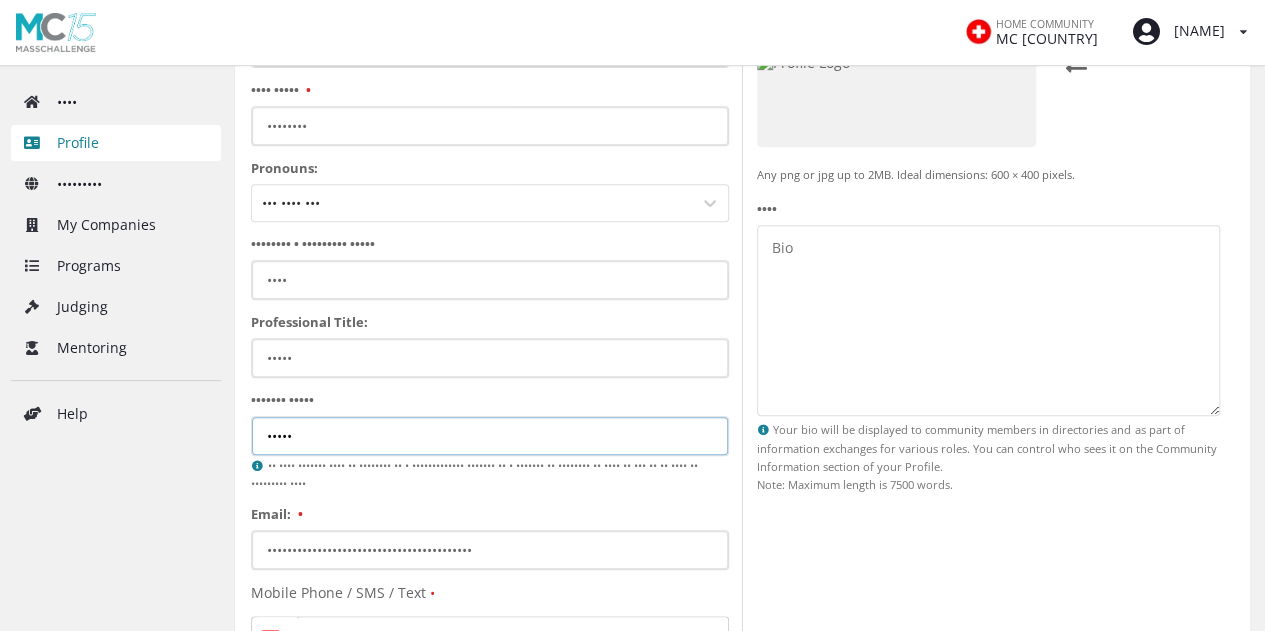 type on "[COMPANY] Sarl" 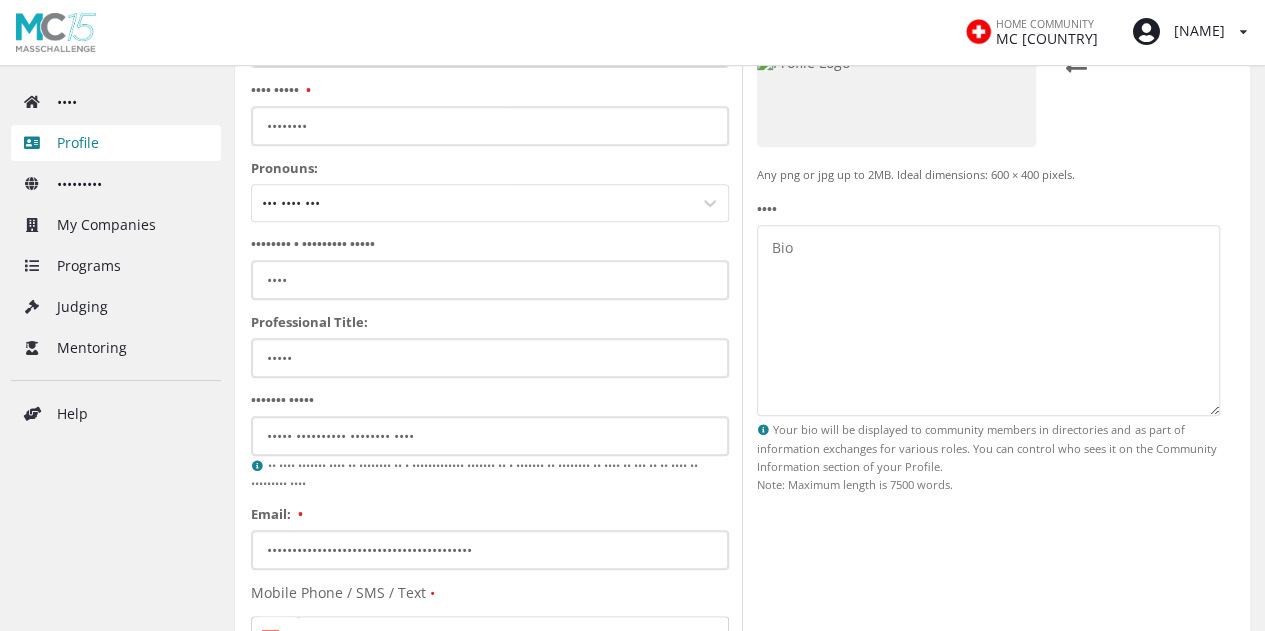 type on "+41 [PHONE]" 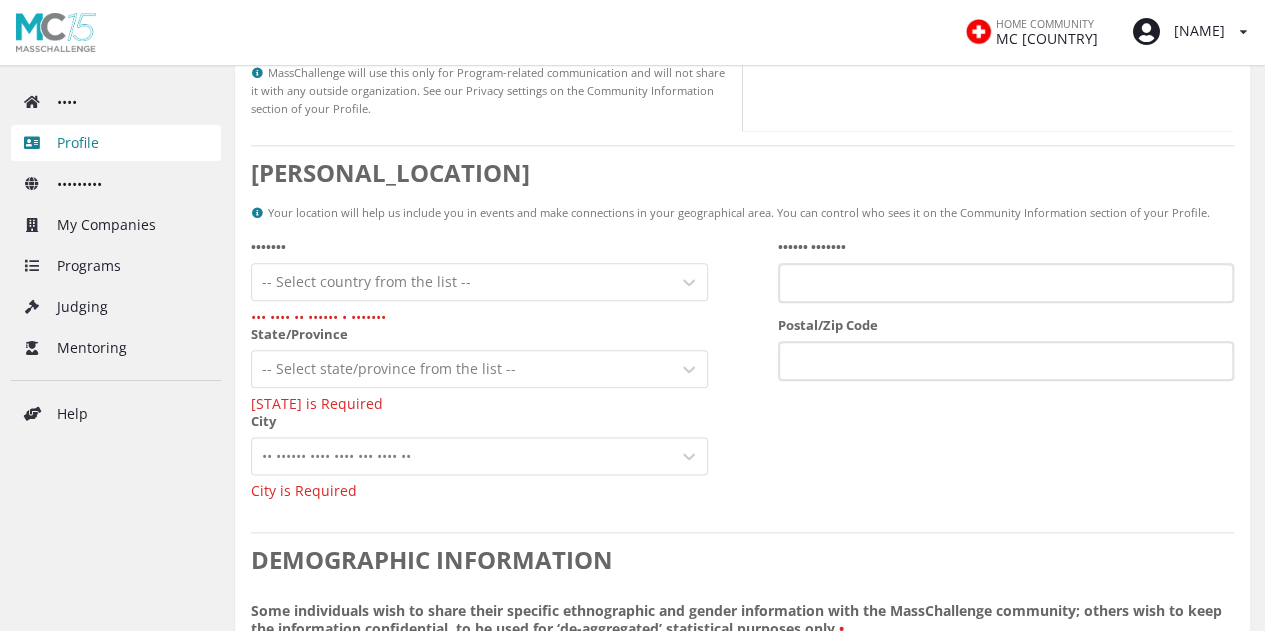 scroll, scrollTop: 1000, scrollLeft: 0, axis: vertical 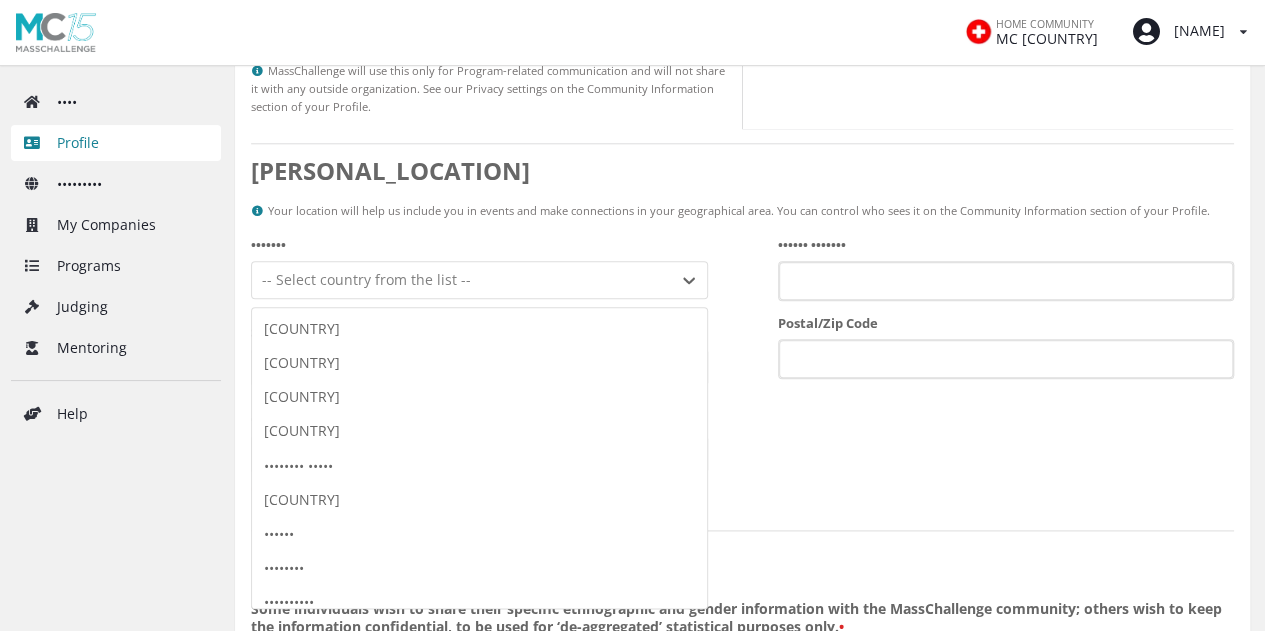 click at bounding box center (461, 262) 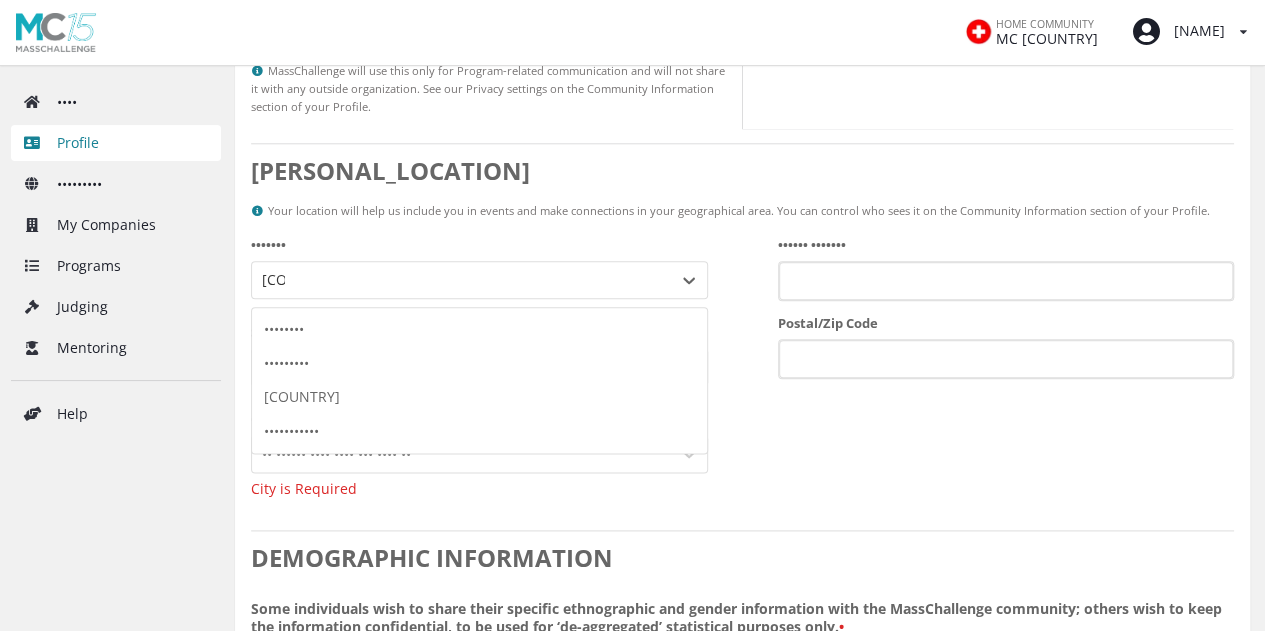 scroll, scrollTop: 0, scrollLeft: 0, axis: both 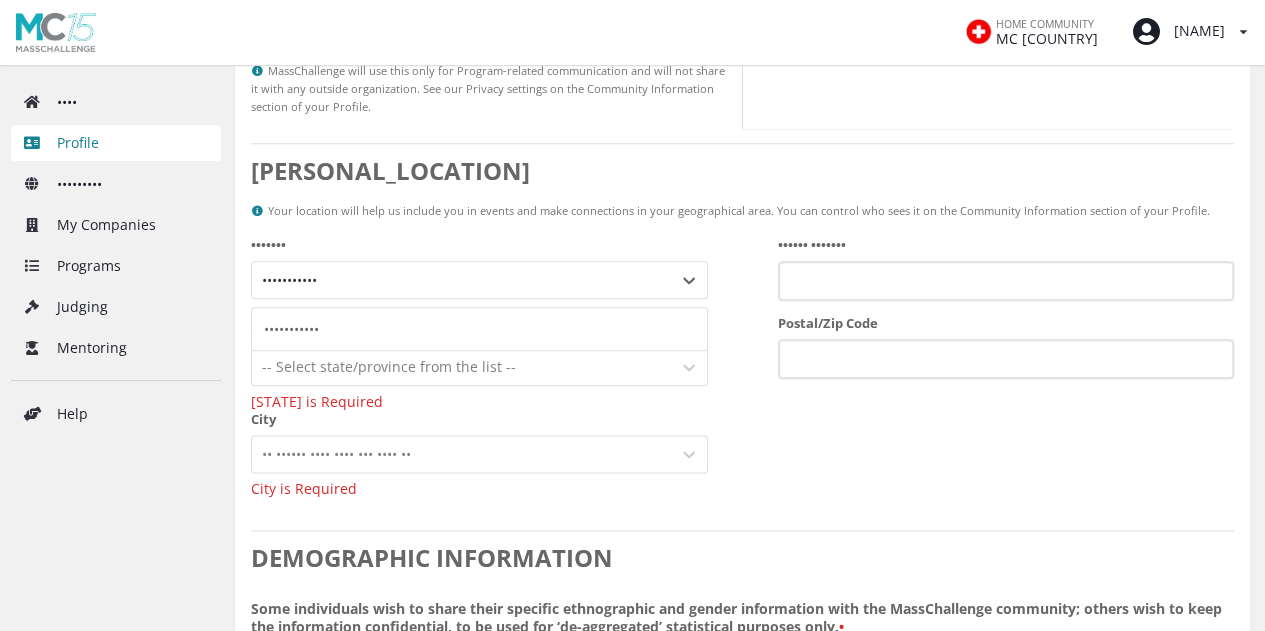 type on "•••••••••••" 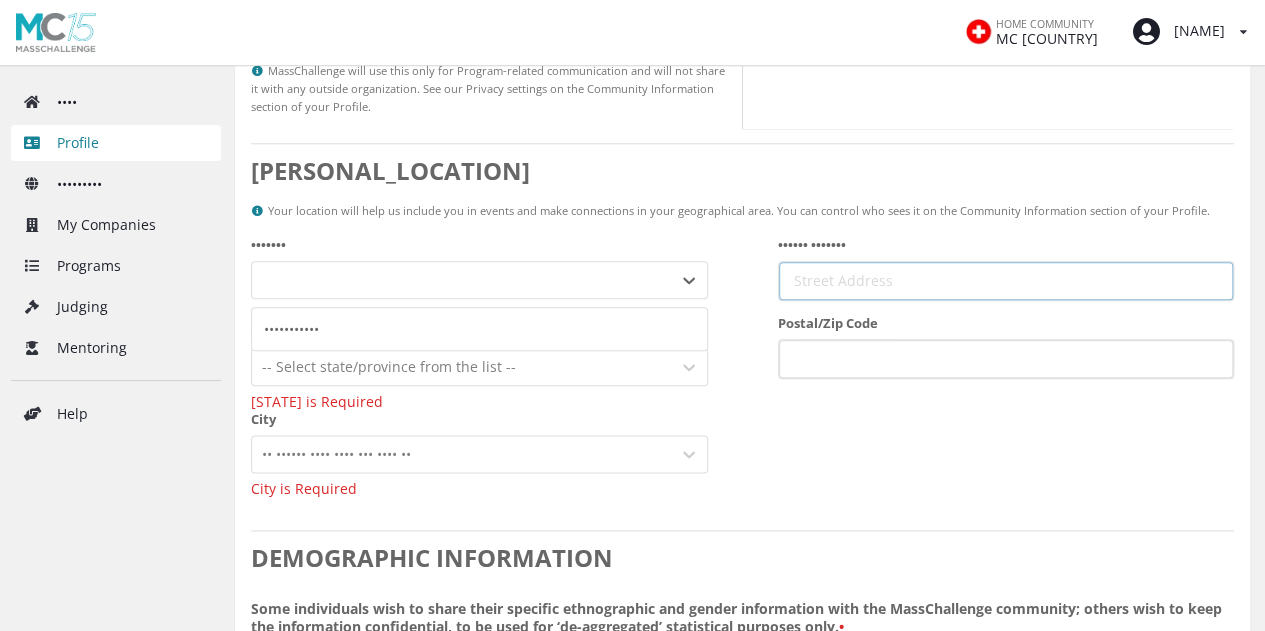 click on "Street Address" at bounding box center [1006, 263] 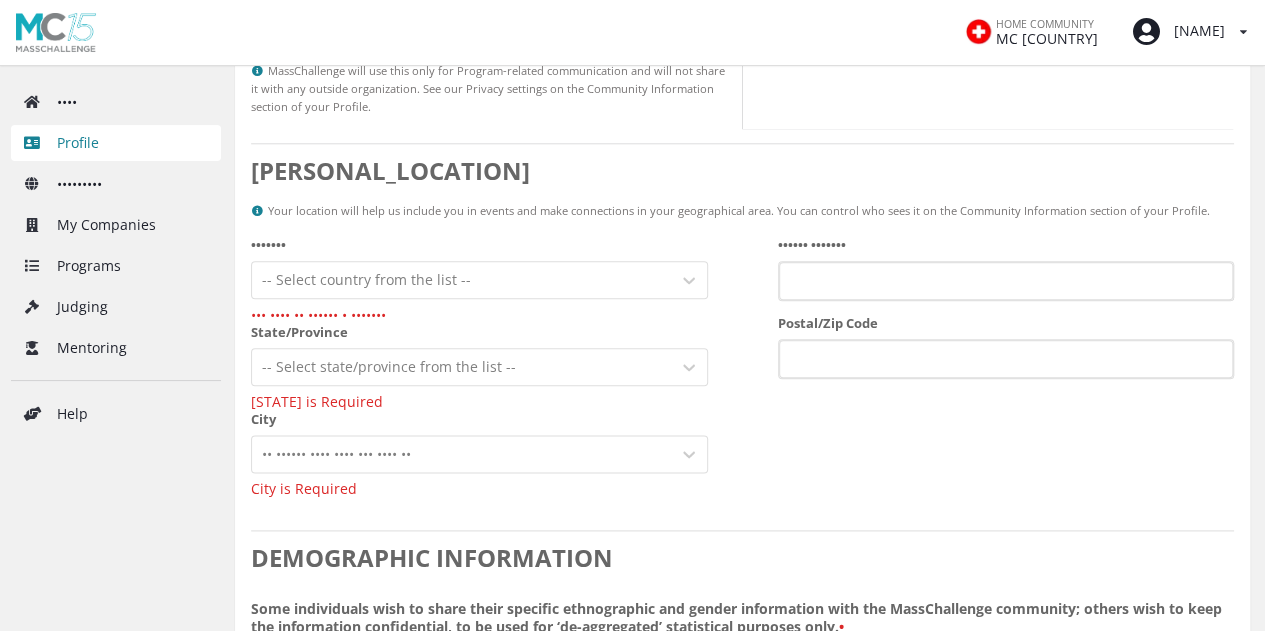 click at bounding box center (461, 349) 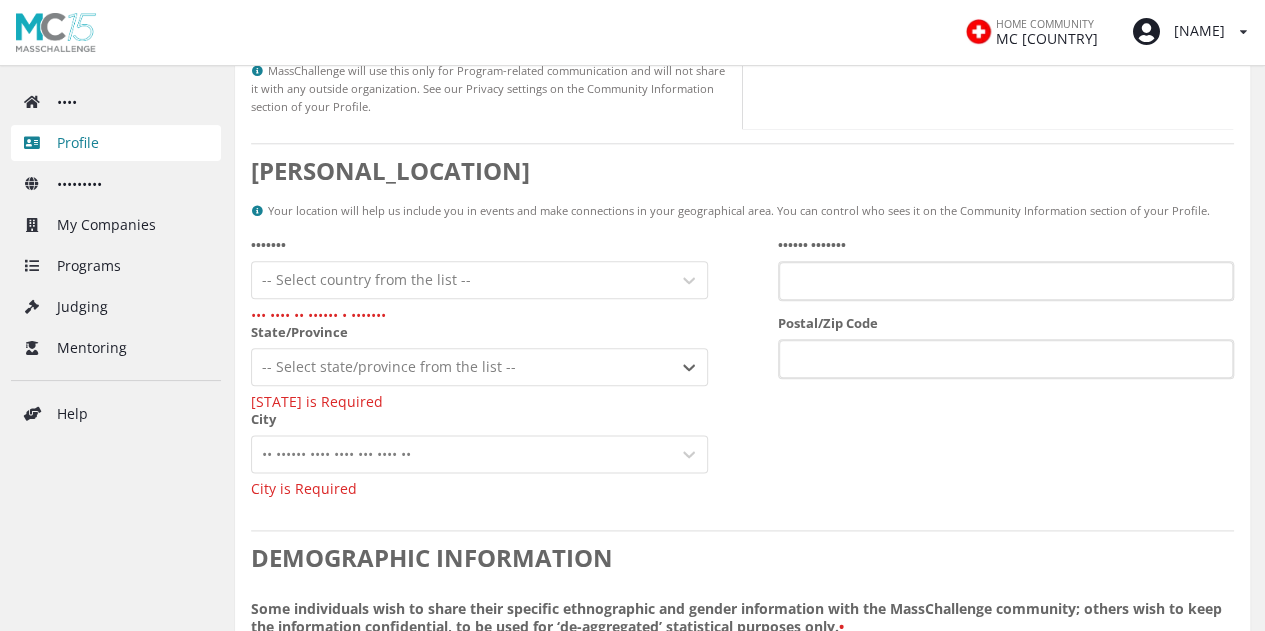 click at bounding box center [461, 349] 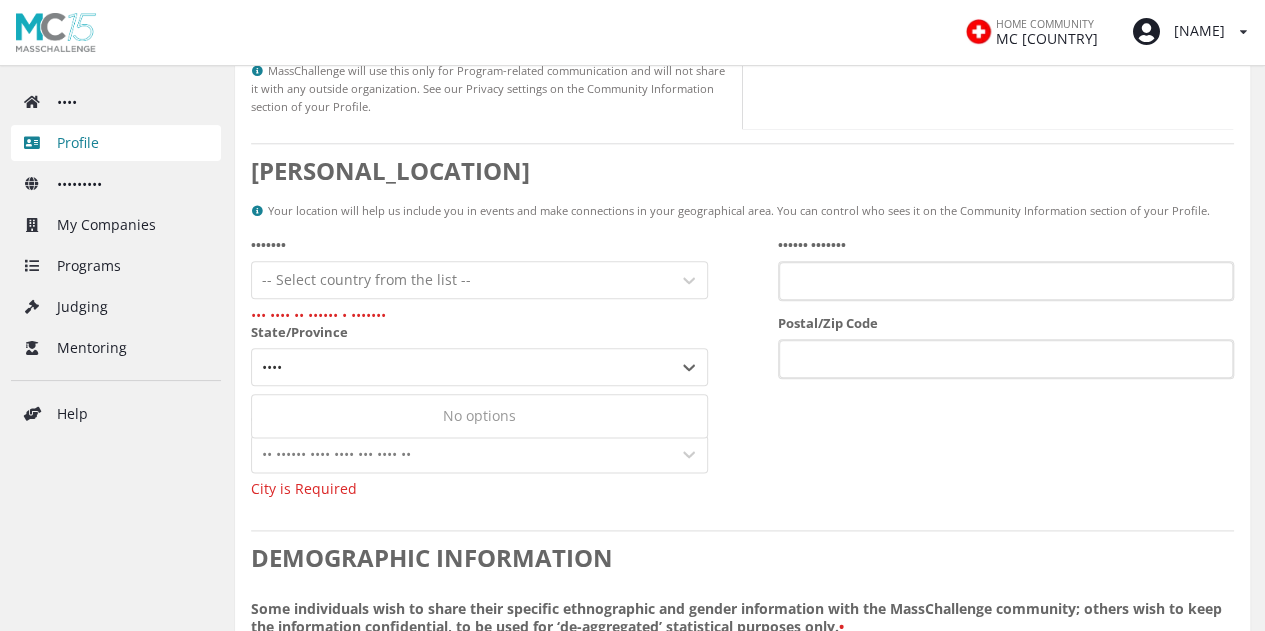type on "••••" 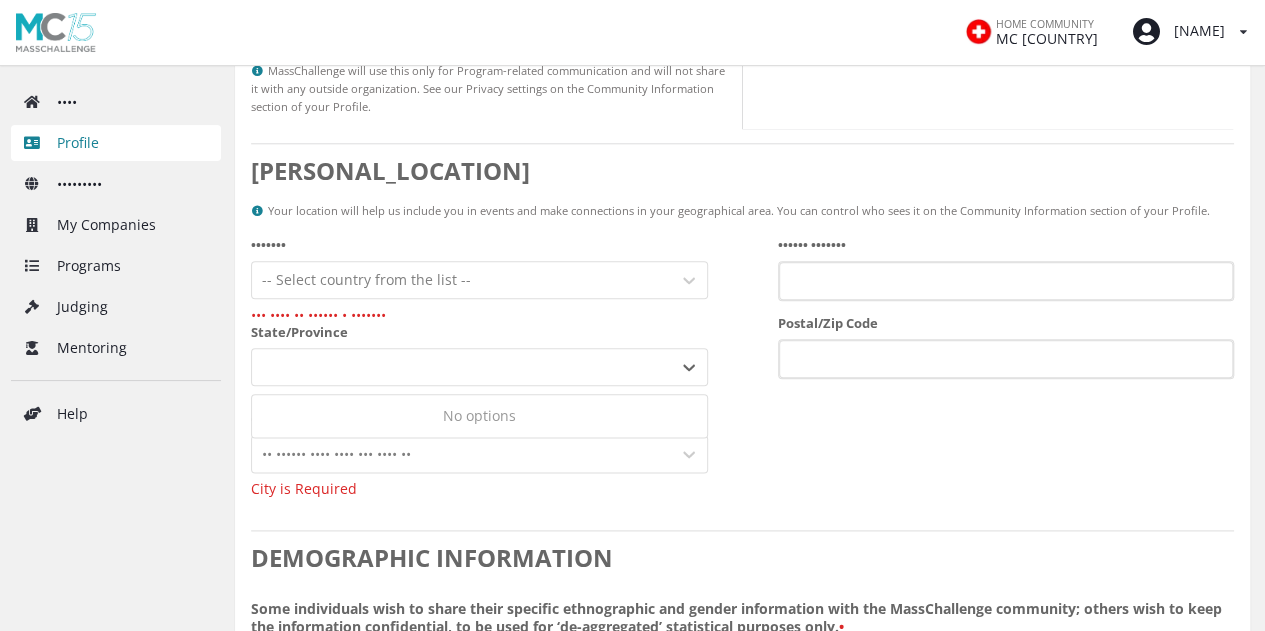 click on "Street Address Postal/Zip Code" at bounding box center [1006, 349] 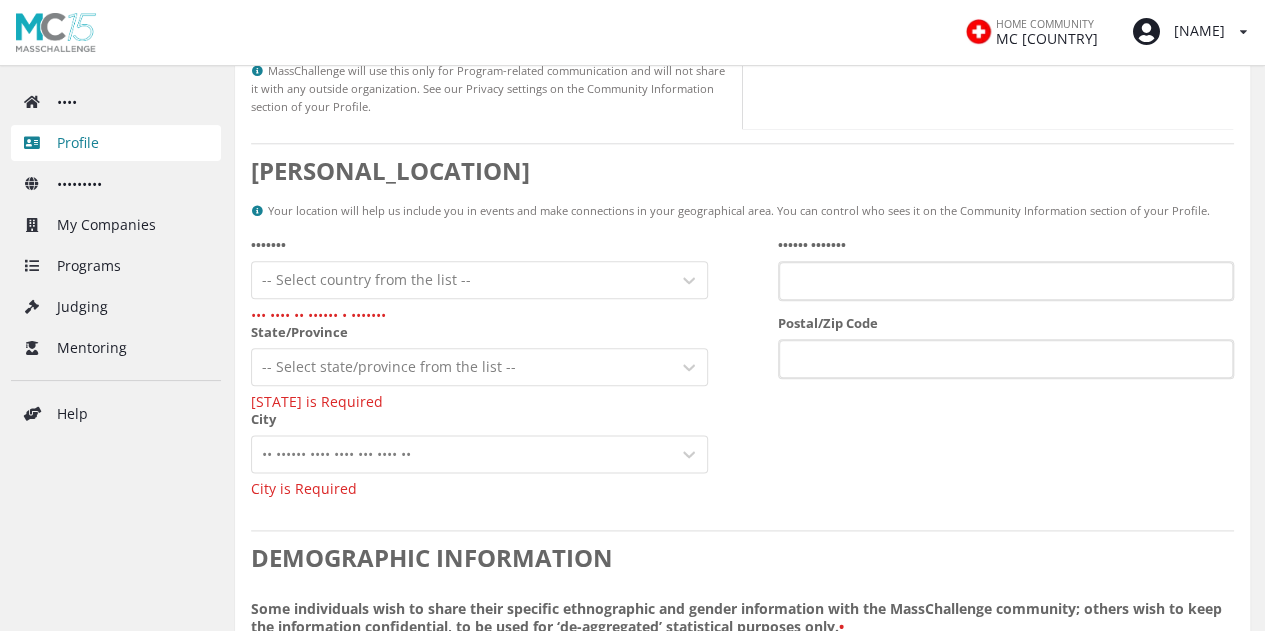 click at bounding box center [461, 262] 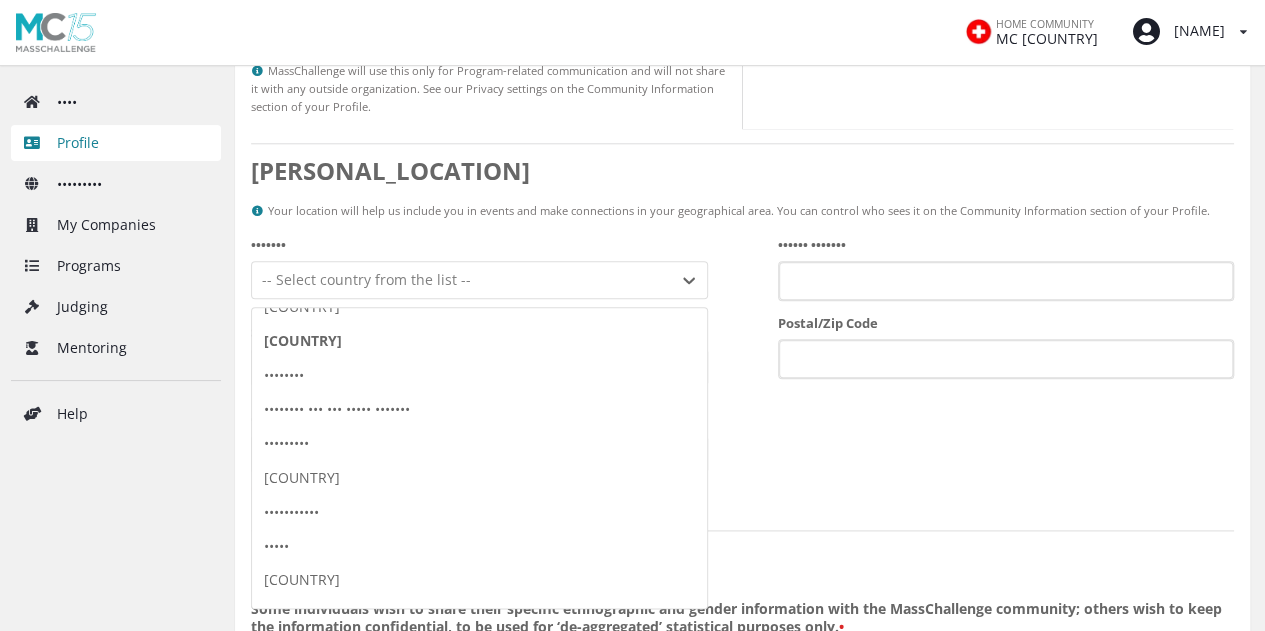 scroll, scrollTop: 7100, scrollLeft: 0, axis: vertical 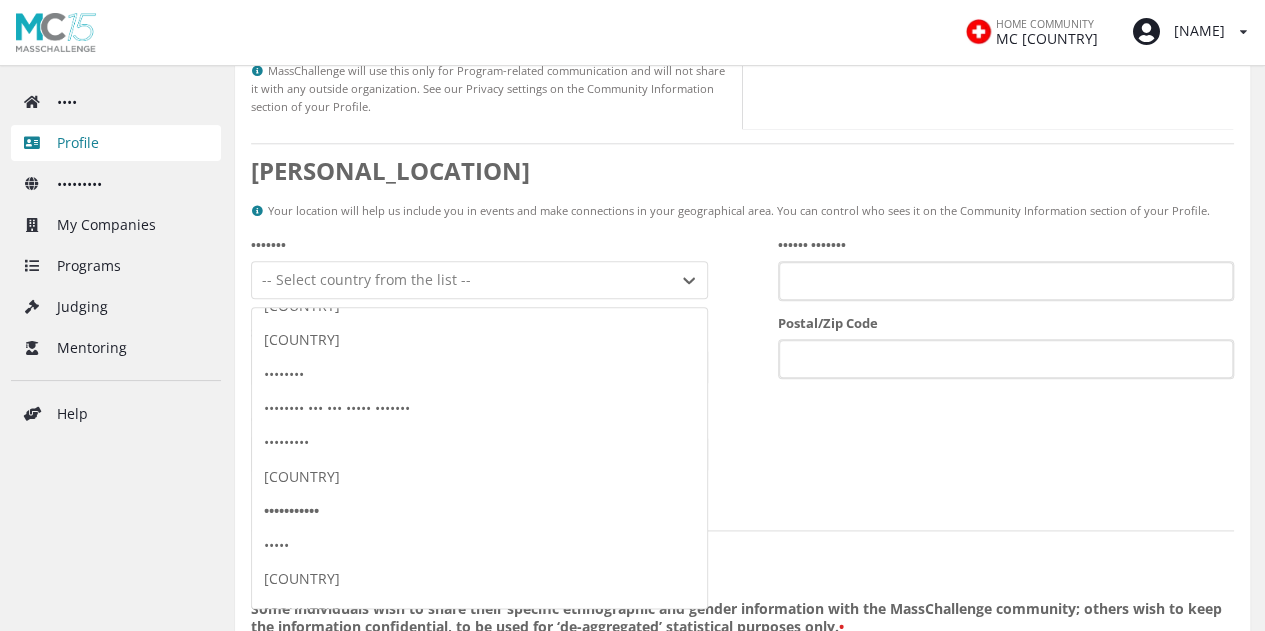 click on "•••••••••••" at bounding box center [479, 493] 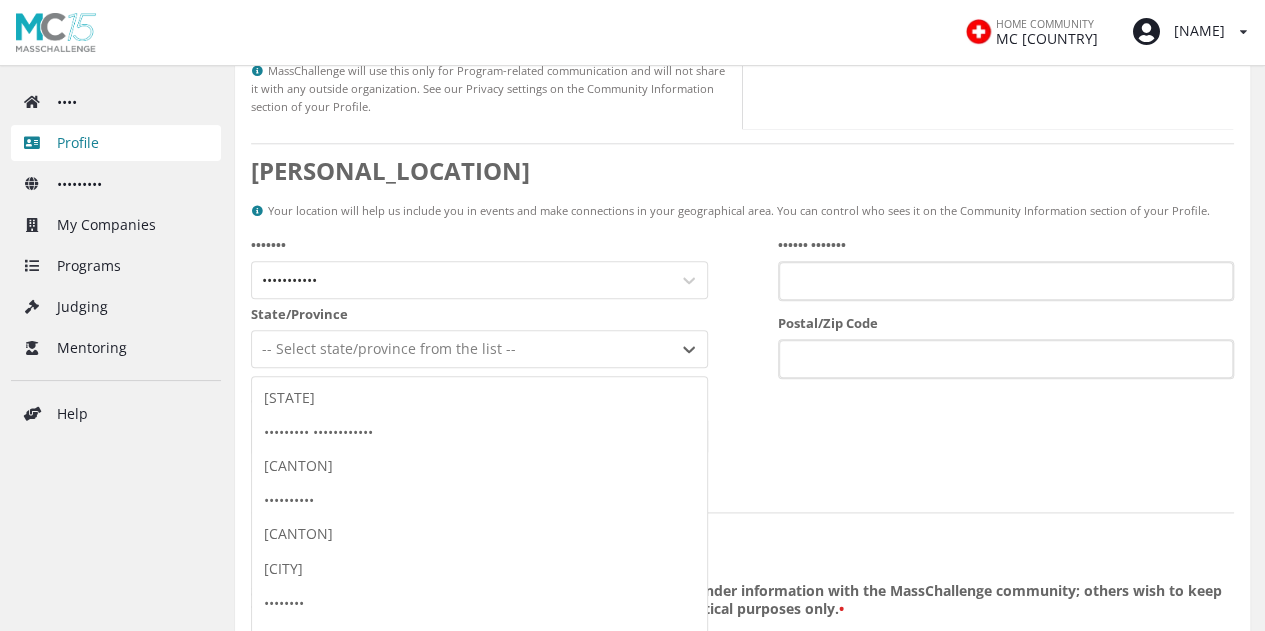 scroll, scrollTop: 1052, scrollLeft: 0, axis: vertical 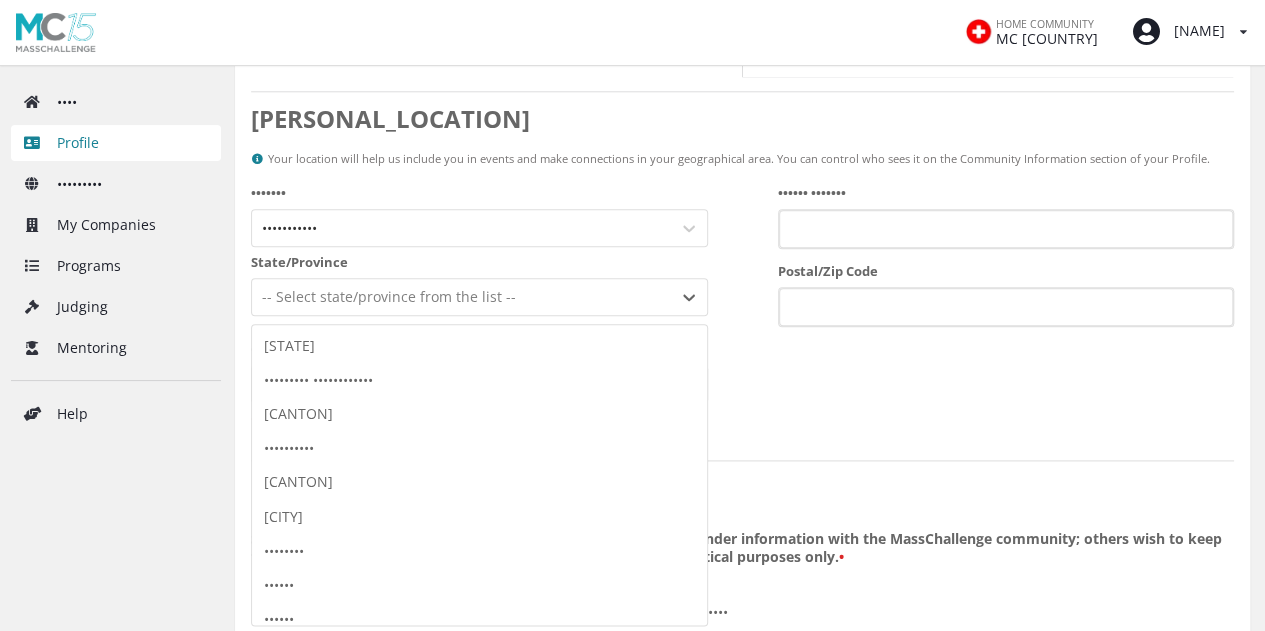 click on "results available. Use Up and Down to choose options, press Enter to select the currently focused option, press Escape to exit the menu, press Tab to select the option and exit the menu. -- Select state/province from the list -- Aargau Appenzell Ausserrhoden Appenzell Innerrhoden Basel-Land Basel-Stadt Bern Fribourg Geneva Glarus Graubünden Jura Lucerne Neuchâtel Nidwalden Obwalden Schaffhausen Schwyz Solothurn St. Gallen Thurgau Ticino Uri Valais Vaud Zug Zürich" at bounding box center (479, 278) 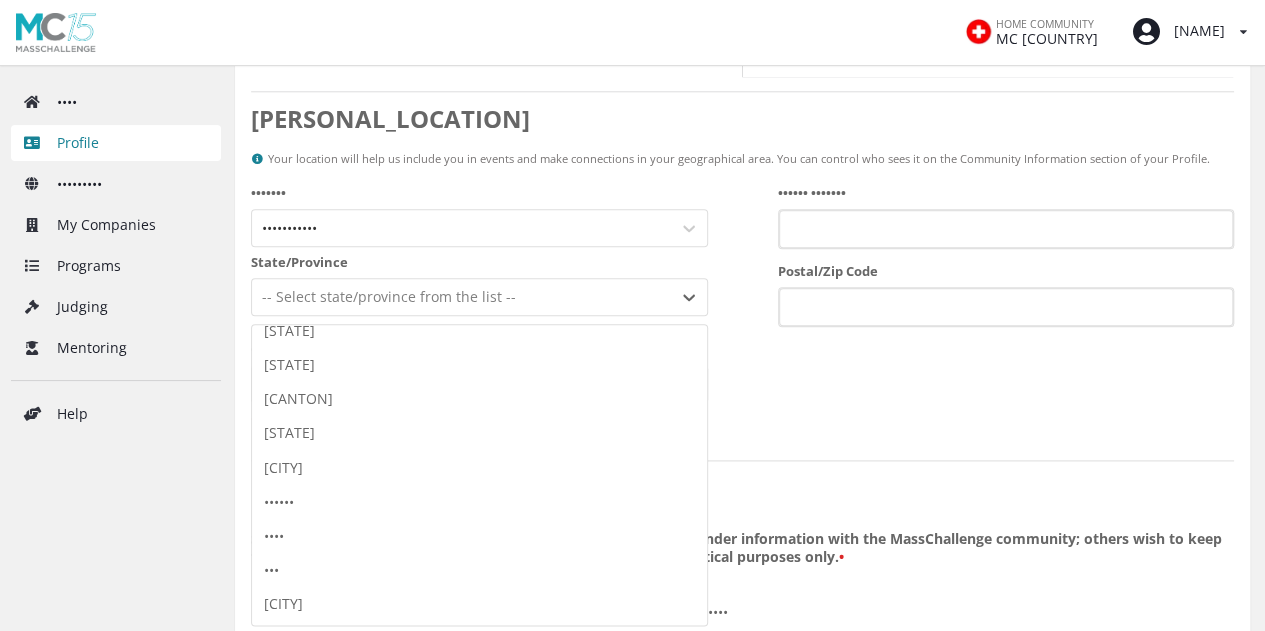 scroll, scrollTop: 596, scrollLeft: 0, axis: vertical 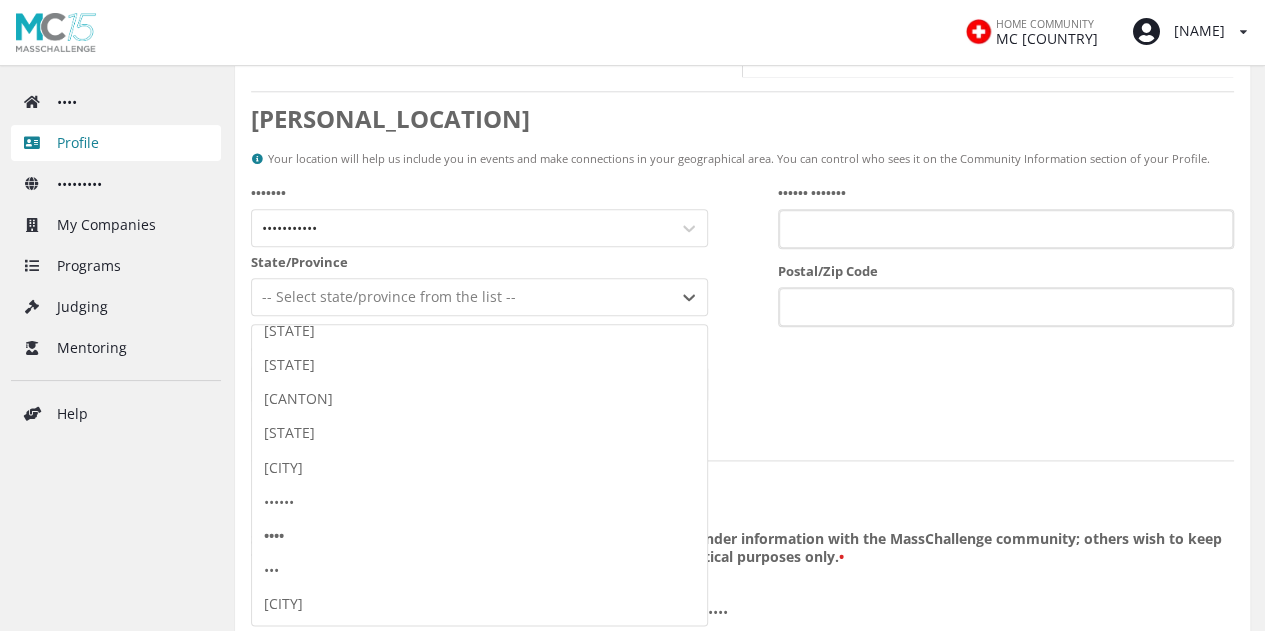 click on "••••" at bounding box center [479, 518] 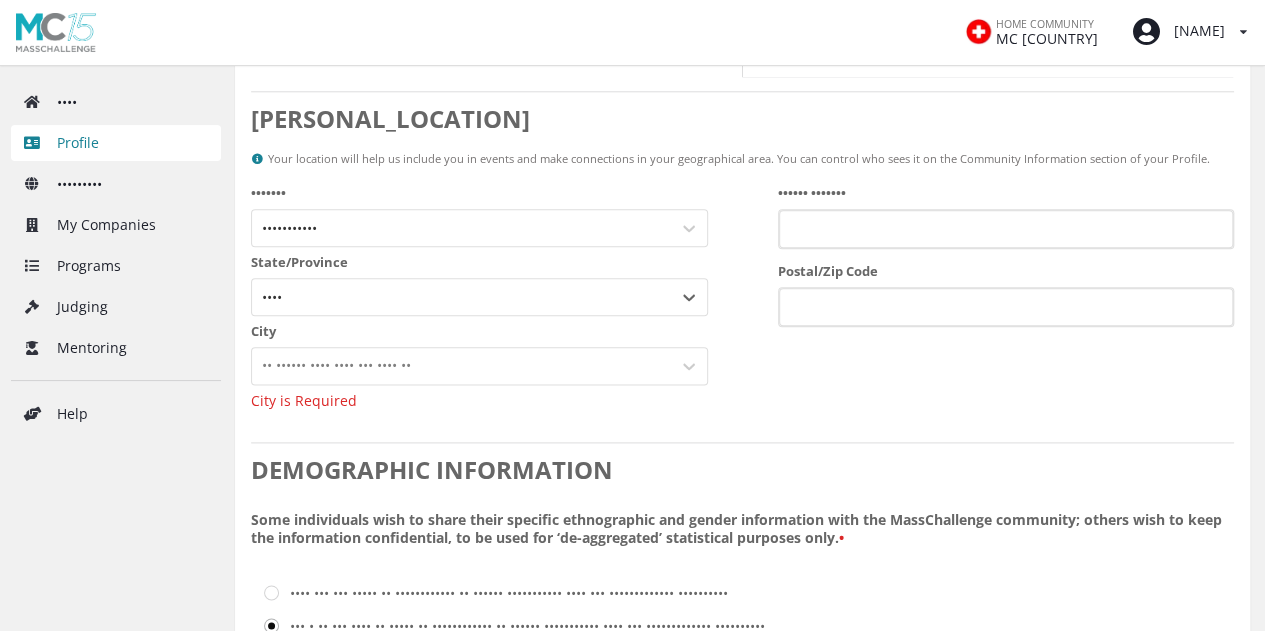 scroll, scrollTop: 1121, scrollLeft: 0, axis: vertical 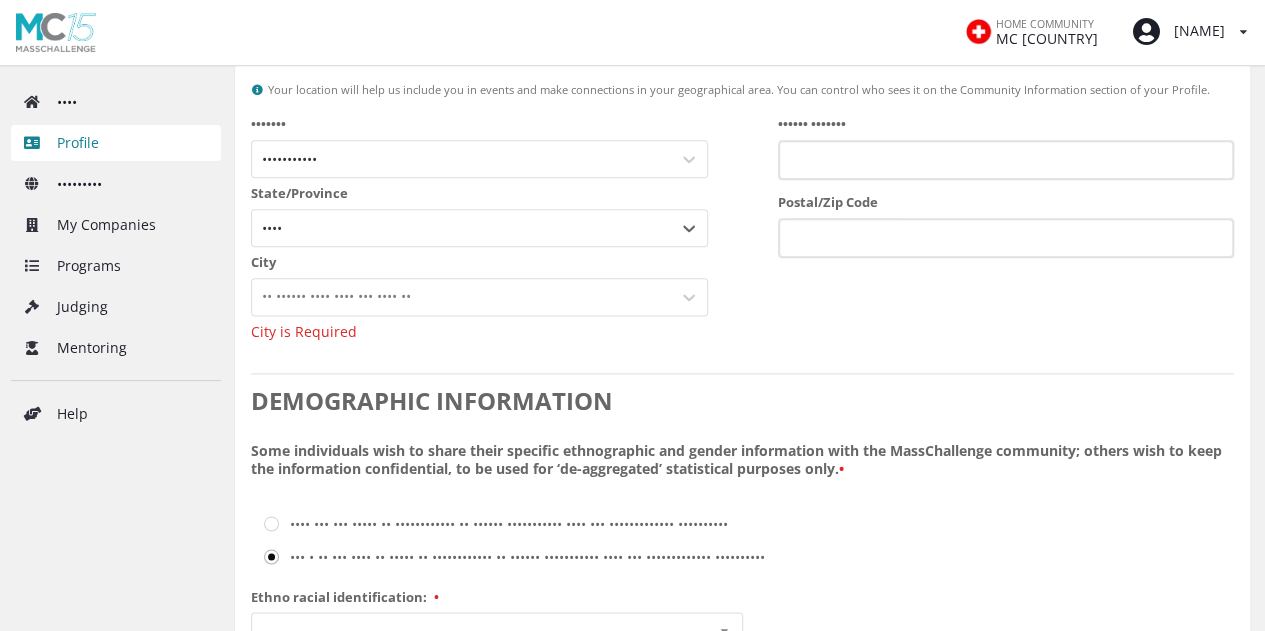 click on "-- Select city from the list --" at bounding box center [479, 278] 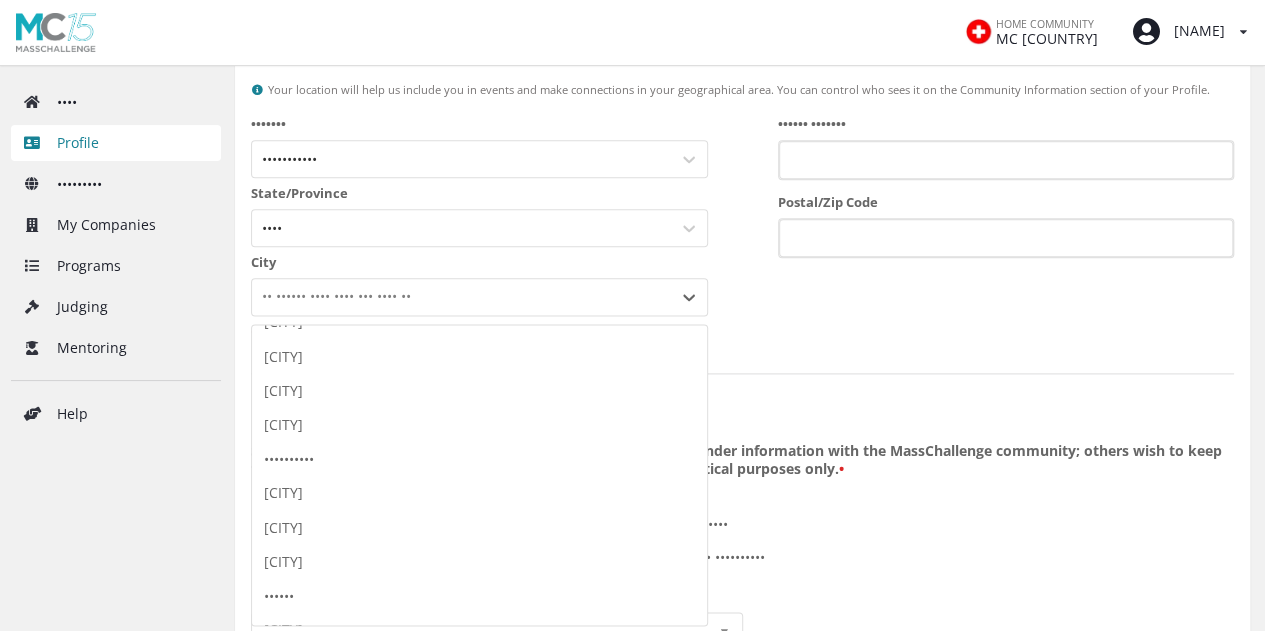 scroll, scrollTop: 2700, scrollLeft: 0, axis: vertical 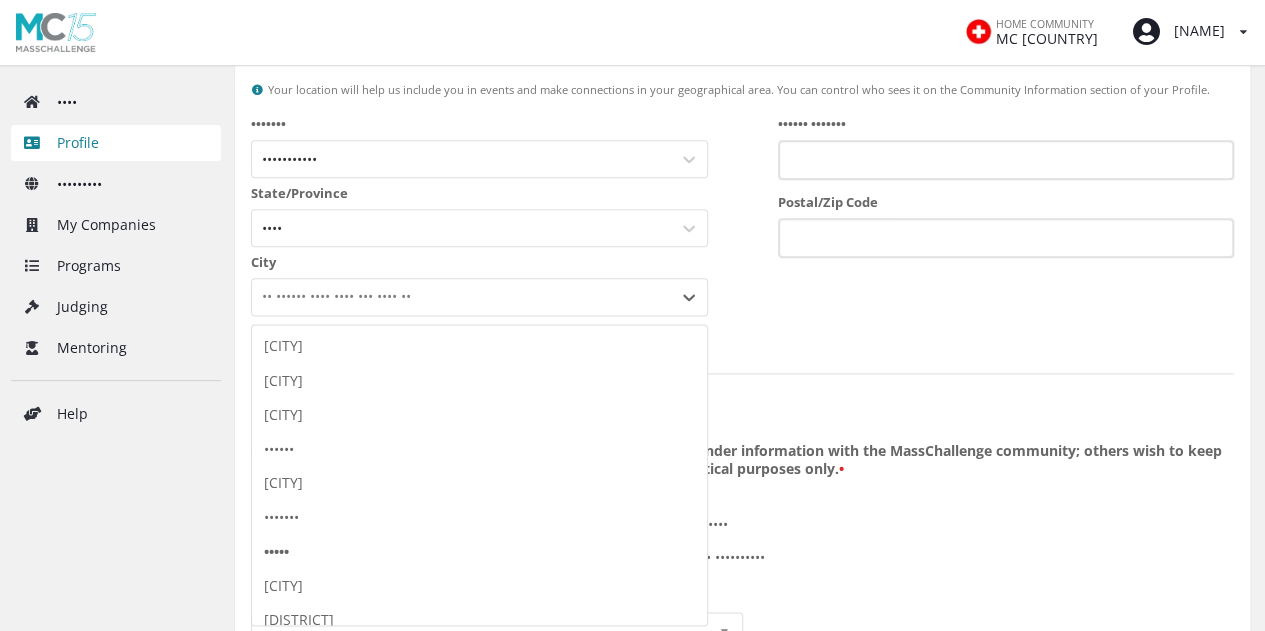 click on "[CITY]" at bounding box center [479, 533] 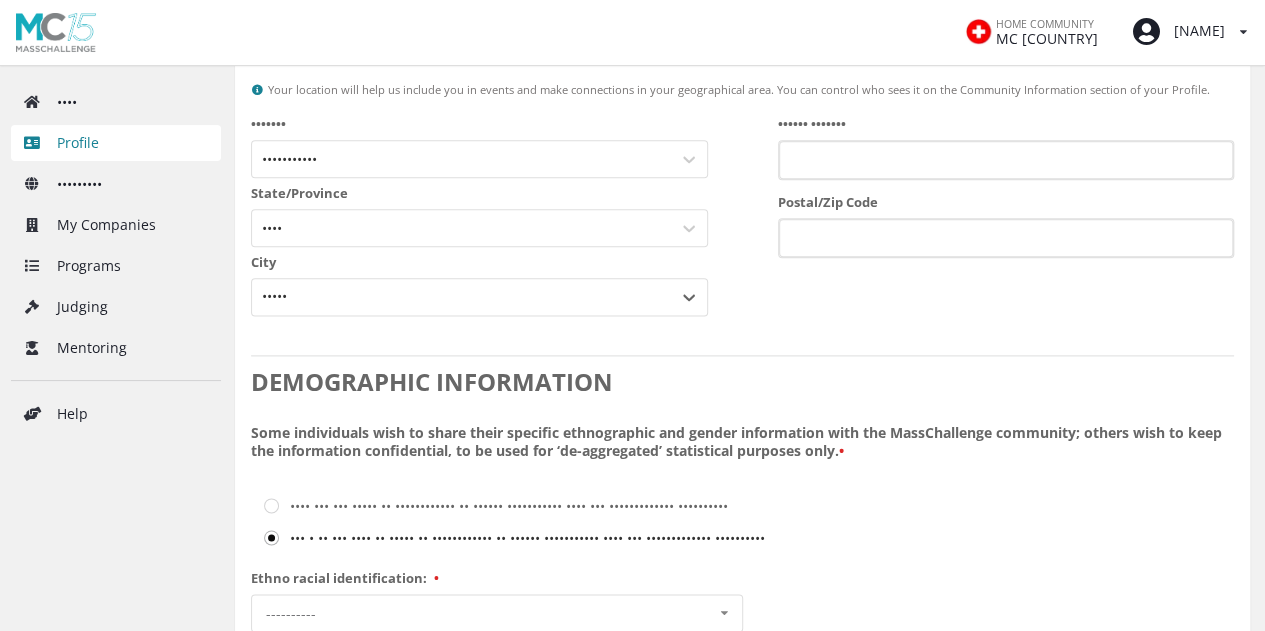 scroll, scrollTop: 1221, scrollLeft: 0, axis: vertical 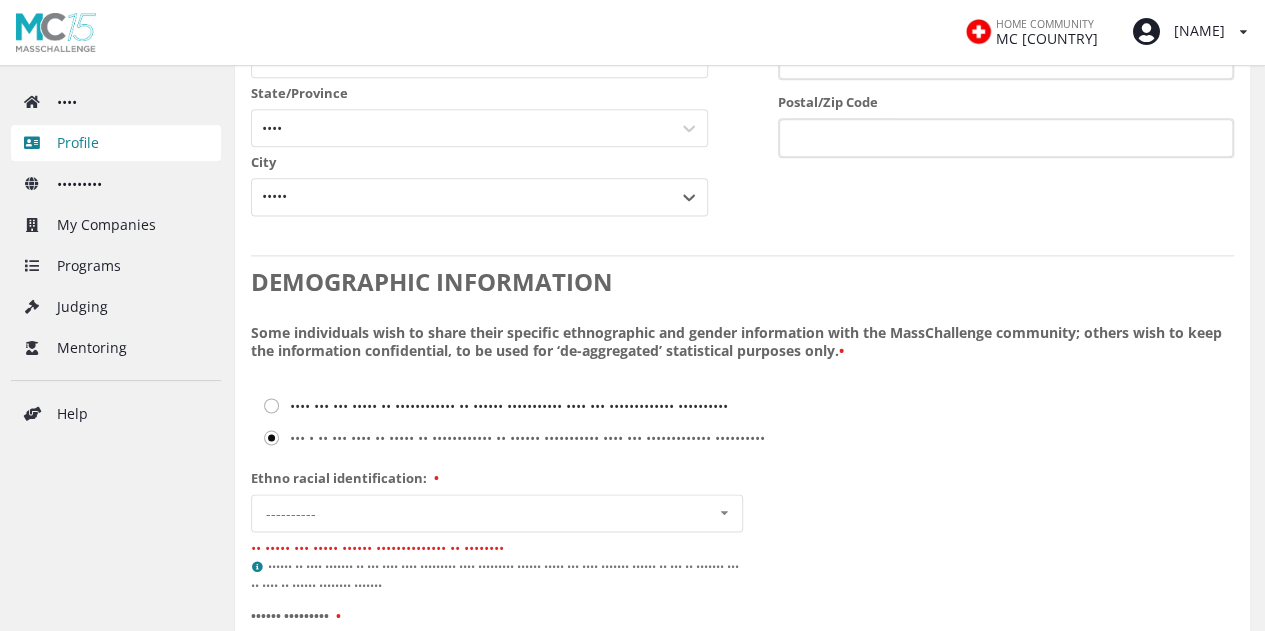 click on "Yes, you may share my ethnographic or gender information with the MassChallenge community." at bounding box center (601, 387) 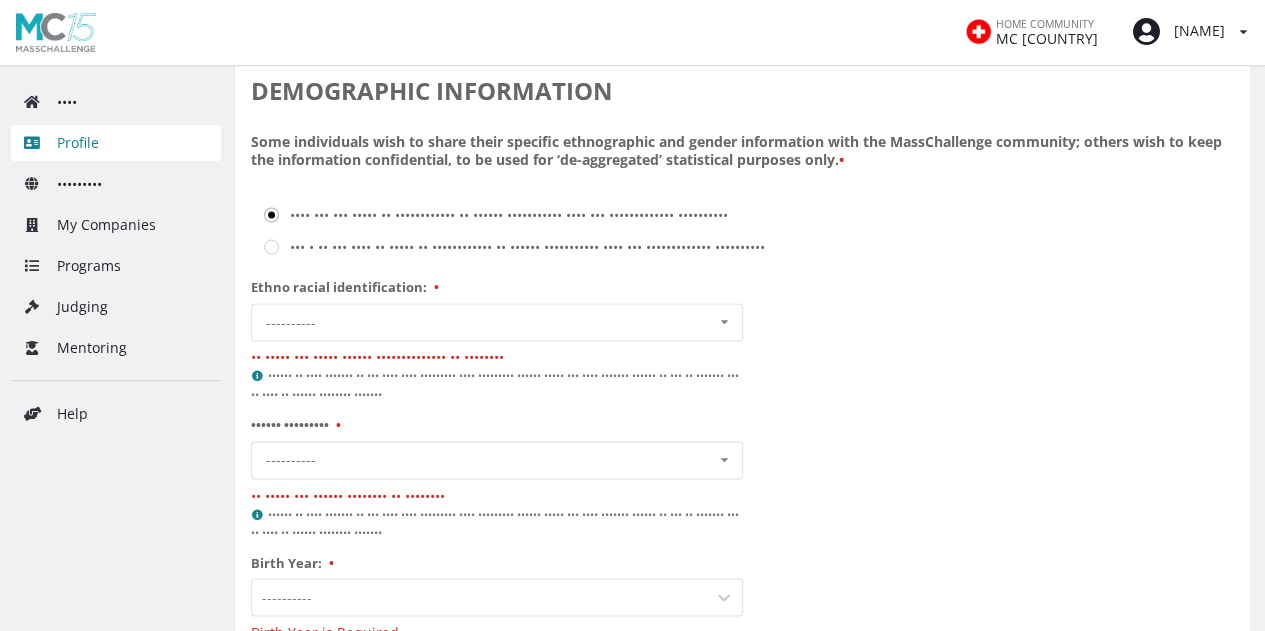 scroll, scrollTop: 1421, scrollLeft: 0, axis: vertical 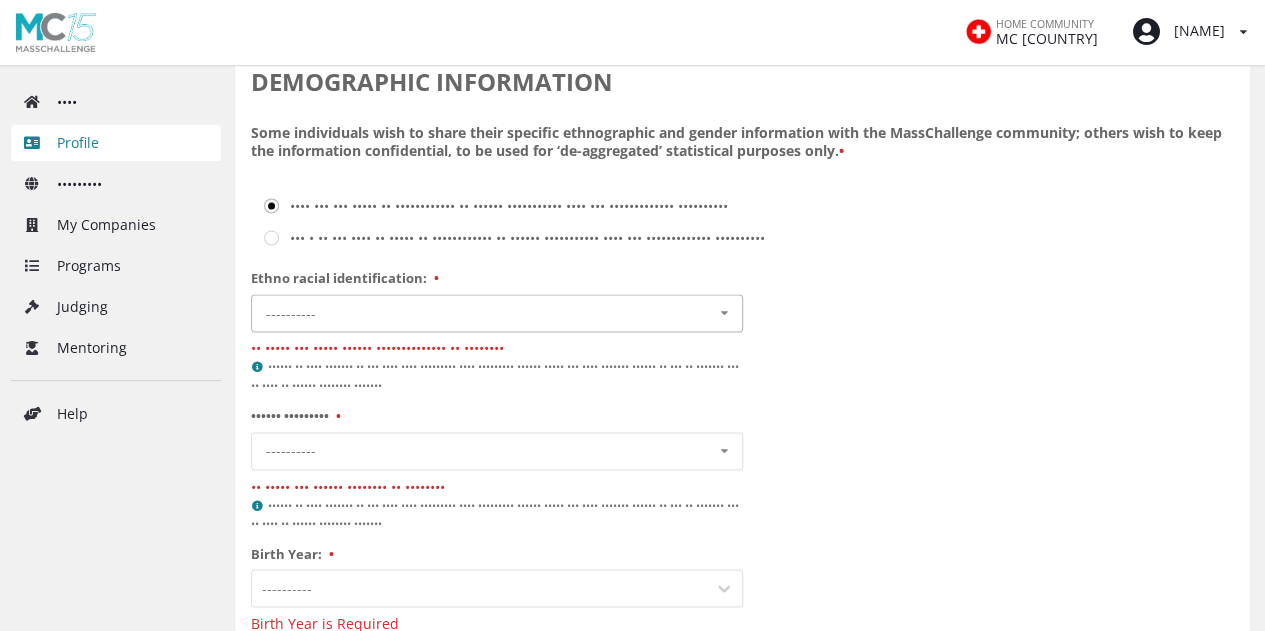 click on "•••••••••• ••••• •••• •••••• ••••••••• ••••• ••••••••• ••••••• •••••• ••••••• •••••••••• •••••• ••••••••• ••••••• ••••••••• •• •••••••••• •••••• ••••••• •••••• ••••• ••••••• ••••• •••••• ••••••• ••••• ••••• ••••• ••••• •• ••••••••• • •••••• ••• •• •••" at bounding box center (497, 295) 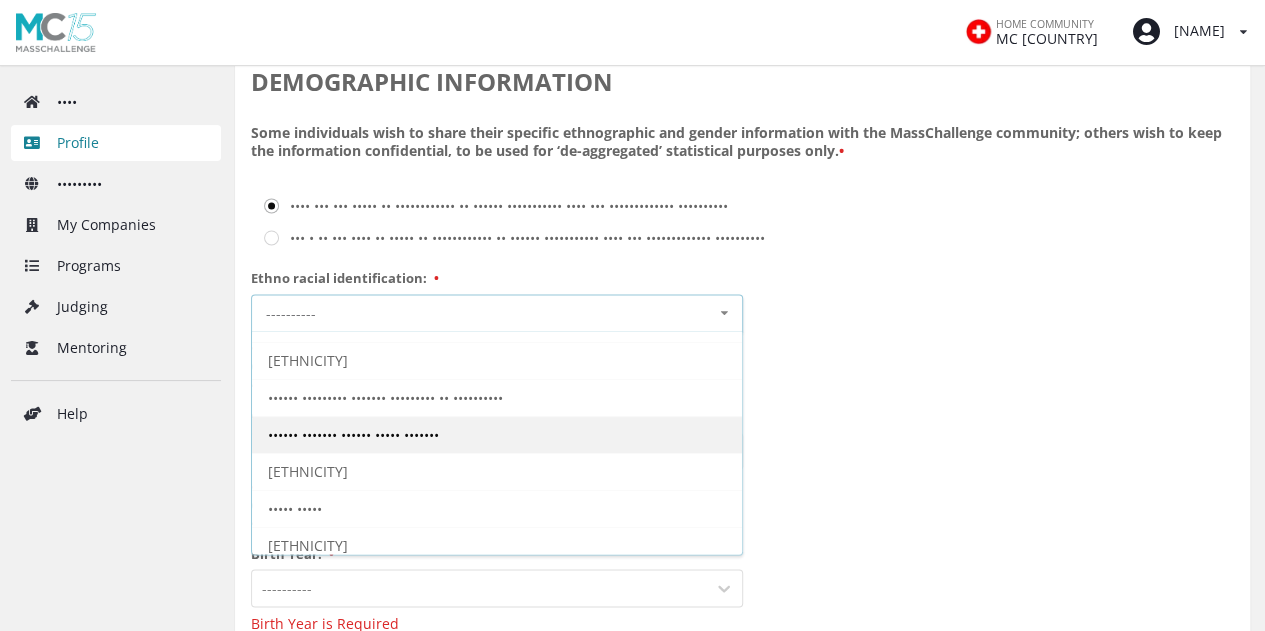 scroll, scrollTop: 142, scrollLeft: 0, axis: vertical 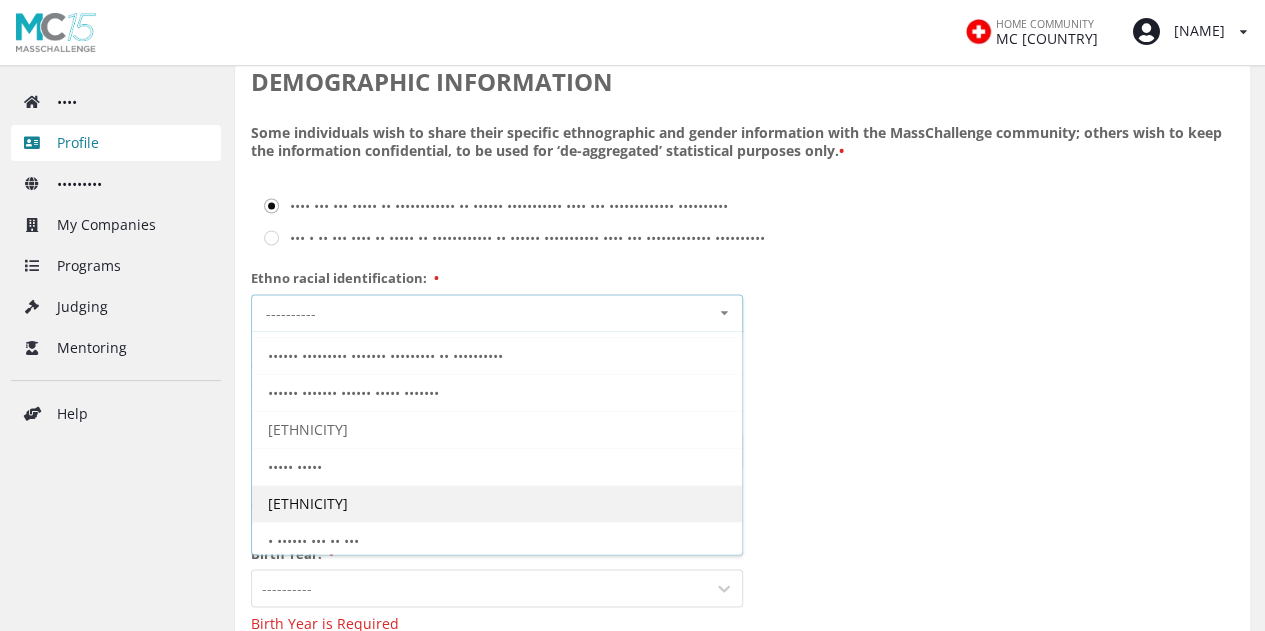 click on "White or Caucasian" at bounding box center (285, 189) 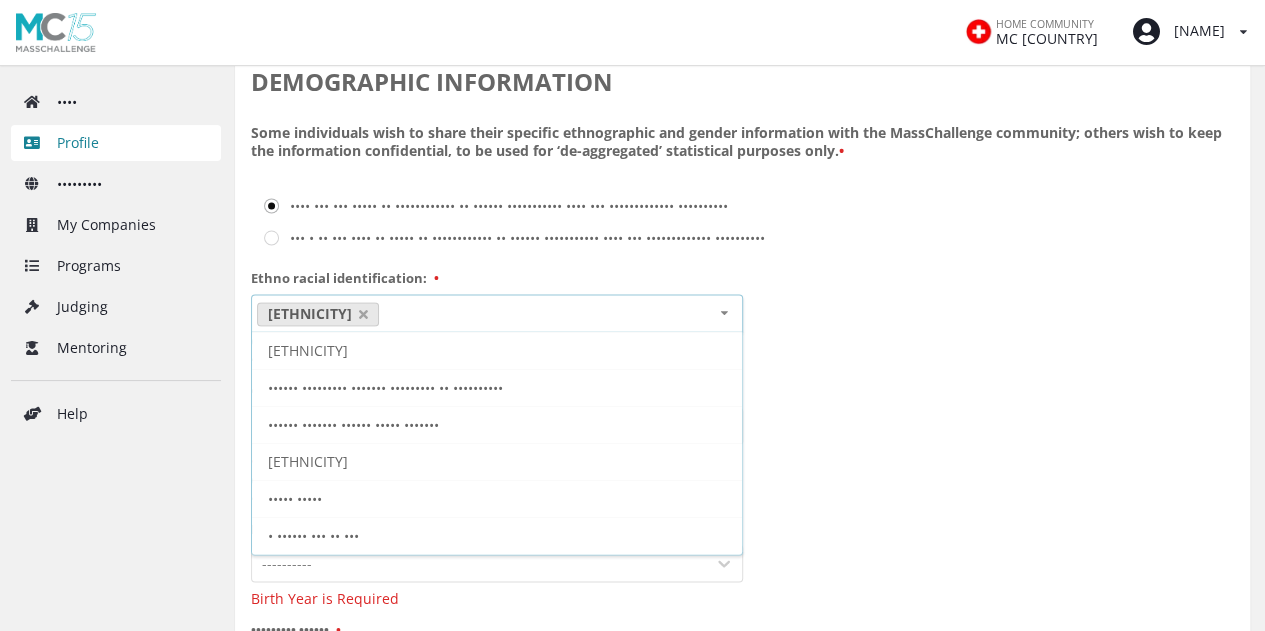 scroll, scrollTop: 106, scrollLeft: 0, axis: vertical 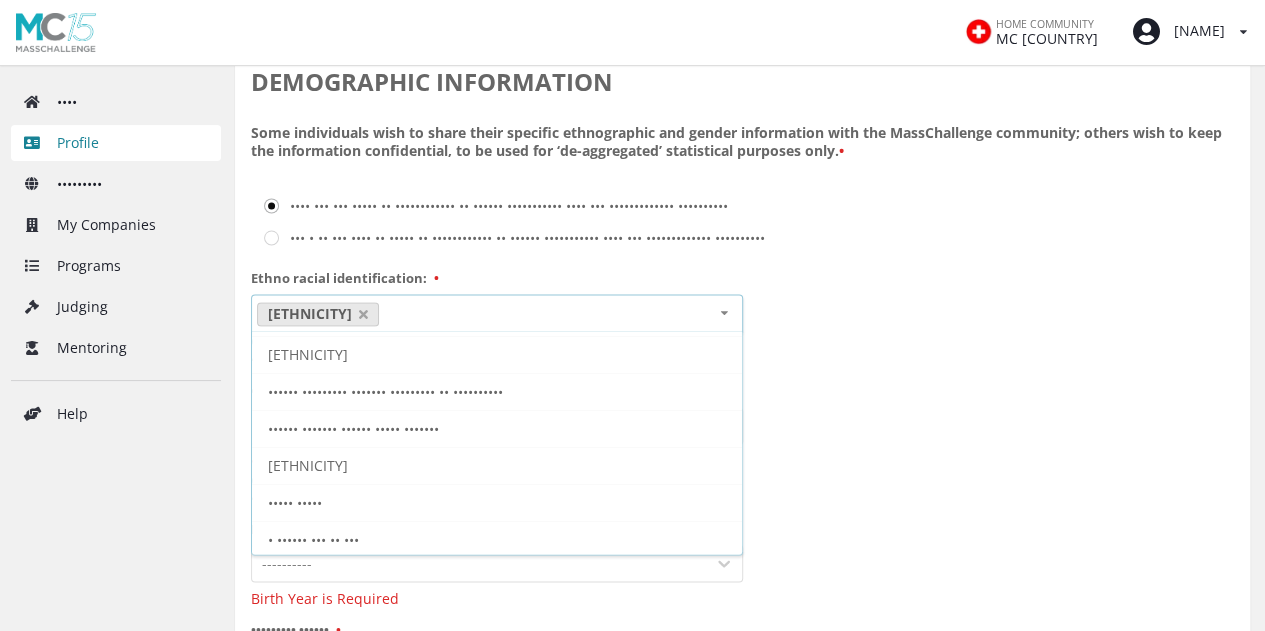 click on "DEMOGRAPHIC INFORMATION Some individuals wish to share their specific ethnographic and gender information with the MassChallenge community; others wish to keep the information confidential, to be used for ‘de-aggregated’ statistical purposes only.  * Yes, you may share my ethnographic or gender information with the MassChallenge community. No, I do not want to share my ethnographic or gender information with the MassChallenge community. Ethno racial identification:  *   White or Caucasian Black East and/or Southeast Asian Hispanic, Latinx, and/or Spanish Indigenous Native Hawaiian, Pacific Islander, or Polynesian Middle Eastern and/or North African North and/or Central Asian South Asian I prefer not to say Select as many options as you feel best represent your identity. Please press and hold Control (CTRL) on PCs or Command (⌘) on Macs to select multiple options Gender Identity:  *   ---------- Male Female Cisgender Transgender Non-Binary I Prefer To Self-describe I Prefer Not To Say Birth Year:  *   *" at bounding box center (742, 369) 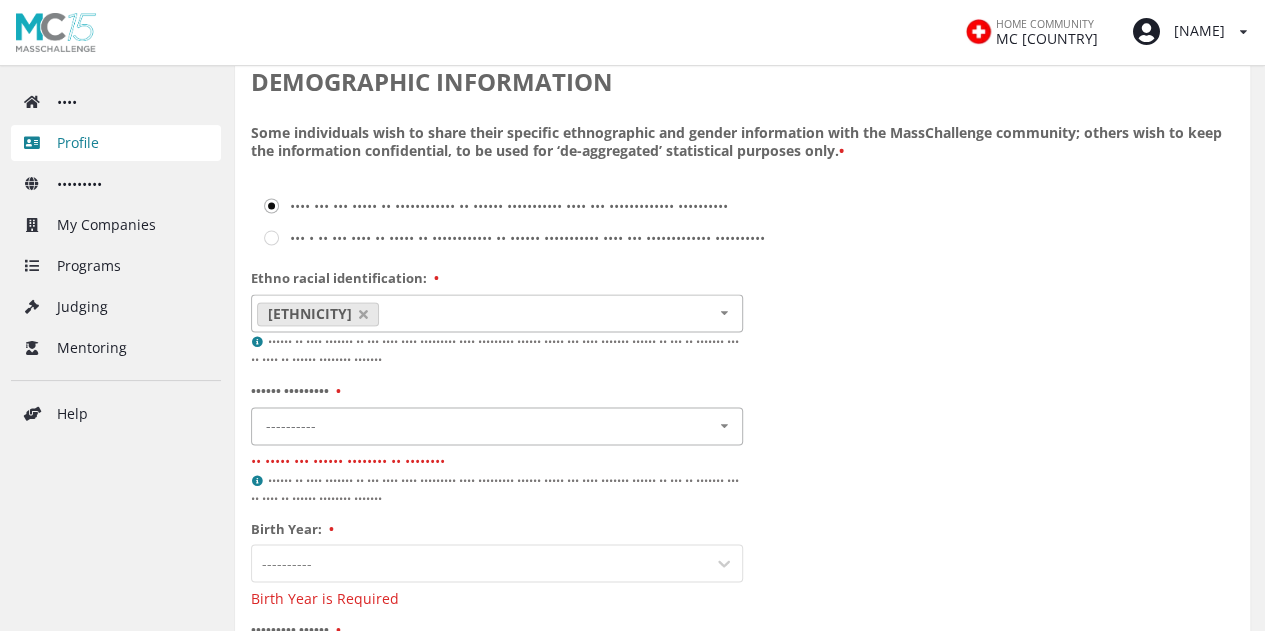 click on "•••••••••• •••• •••••• ••••••••• ••••••••••• •••••••••• • •••••• •• ••••••••••••• • •••••• ••• •• •••" at bounding box center (497, 407) 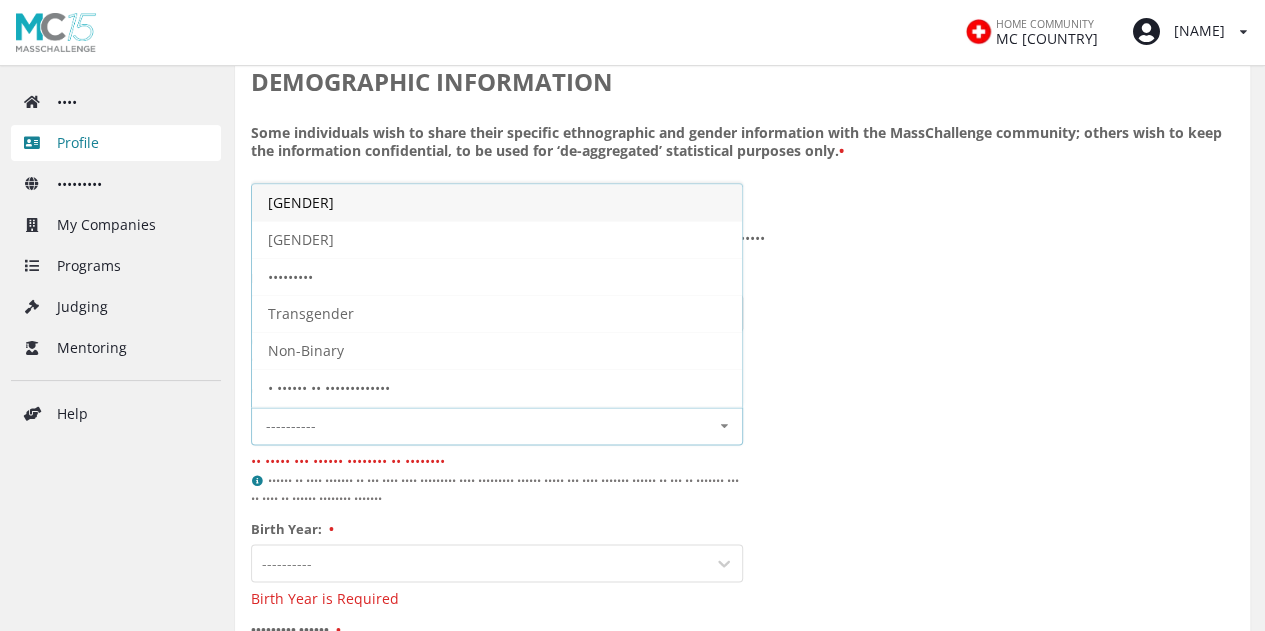 click on "[GENDER]" at bounding box center [497, 184] 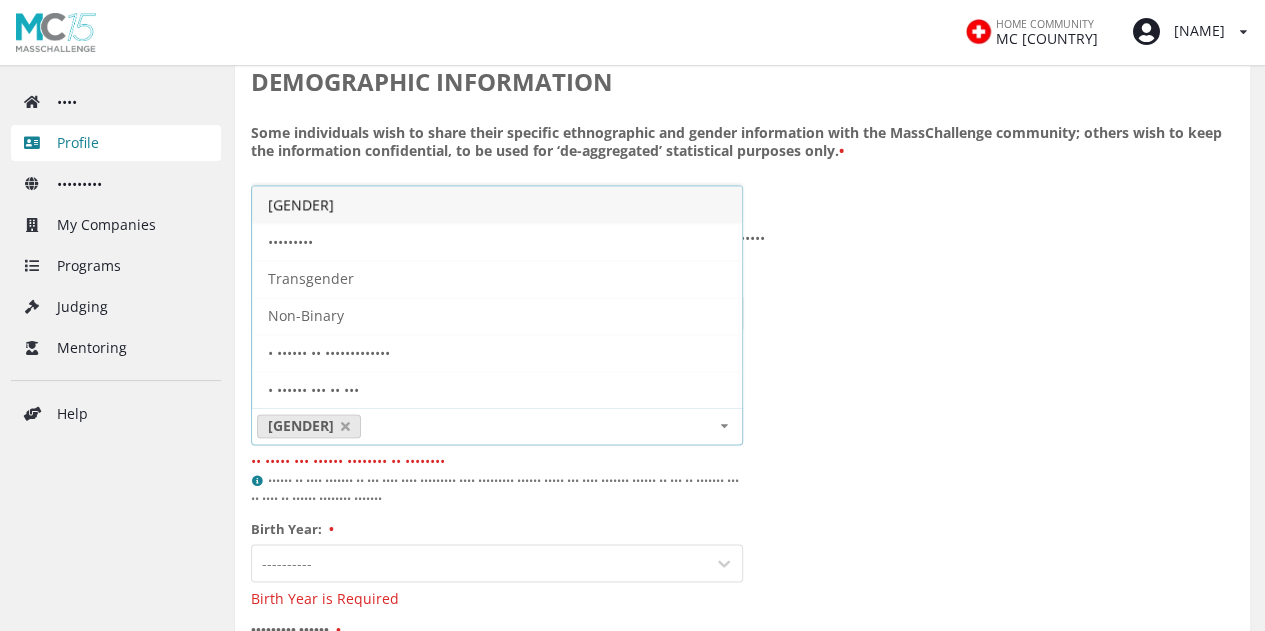 click on "DEMOGRAPHIC INFORMATION Some individuals wish to share their specific ethnographic and gender information with the MassChallenge community; others wish to keep the information confidential, to be used for ‘de-aggregated’ statistical purposes only. Yes, you may share my ethnographic or gender information with the MassChallenge community. No, I do not want to share my ethnographic or gender information with the MassChallenge community. Ethno racial identification: White or Caucasian Black East and/or Southeast Asian Hispanic, Latinx, and/or Spanish Indigenous Native Hawaiian, Pacific Islander, or Polynesian Middle Eastern and/or North African North and/or Central Asian South Asian I prefer not to say Select as many options as you feel best represent your identity. Please press and hold Control (CTRL) on PCs or Command (⌘) on Macs to select multiple options Gender Identity: Male Female Cisgender Transgender Non-Binary I Prefer To Self-describe I Prefer Not To Say Birth Year:" at bounding box center (742, 369) 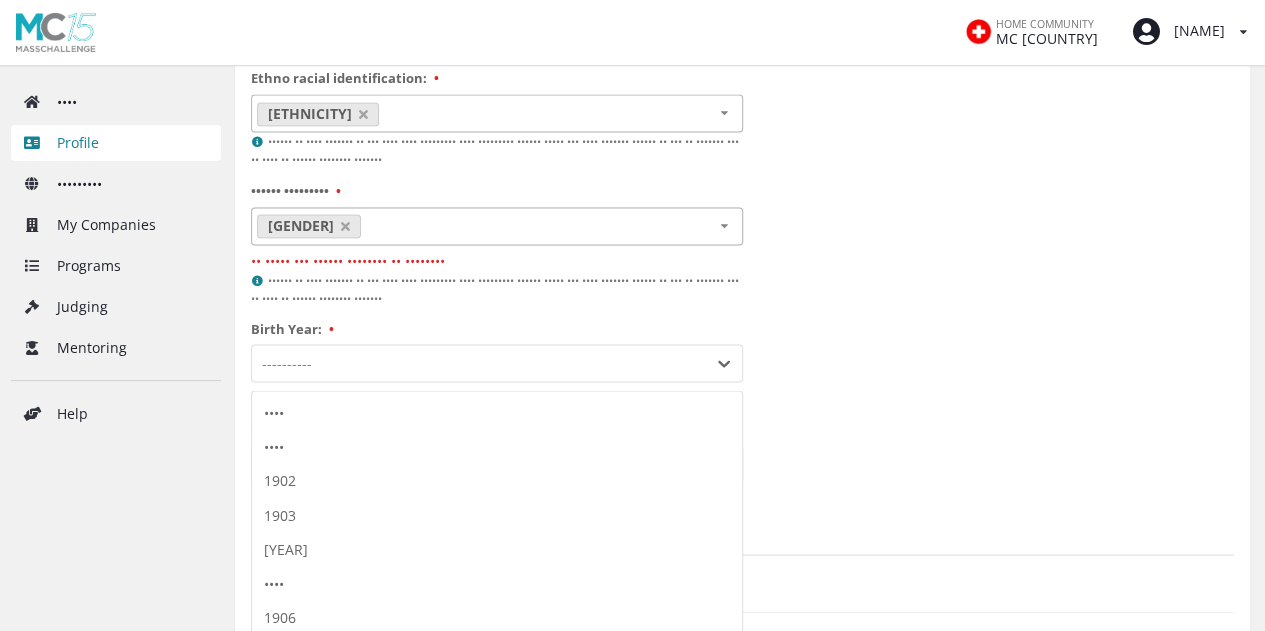 scroll, scrollTop: 1686, scrollLeft: 0, axis: vertical 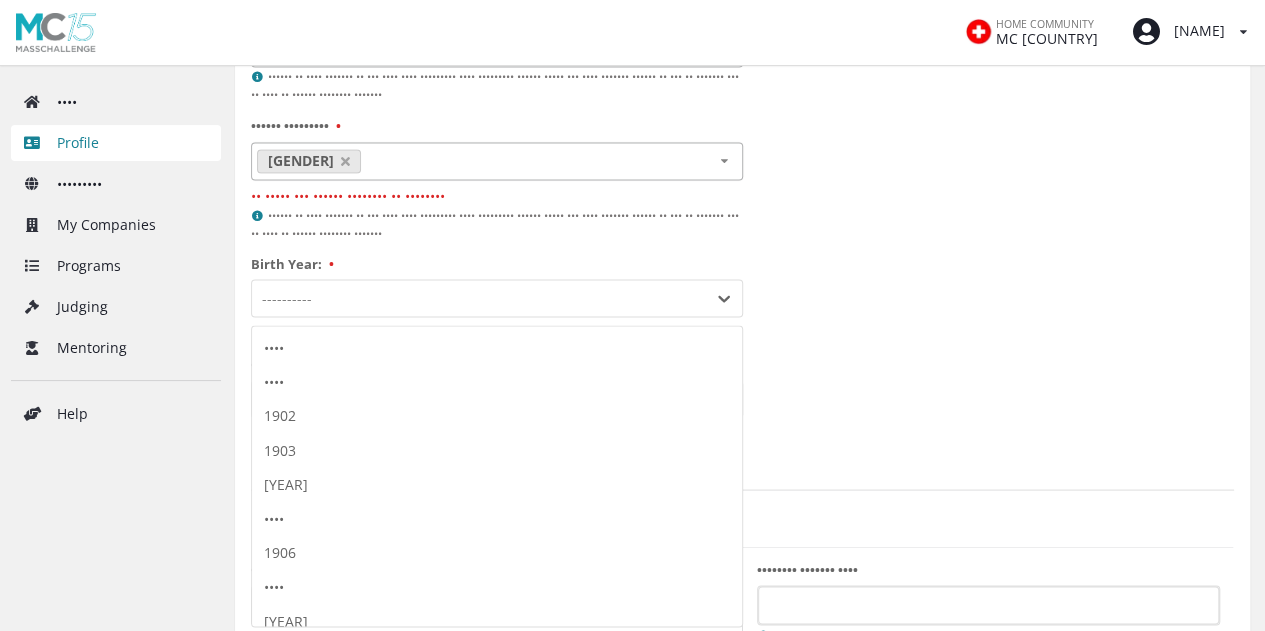 click on "••• ••••••• •••••••••• ••• •• ••• •••• •• •••••• •••••••• ••••• ••••• •• •••••• ••• ••••••••• ••••••• ••••••• ••••• •••••• •• •••• ••• ••••• ••••• ••• •• •••••• ••• •••••• ••• •••• ••• ••••• •••••••••• •••• •••• •••• •••• •••• •••• •••• •••• •••• •••• •••• •••• •••• •••• •••• •••• •••• •••• •••• •••• •••• •••• •••• •••• •••• •••• •••• •••• •••• •••• •••• •••• •••• •••• •••• •••• •••• •••• •••• •••• •••• •••• •••• •••• •••• •••• •••• •••• •••• •••• •••• •••• •••• •••• •••• •••• •••• •••• •••• •••• •••• •••• •••• •••• •••• •••• •••• •••• •••• •••• •••• •••• •••• •••• •••• •••• •••• •••• •••• •••• •••• •••• •••• •••• •••• •••• •••• •••• •••• •••• •••• •••• •••• •••• •••• •••• •••• •••• •••• •••• •••• •••• •••• •••• •••• •••• •••• •••• •••• •••• •••• •••• •••• •••• •••• •••• •••• •••• •••• •••• •••• •••• •••• •••• •••• ••••" at bounding box center (497, 280) 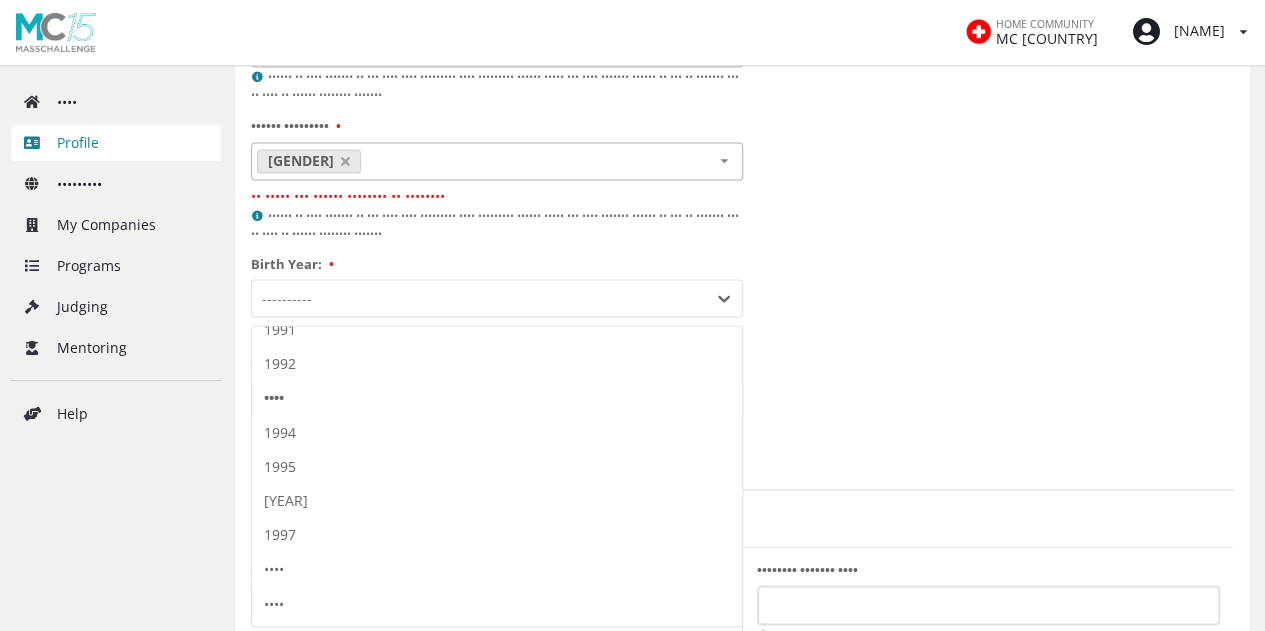 scroll, scrollTop: 3100, scrollLeft: 0, axis: vertical 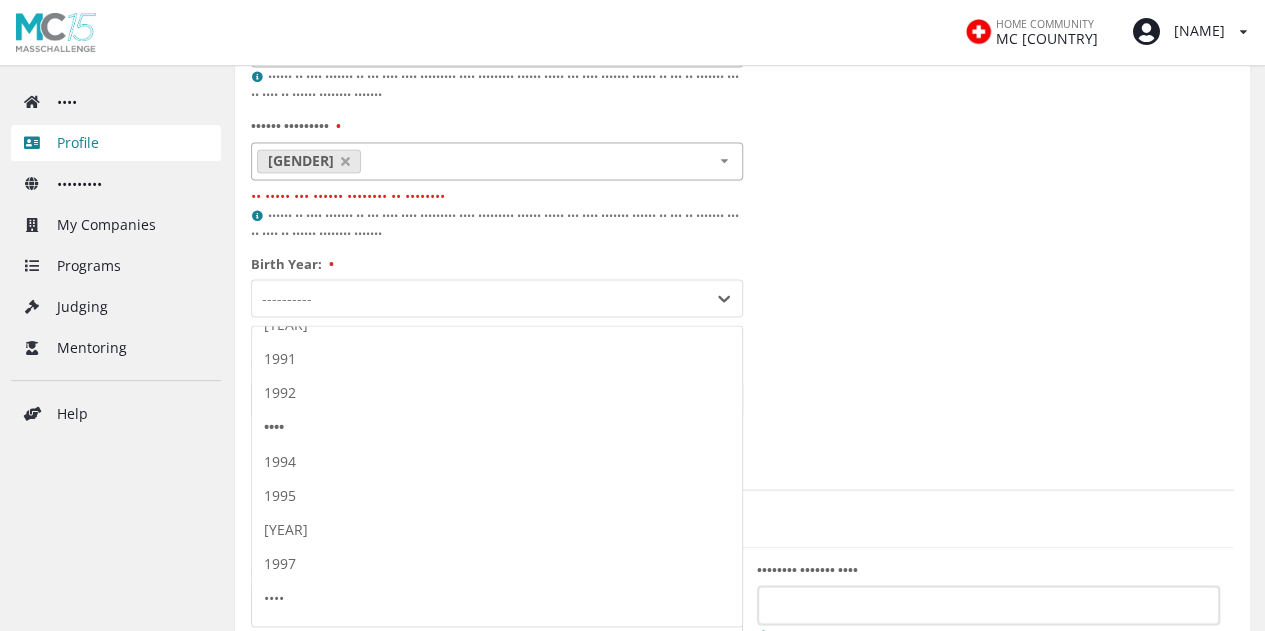 click on "••••" at bounding box center (497, 408) 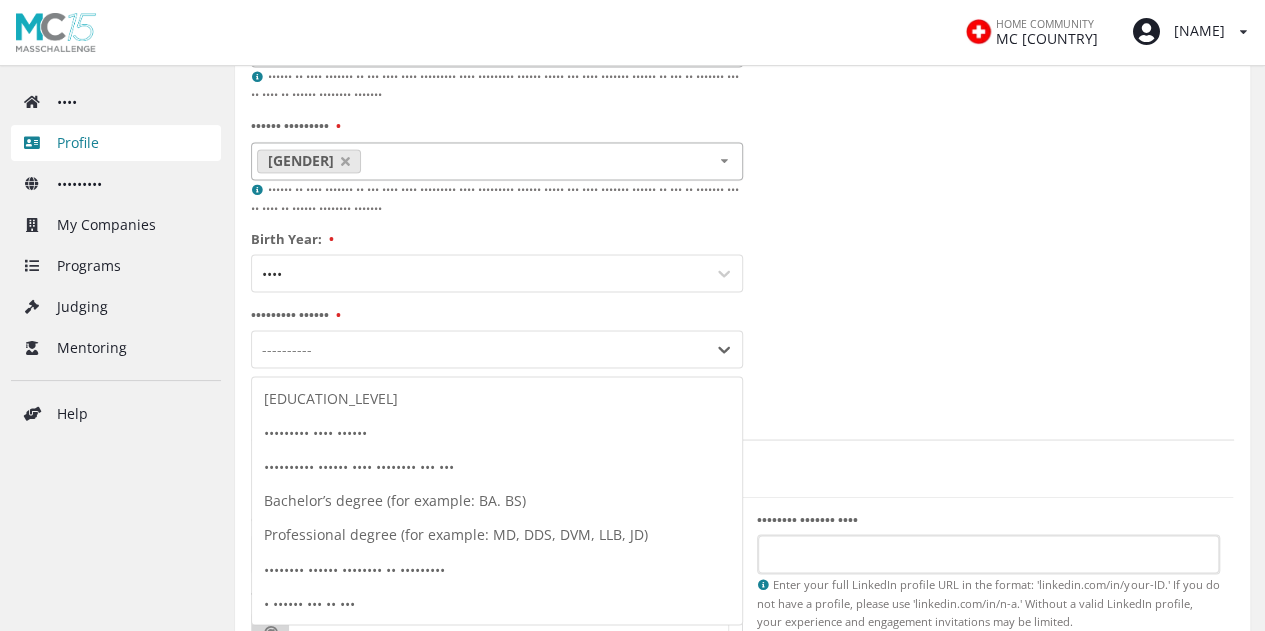 click at bounding box center [479, 330] 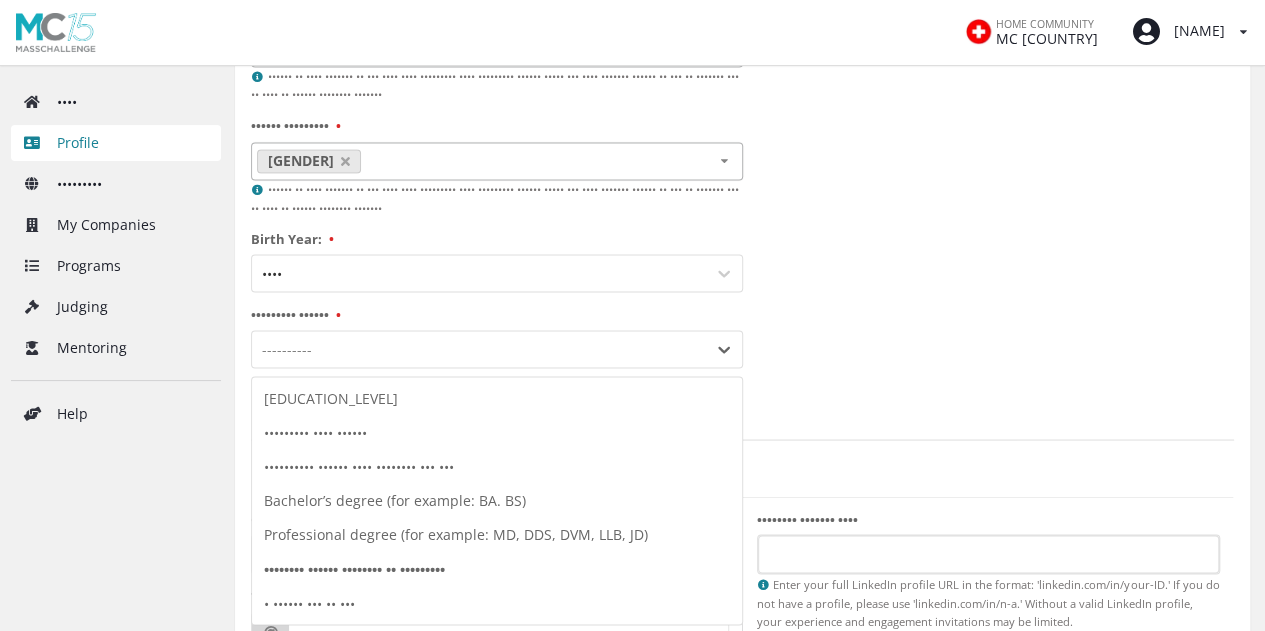 click on "•••••••• •••••• •••••••• •• •••••••••" at bounding box center [497, 550] 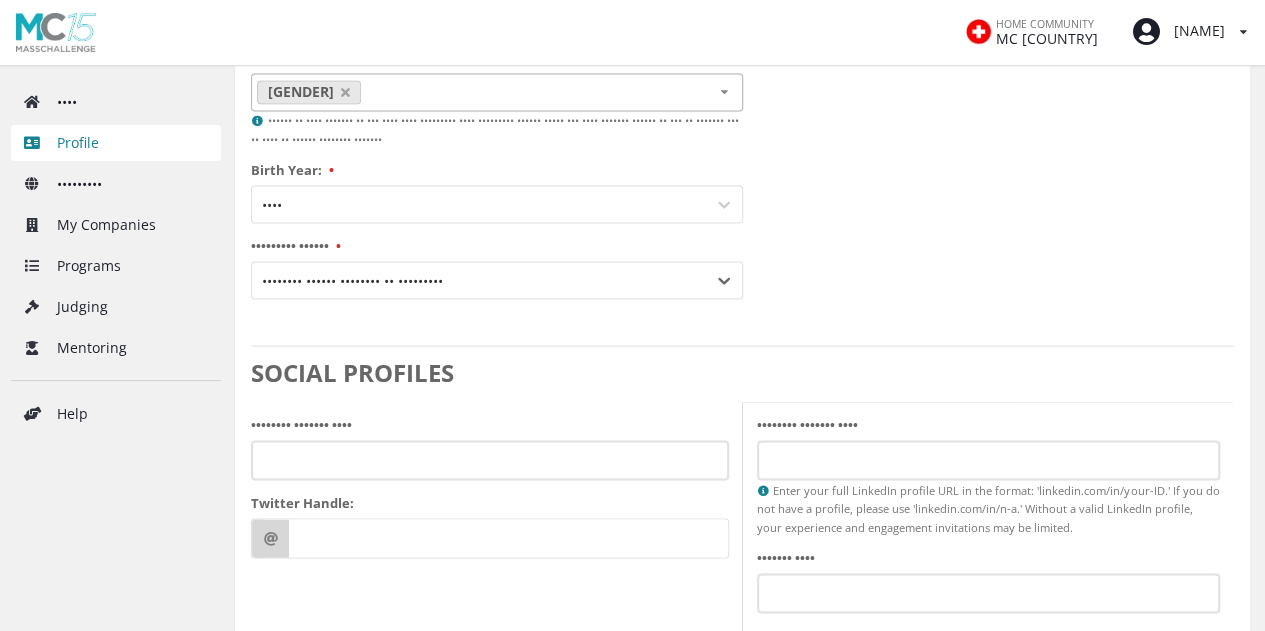 scroll, scrollTop: 1786, scrollLeft: 0, axis: vertical 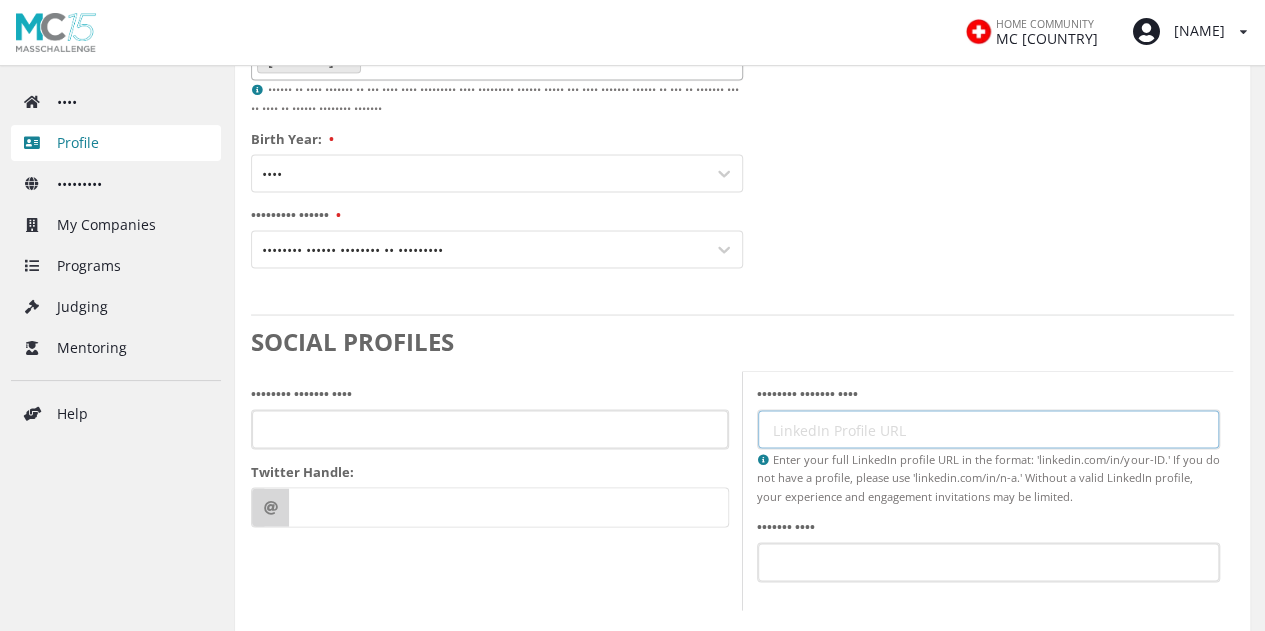 click on "LinkedIn Profile URL:" at bounding box center [989, 411] 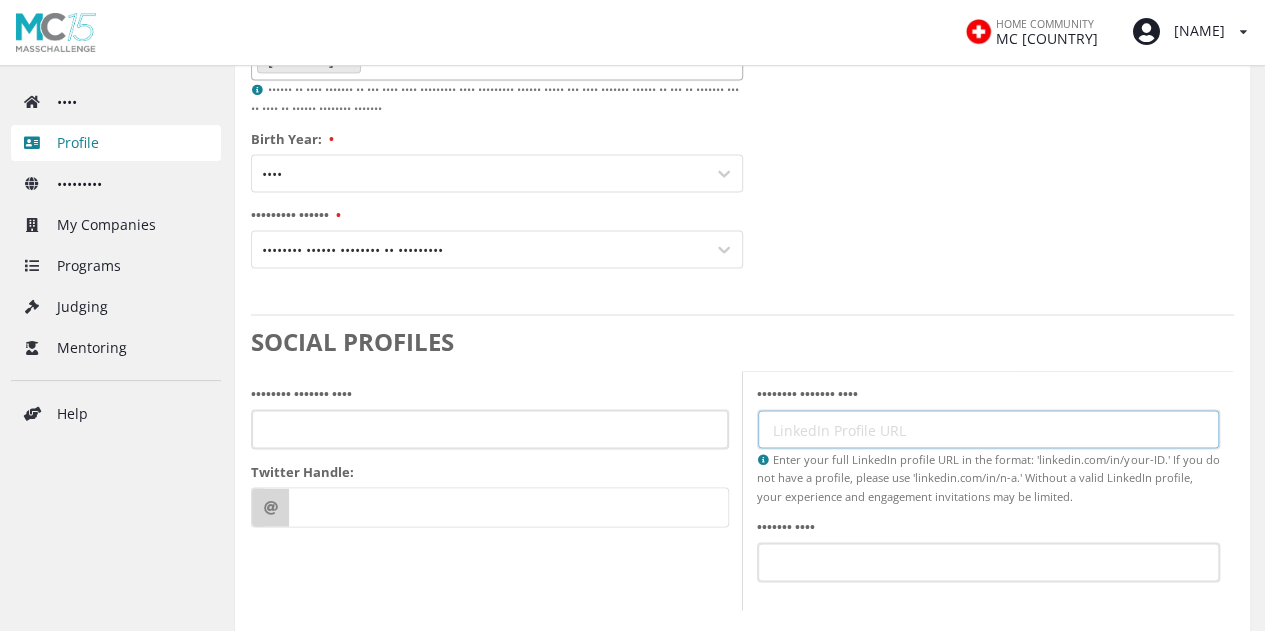 paste on "https://www.linkedin.com/in/zachary-c-[LAST]/" 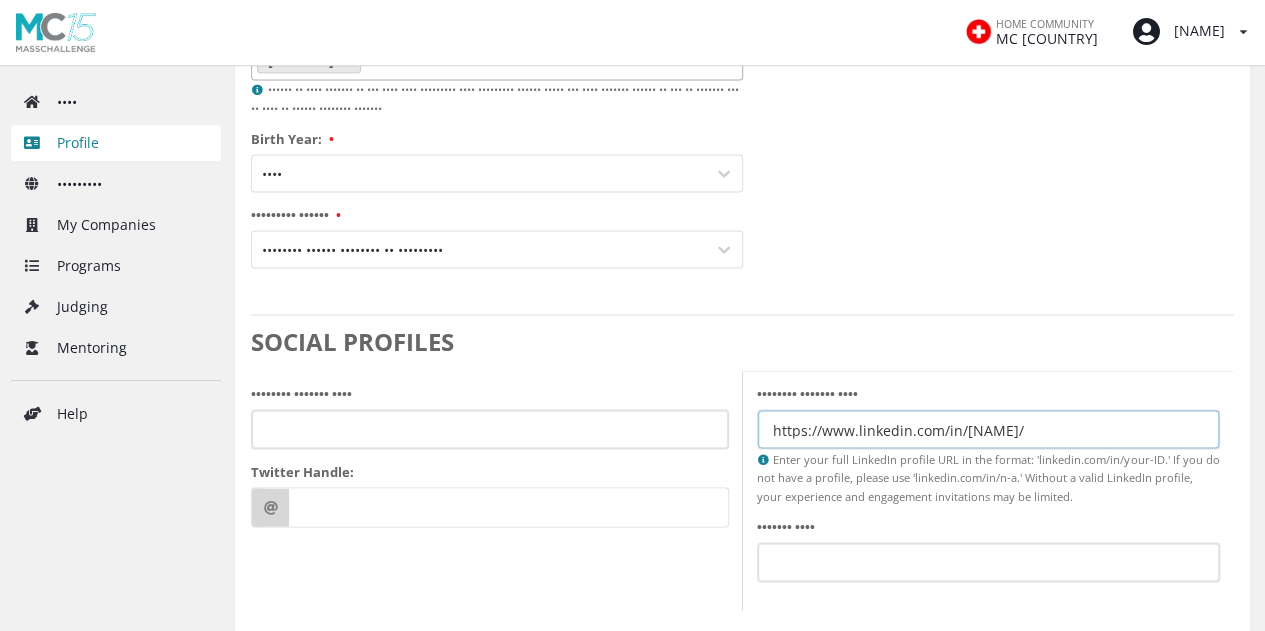 type on "https://www.linkedin.com/in/zachary-c-[LAST]/" 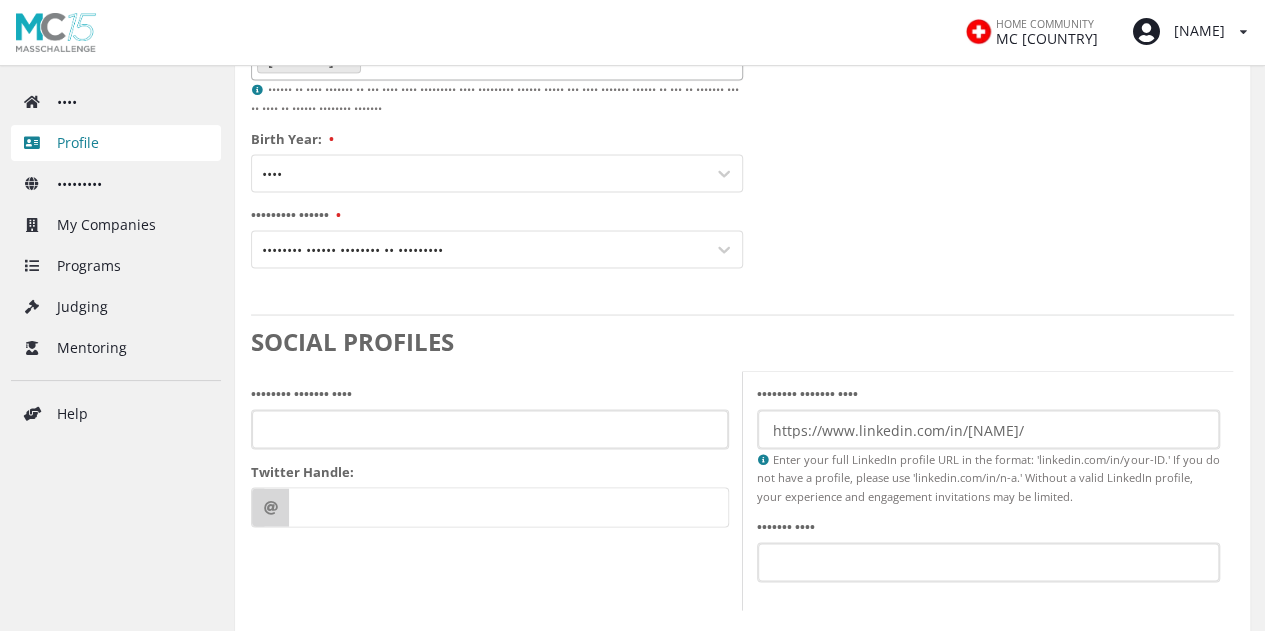 click on "PERSONAL LOCATION Your location will help us include you in events and make connections in your geographical area. You can control who sees it on the Community Information section of your Profile. Country [COUNTRY] State/Province [STATE] City [CITY] Street Address Postal/Zip Code DEMOGRAPHIC INFORMATION Some individuals wish to share their specific ethnographic and gender information with the MassChallenge community; others wish to keep the information confidential, to be used for ‘de-aggregated’ statistical purposes only. Yes, you may share my ethnographic or gender information with the MassChallenge community. No, I do not want to share my ethnographic or gender information with the MassChallenge community. Ethno racial identification: White or Caucasian Black East and/or Southeast Asian Hispanic, Latinx, and/or Spanish Indigenous Native Hawaiian, Pacific Islander, or Polynesian Middle Eastern and/or North African North and/or Central Asian South Asian I prefer not to say Gender Identity:" at bounding box center [742, 100] 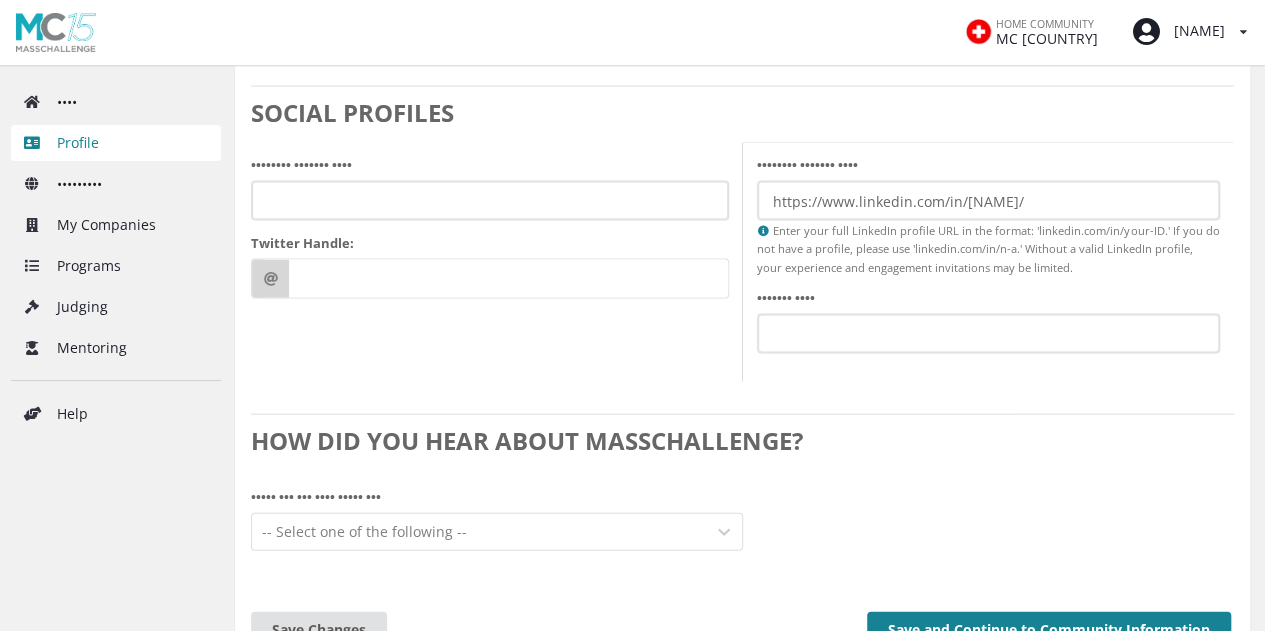 scroll, scrollTop: 2186, scrollLeft: 0, axis: vertical 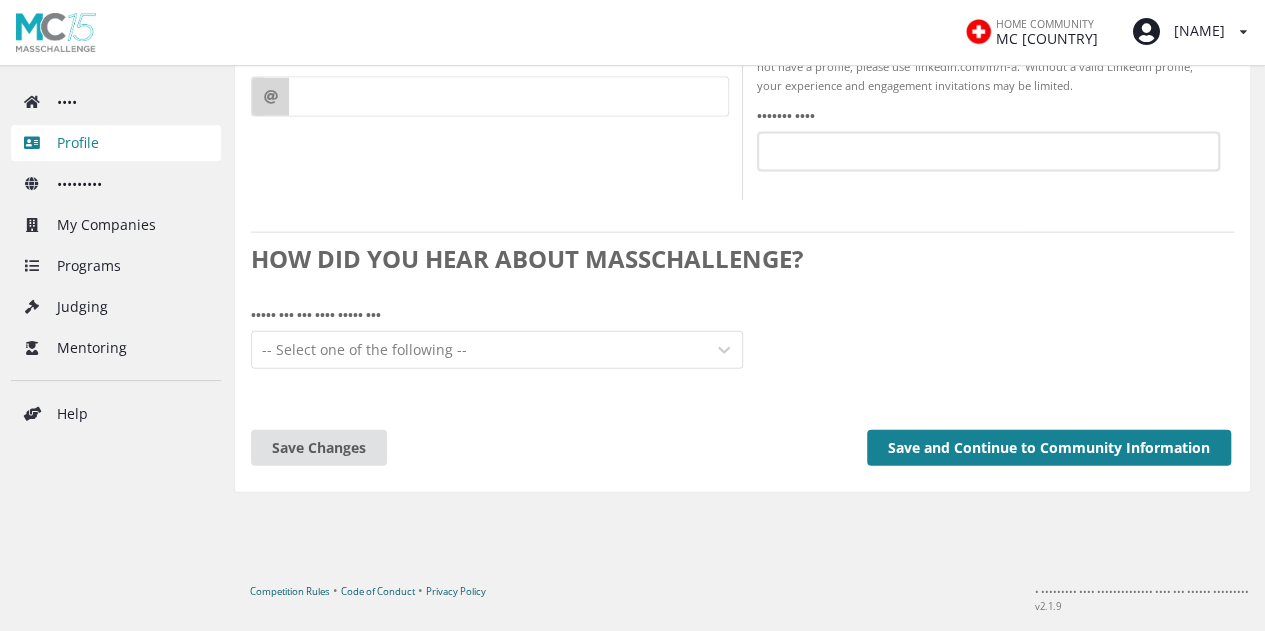 click on "•• •••••• ••• •• ••• ••••••••• ••" at bounding box center (479, 345) 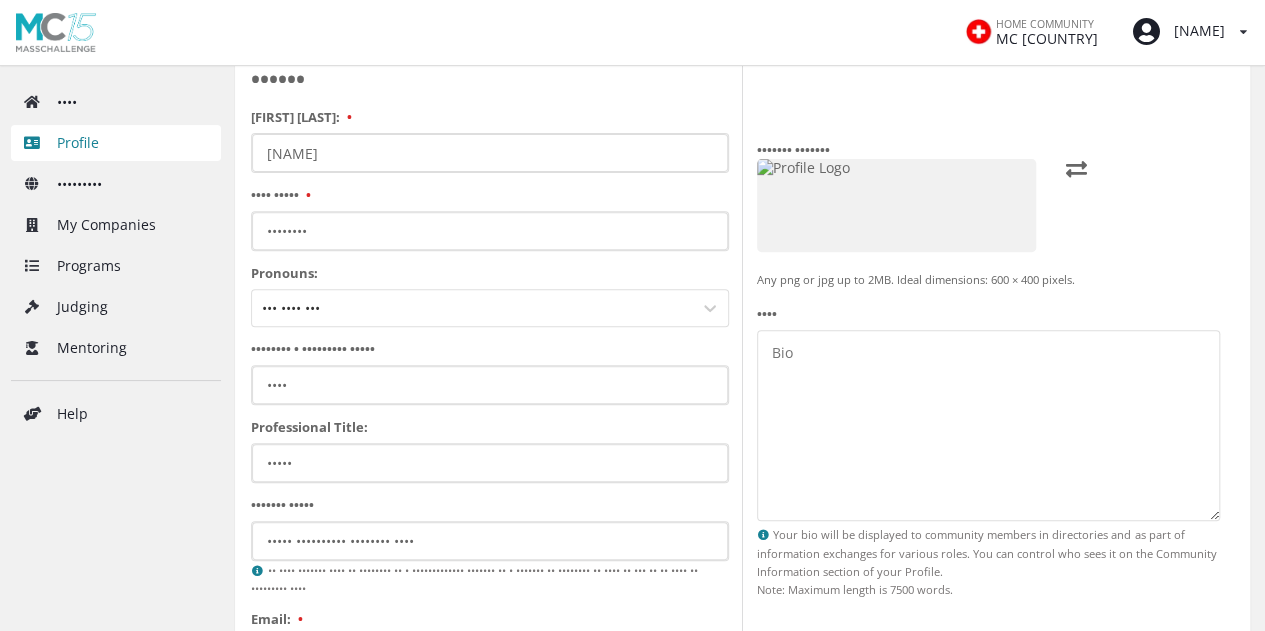 scroll, scrollTop: 300, scrollLeft: 0, axis: vertical 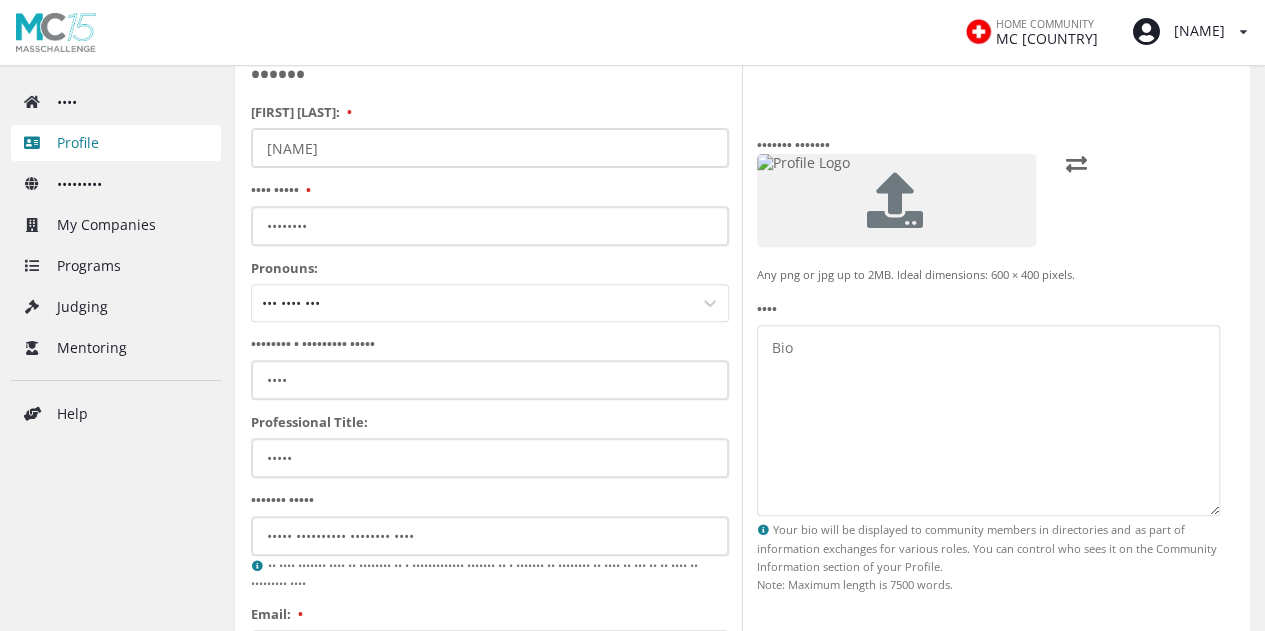 click at bounding box center (894, 200) 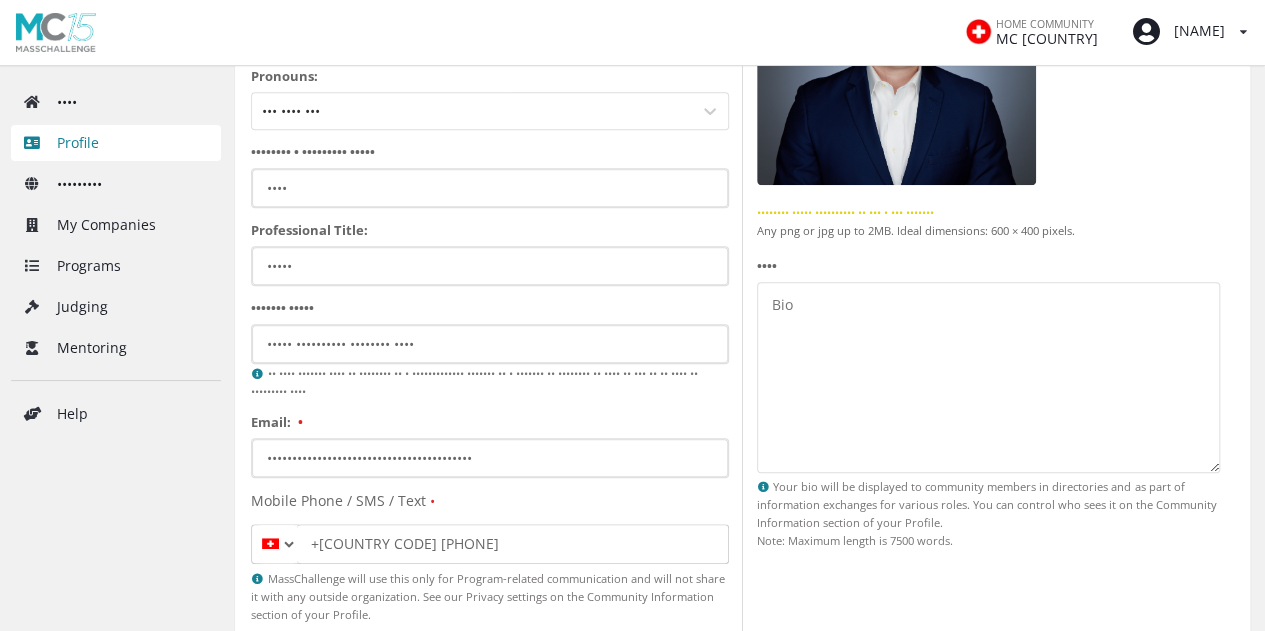scroll, scrollTop: 500, scrollLeft: 0, axis: vertical 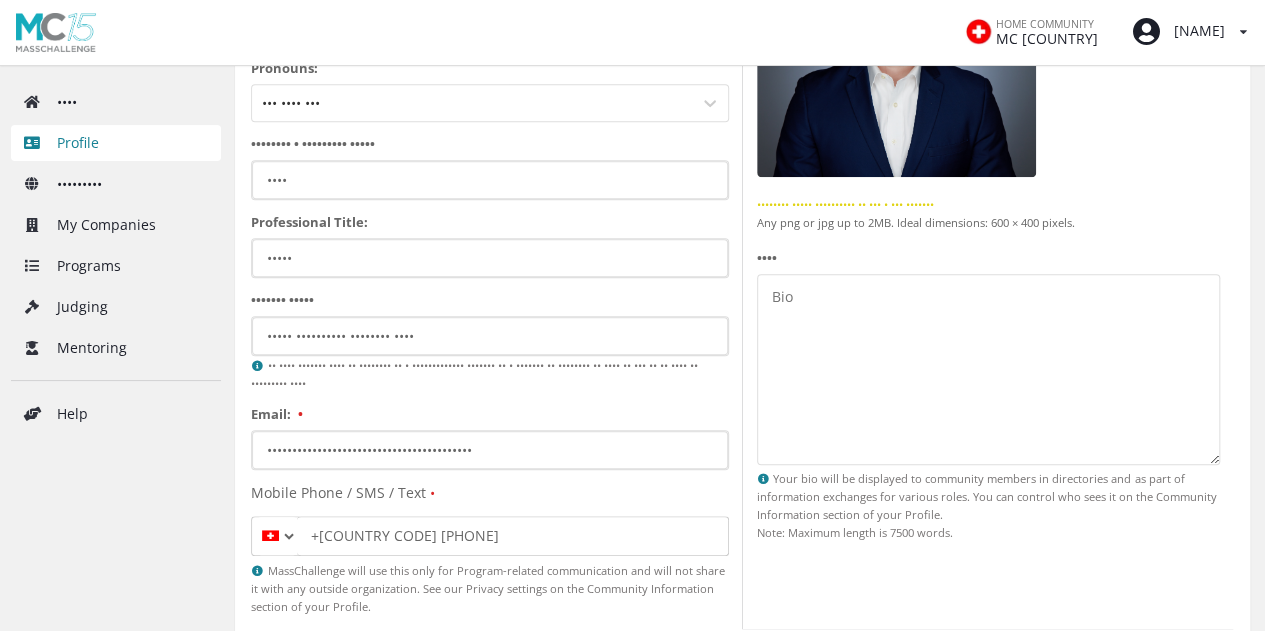 click on "Bio:" at bounding box center [989, 369] 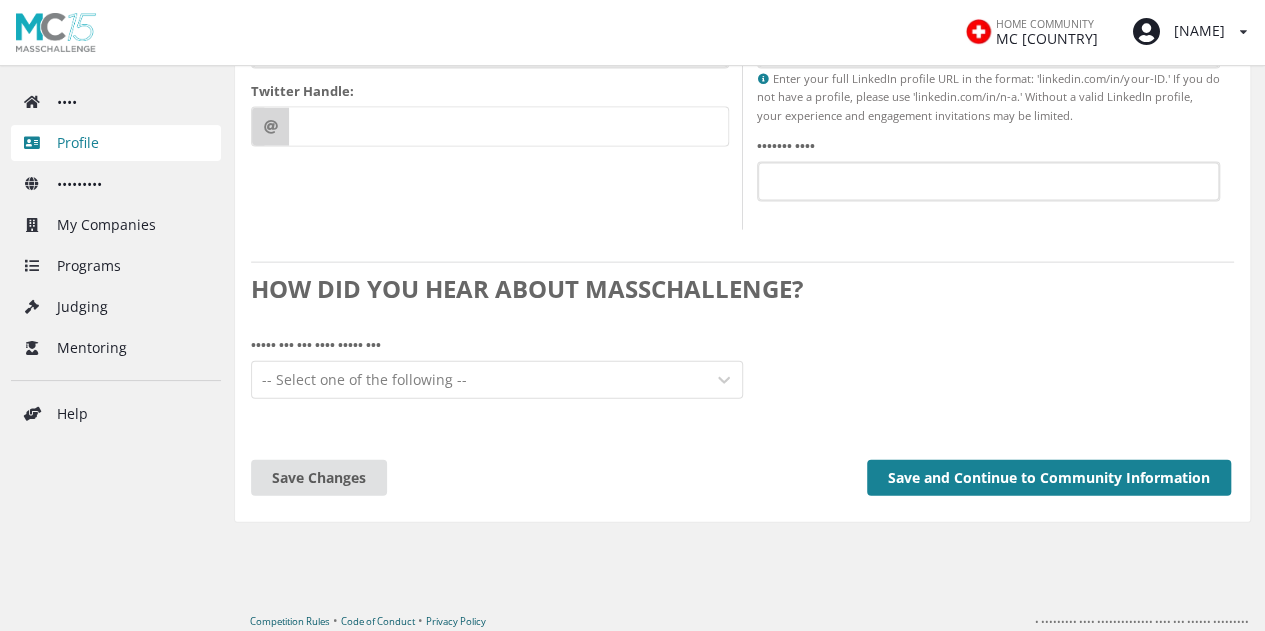 scroll, scrollTop: 2196, scrollLeft: 0, axis: vertical 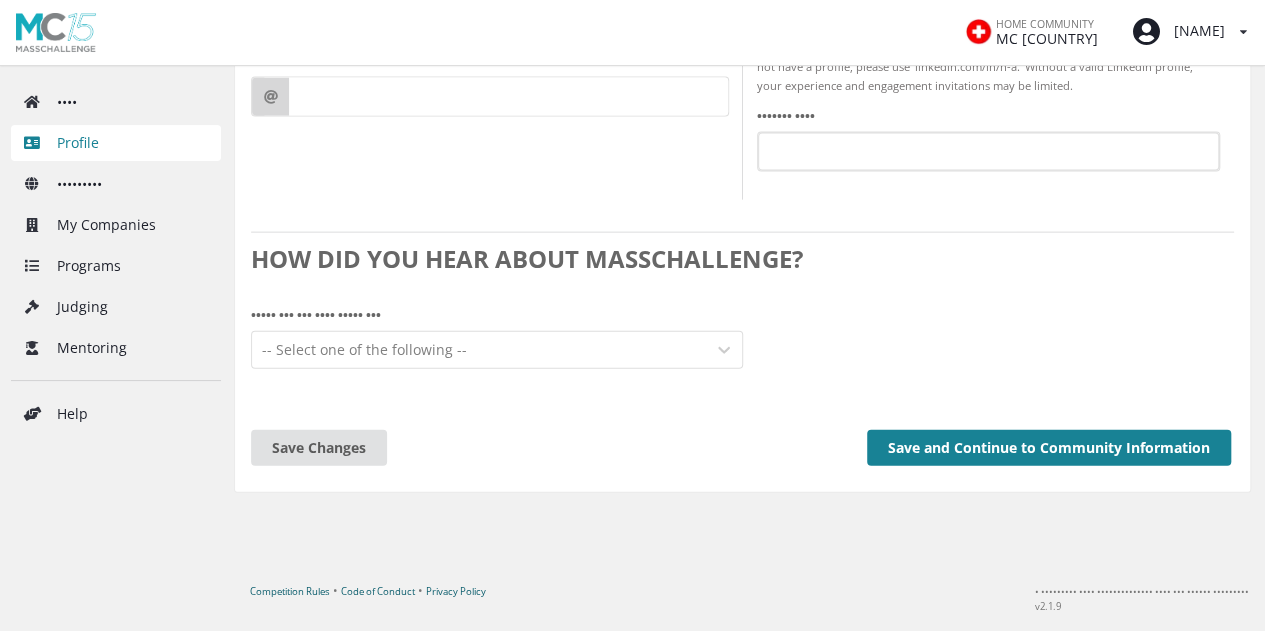 click on "Save and Continue to Community Information" at bounding box center [1049, 442] 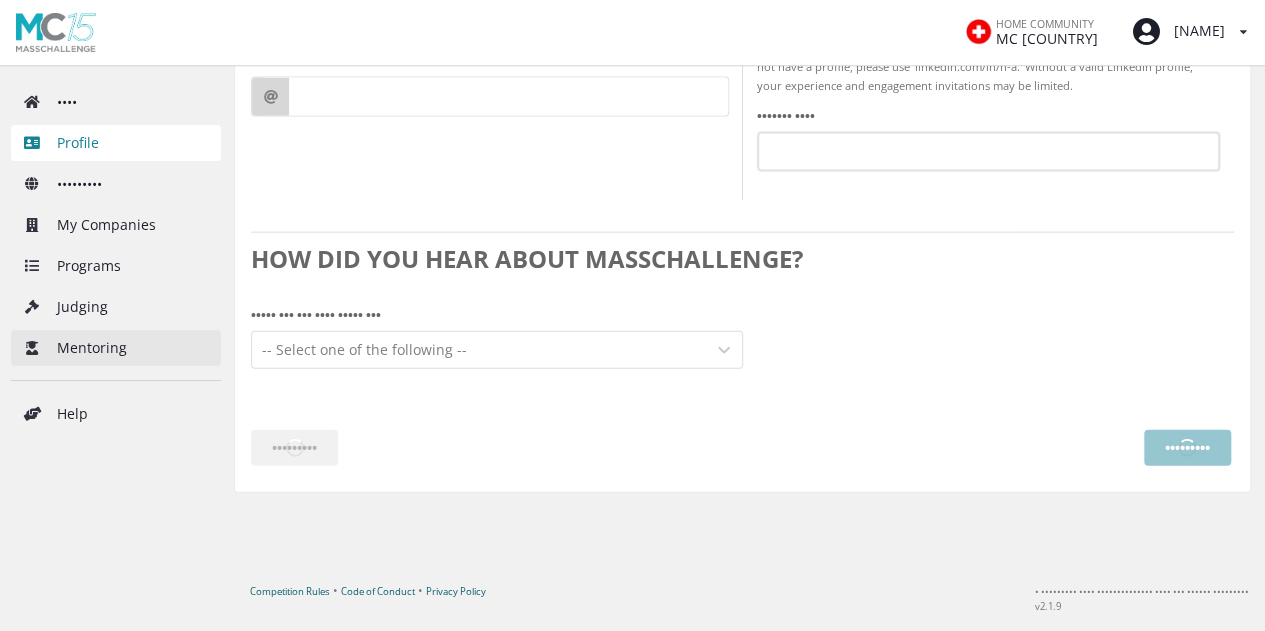 click on "Mentoring" at bounding box center [116, 348] 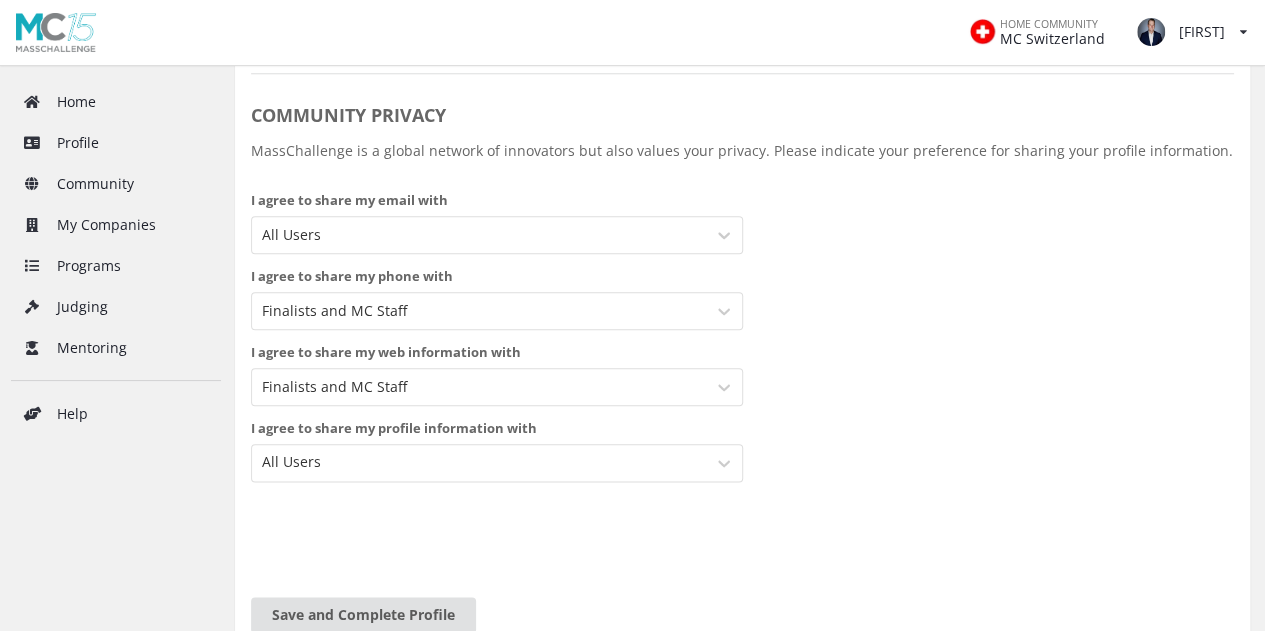 scroll, scrollTop: 936, scrollLeft: 0, axis: vertical 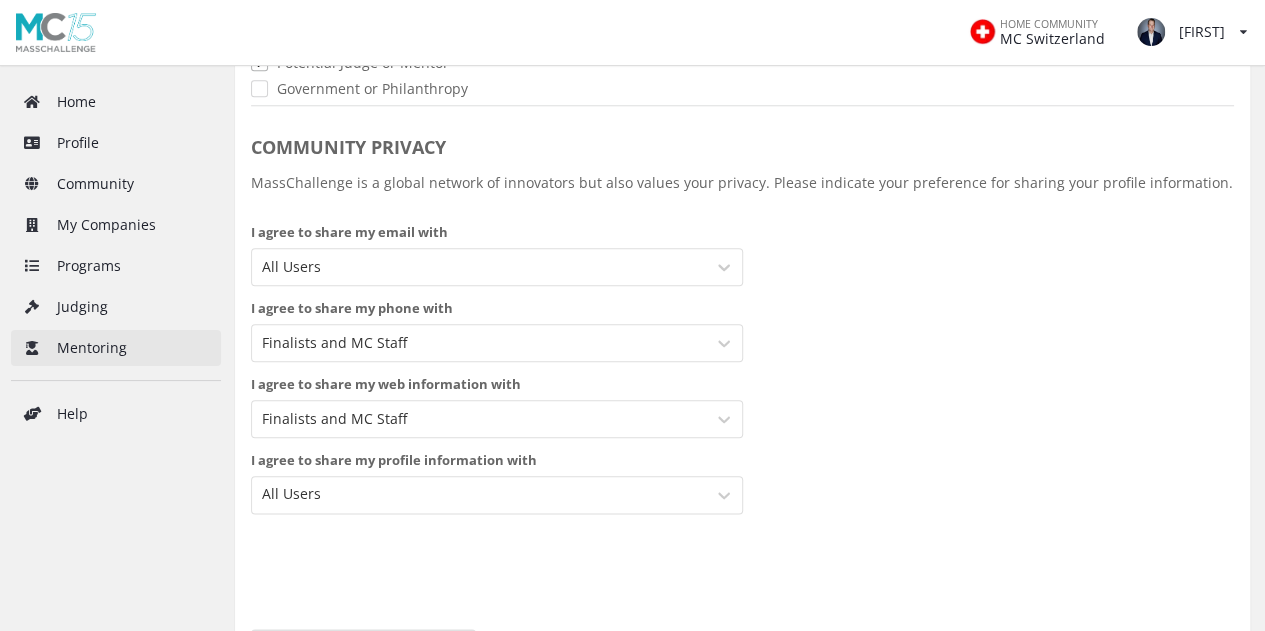 click on "Mentoring" at bounding box center (116, 348) 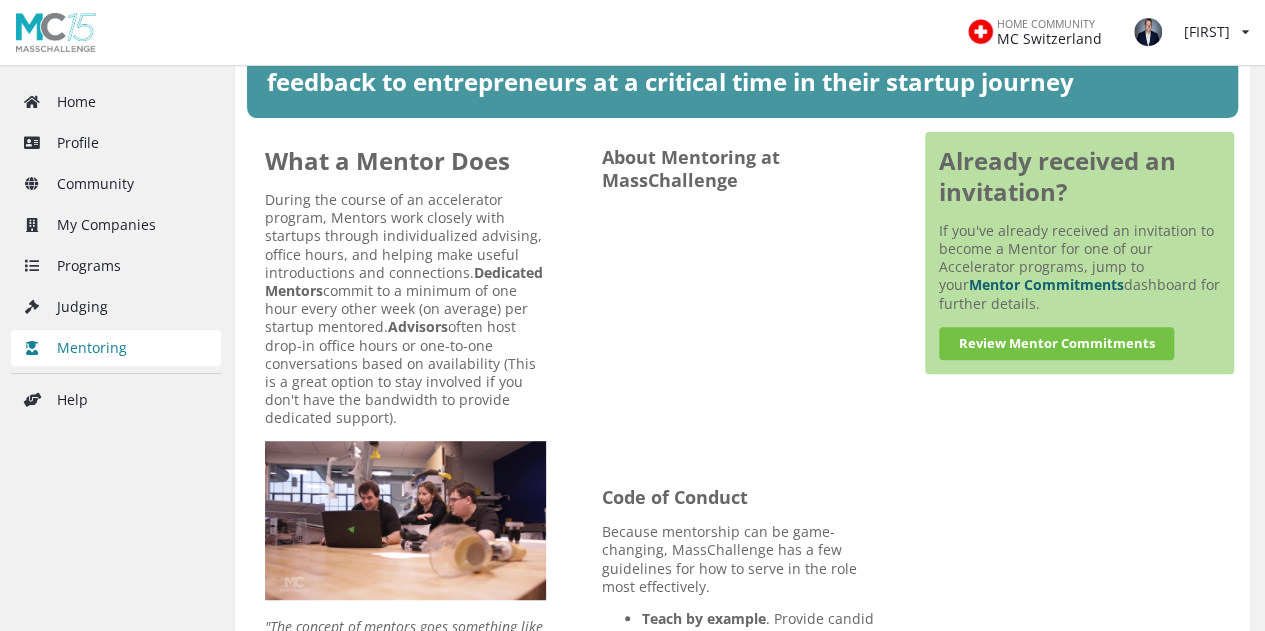 scroll, scrollTop: 0, scrollLeft: 0, axis: both 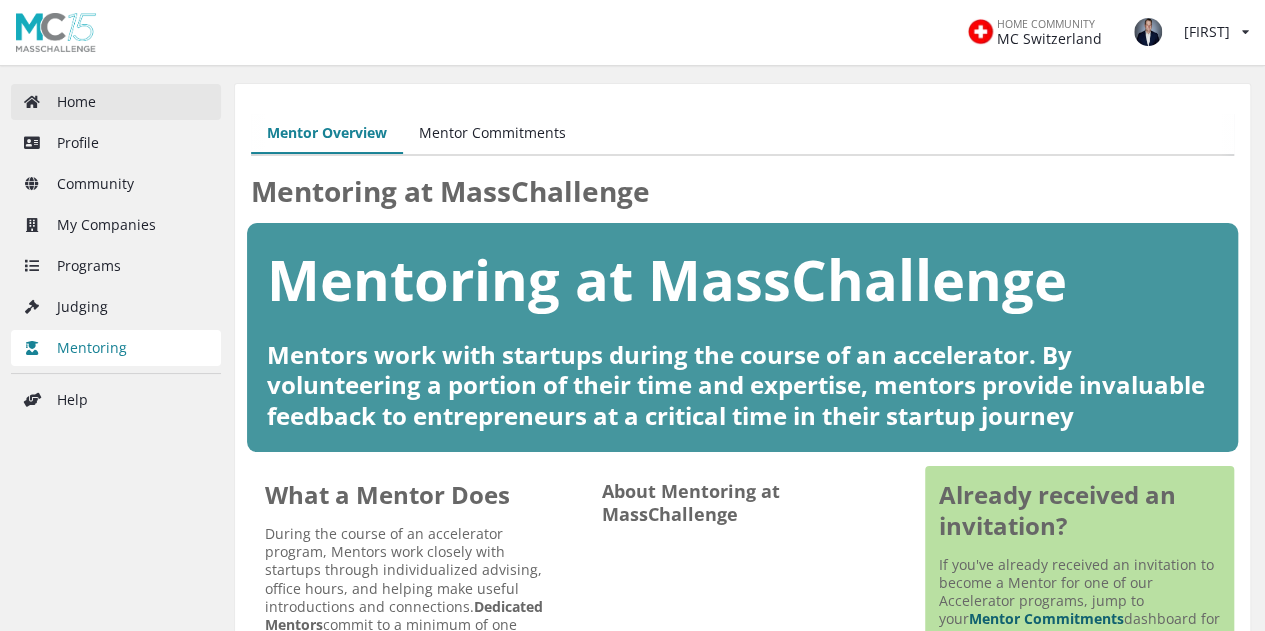 click on "Home" at bounding box center [116, 102] 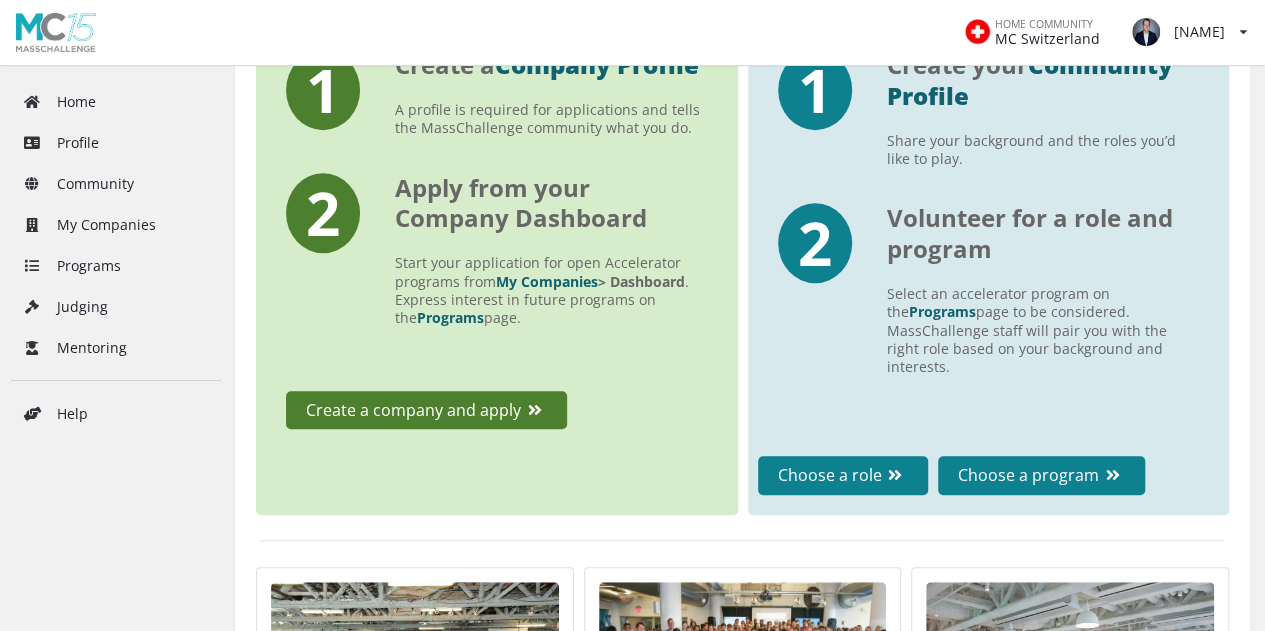 scroll, scrollTop: 504, scrollLeft: 0, axis: vertical 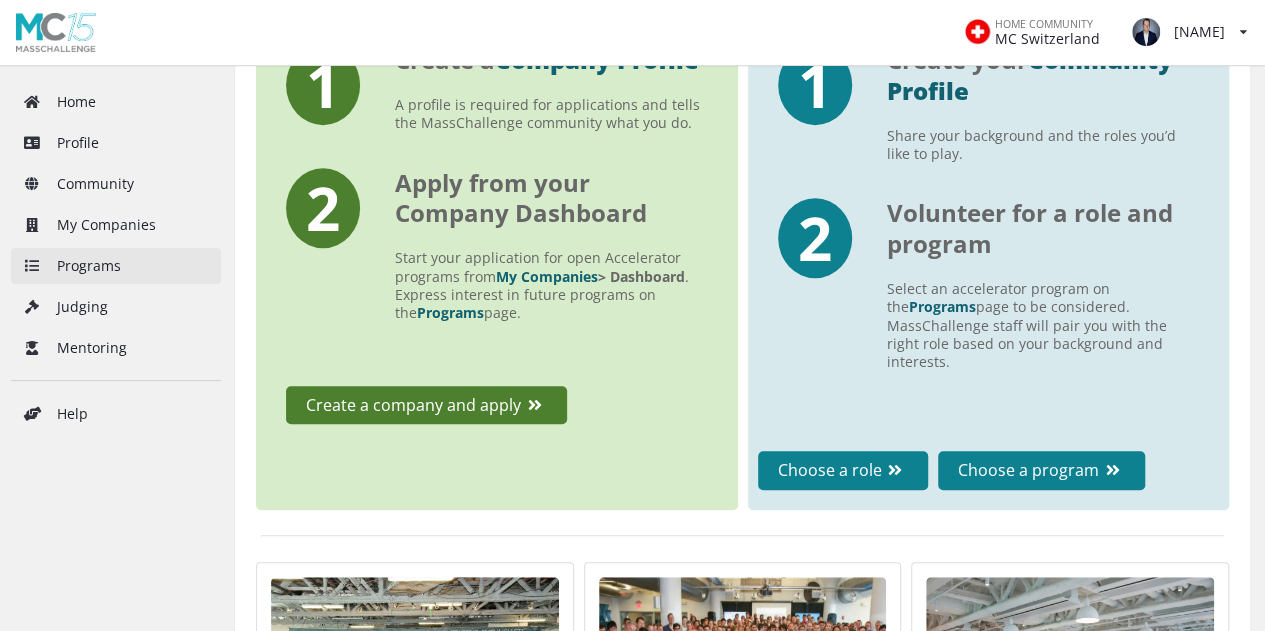 click on "Programs" at bounding box center [116, 266] 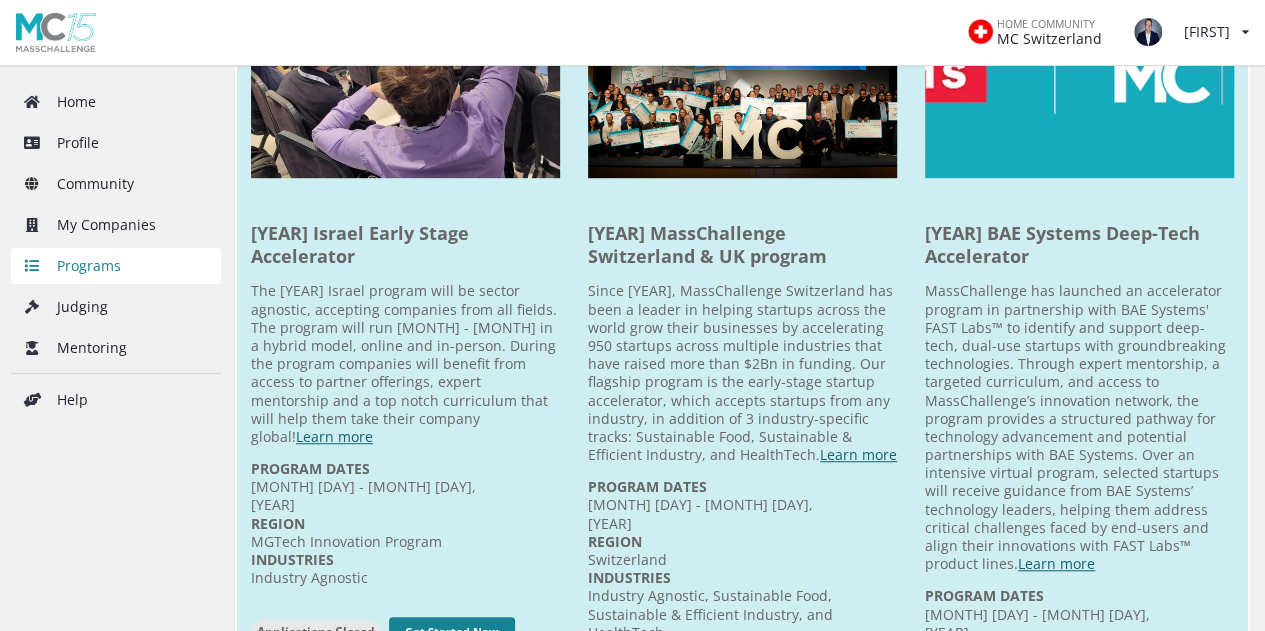 scroll, scrollTop: 600, scrollLeft: 0, axis: vertical 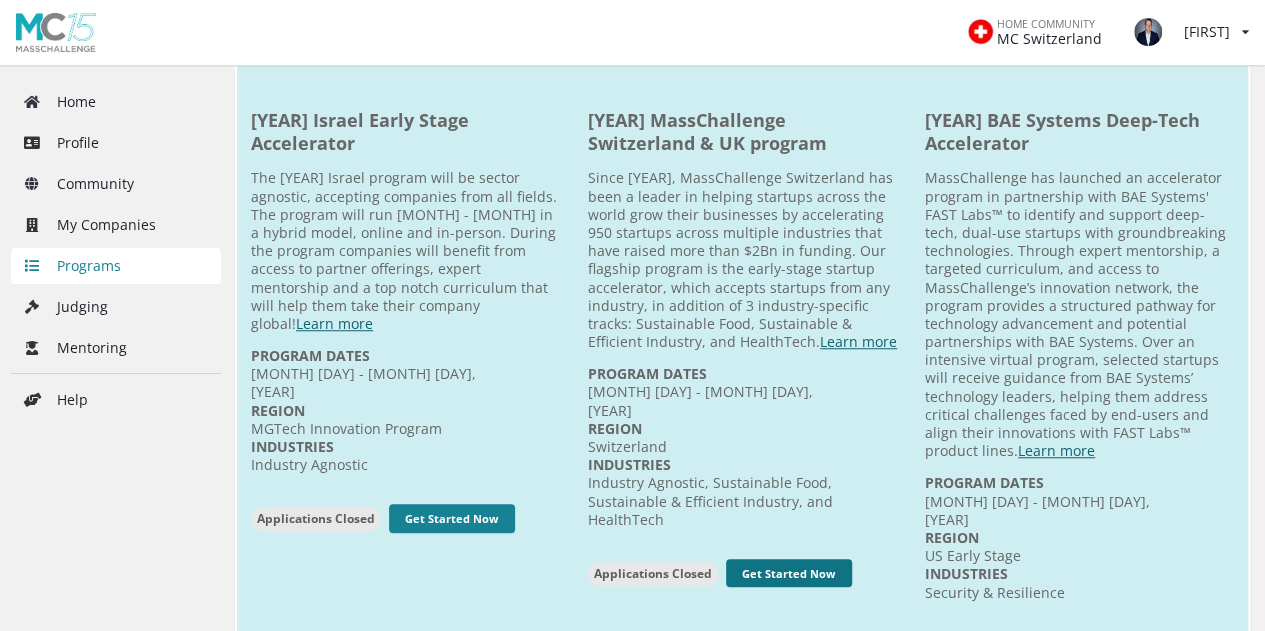 click on "Get Started Now" at bounding box center (452, 500) 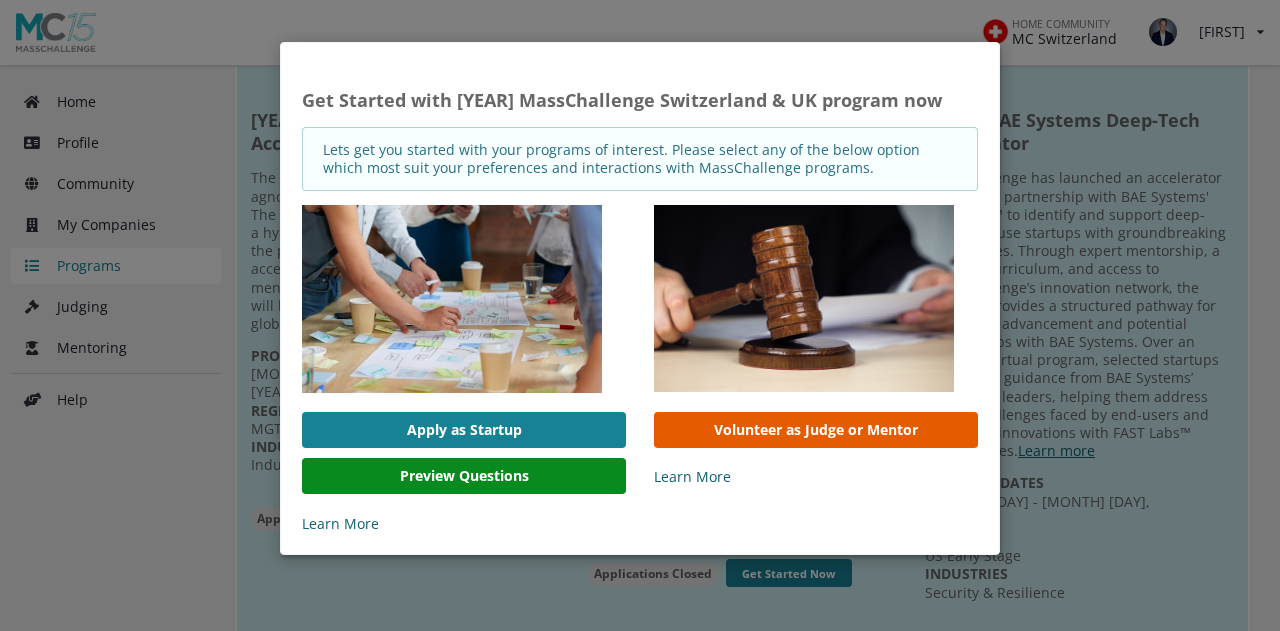 click on "Volunteer as Judge or Mentor" at bounding box center [816, 430] 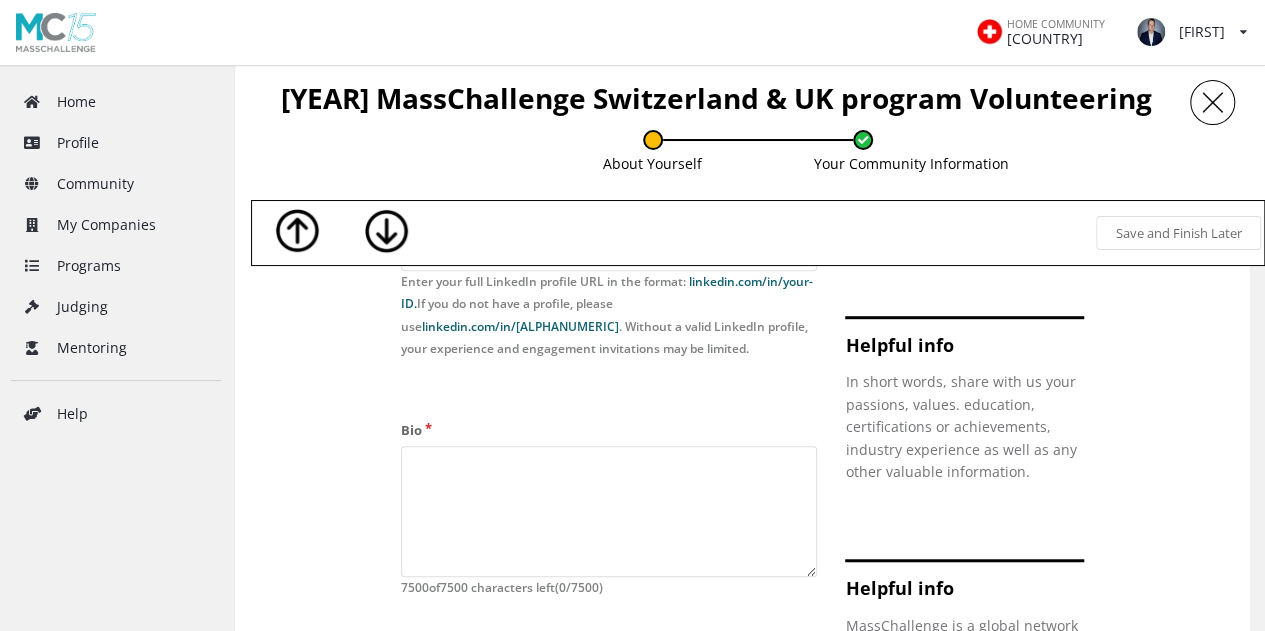scroll, scrollTop: 500, scrollLeft: 0, axis: vertical 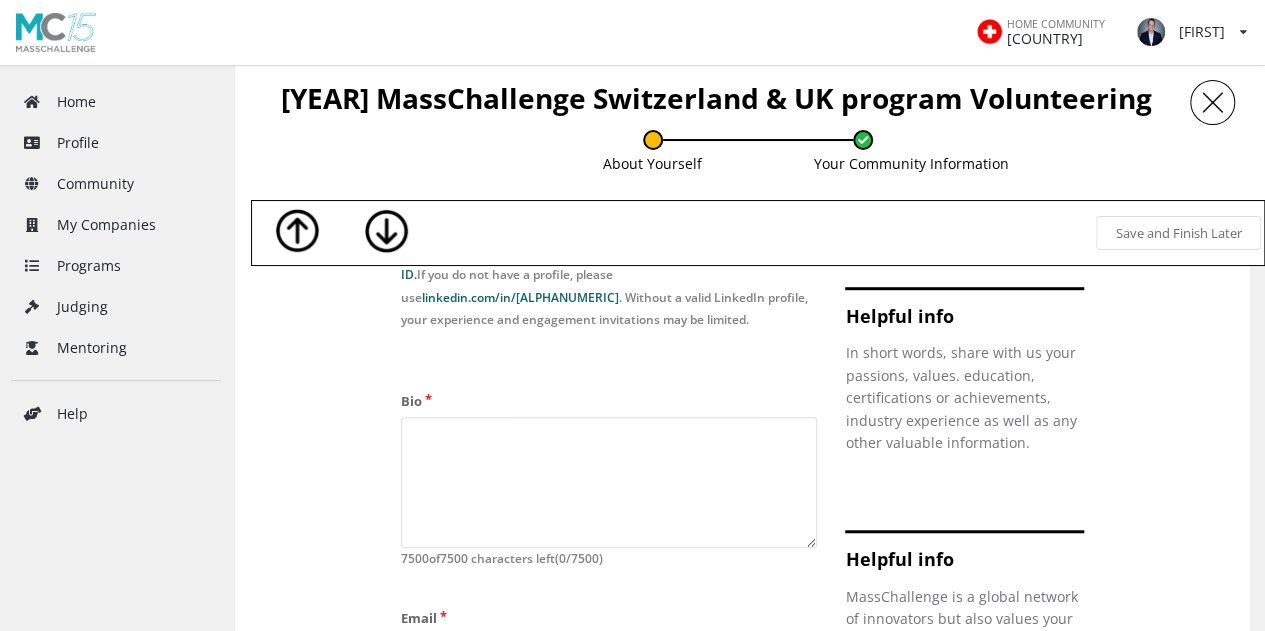 click on "In short words, share with us your passions, values. education, certifications or achievements, industry experience as well as any other valuable information." at bounding box center [964, 398] 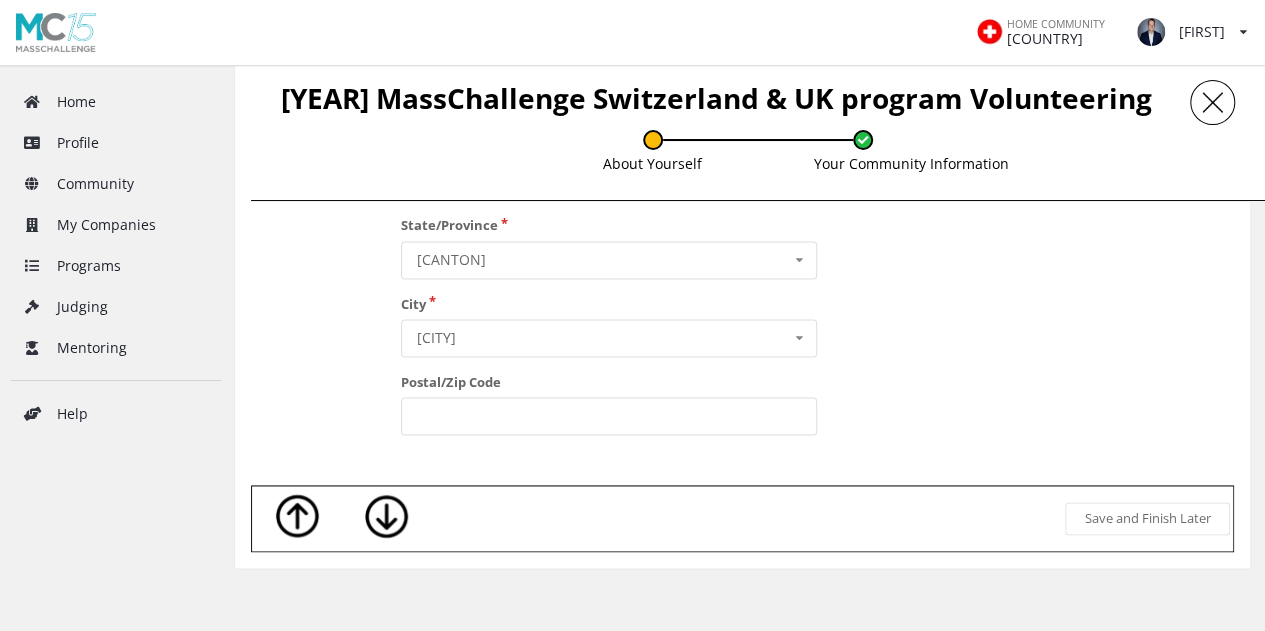 scroll, scrollTop: 1186, scrollLeft: 0, axis: vertical 